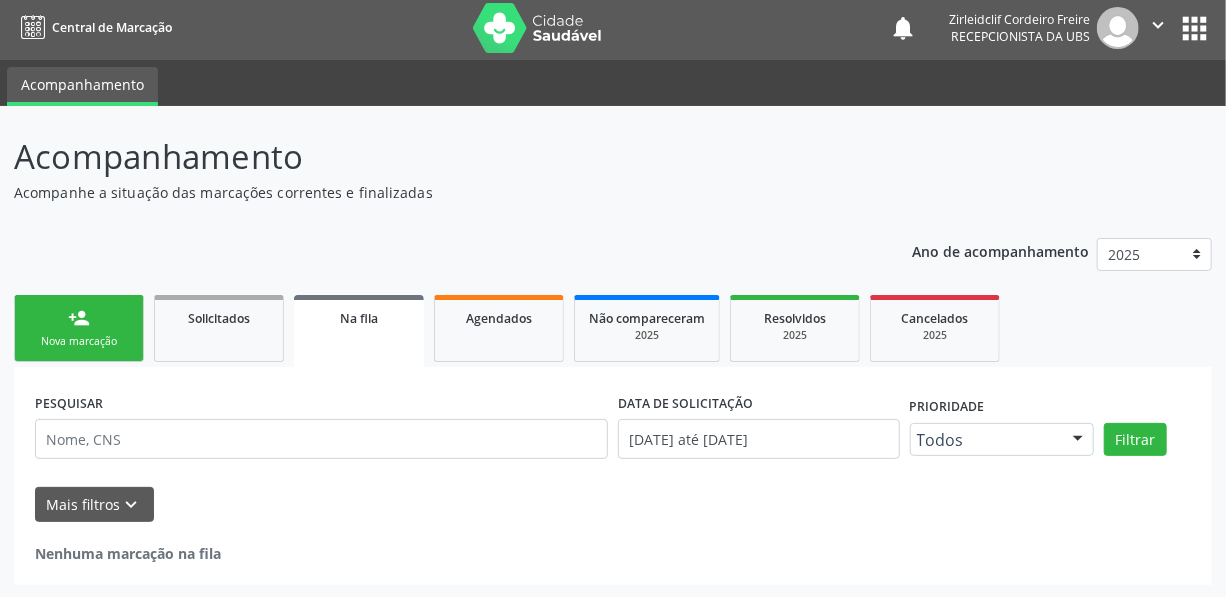 scroll, scrollTop: 4, scrollLeft: 0, axis: vertical 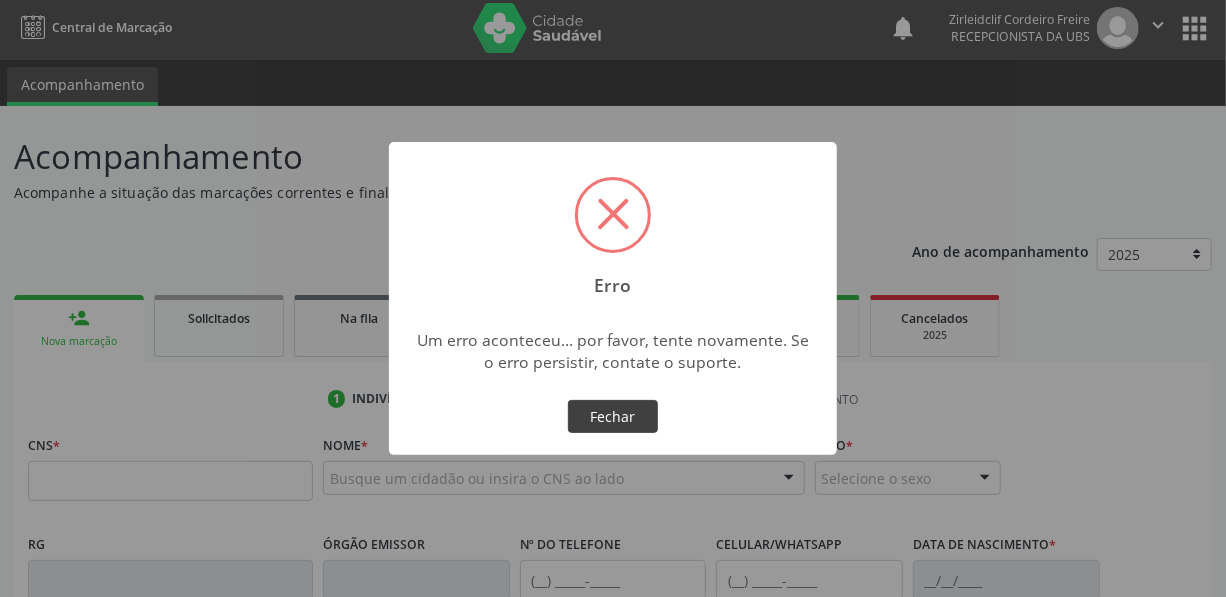 click on "Fechar" at bounding box center [613, 417] 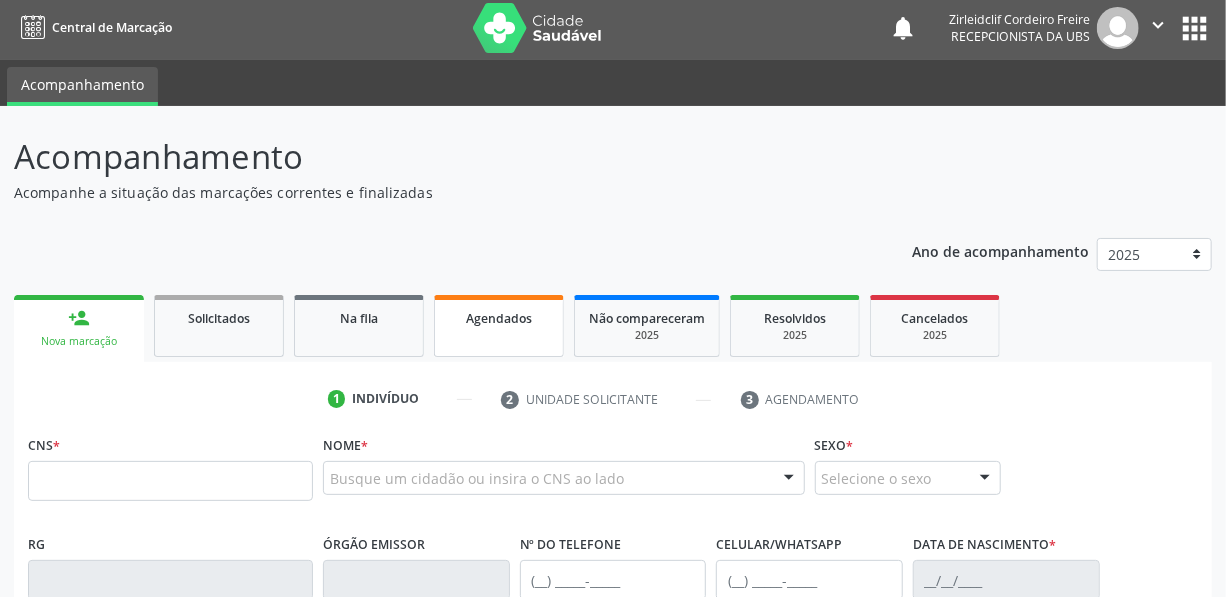 click on "Agendados" at bounding box center (499, 326) 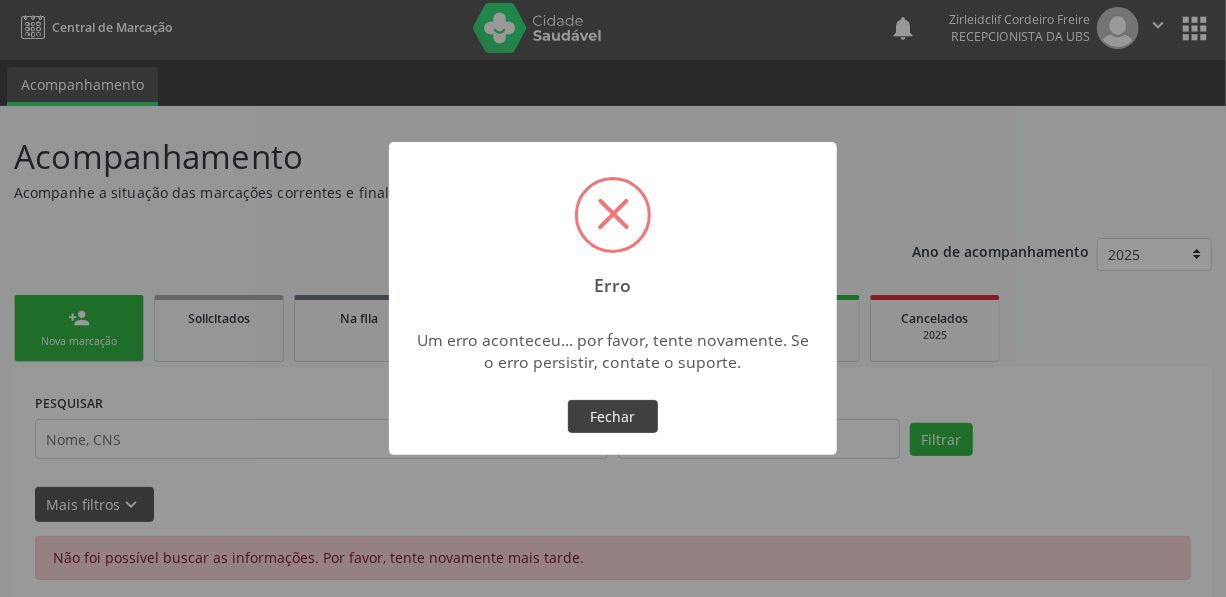 click on "Fechar" at bounding box center [613, 417] 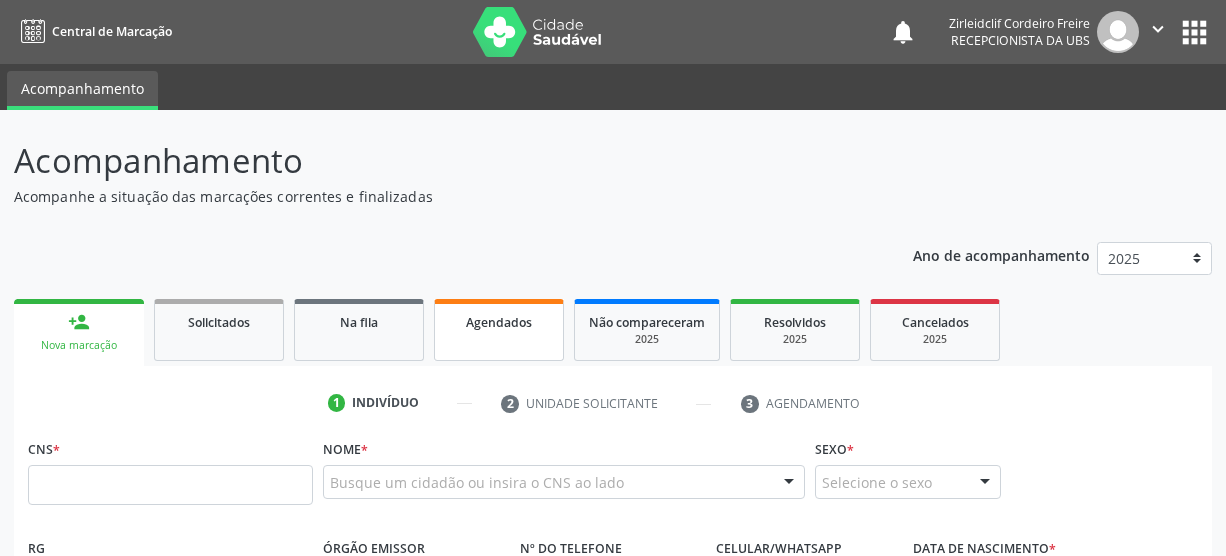 scroll, scrollTop: 0, scrollLeft: 0, axis: both 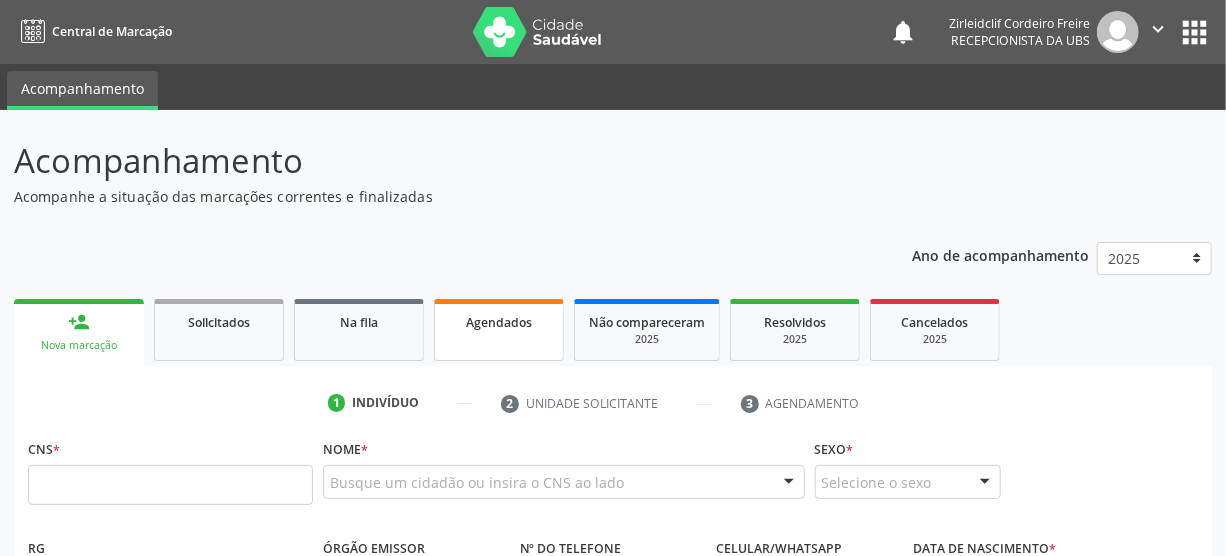 click on "Agendados" at bounding box center [499, 322] 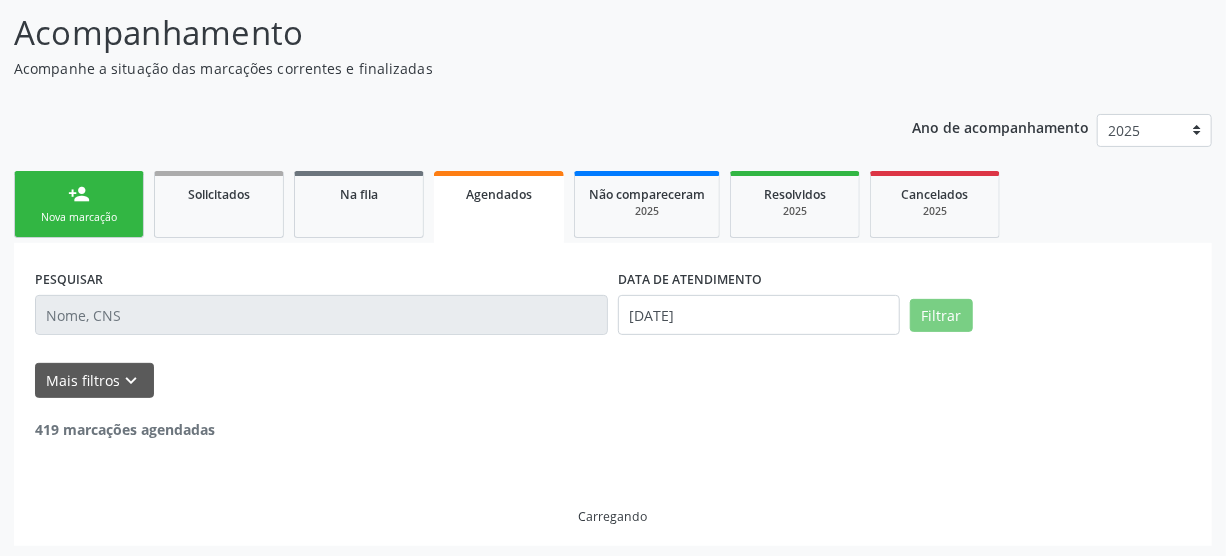 scroll, scrollTop: 130, scrollLeft: 0, axis: vertical 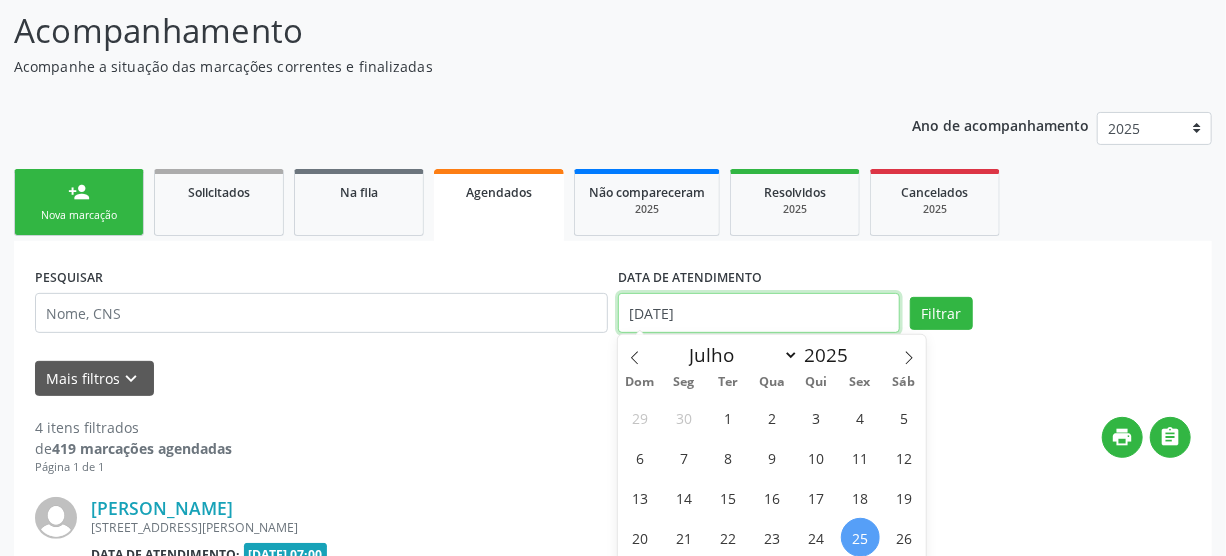 drag, startPoint x: 686, startPoint y: 308, endPoint x: 675, endPoint y: 310, distance: 11.18034 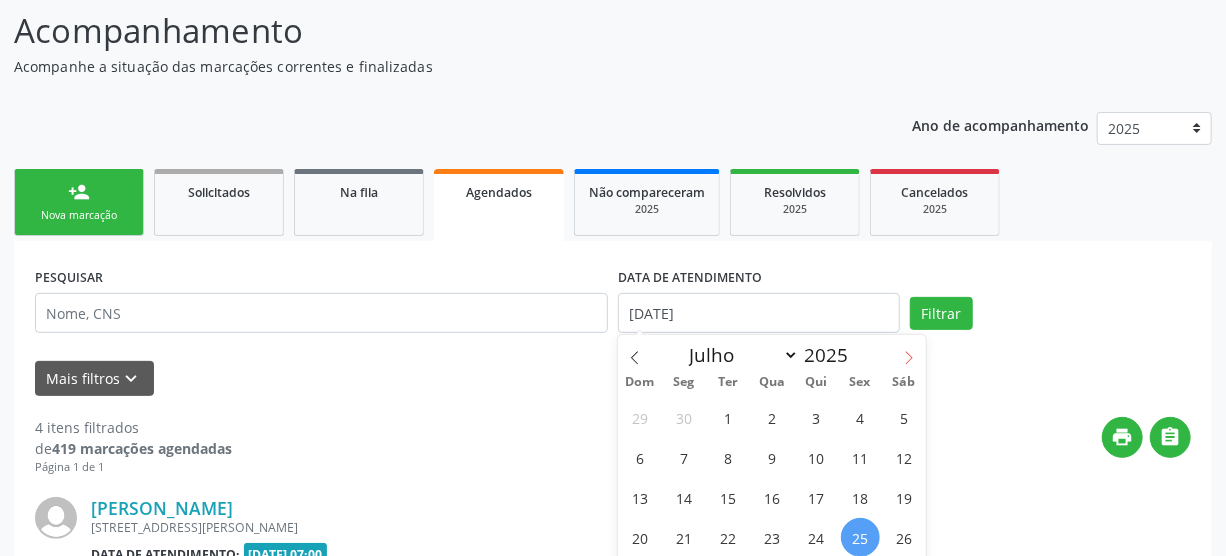 click 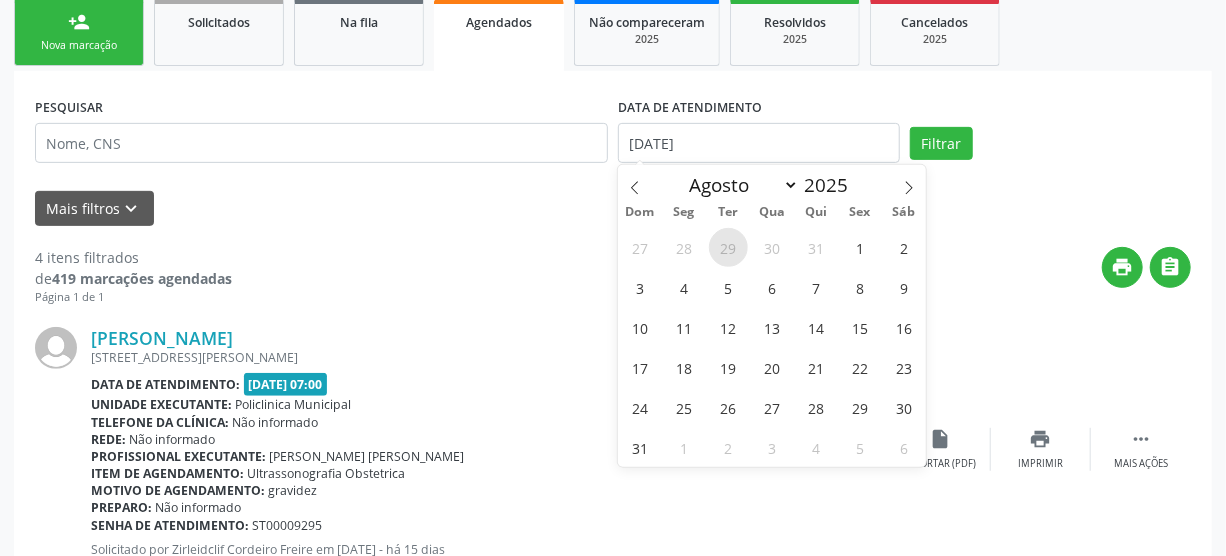 scroll, scrollTop: 312, scrollLeft: 0, axis: vertical 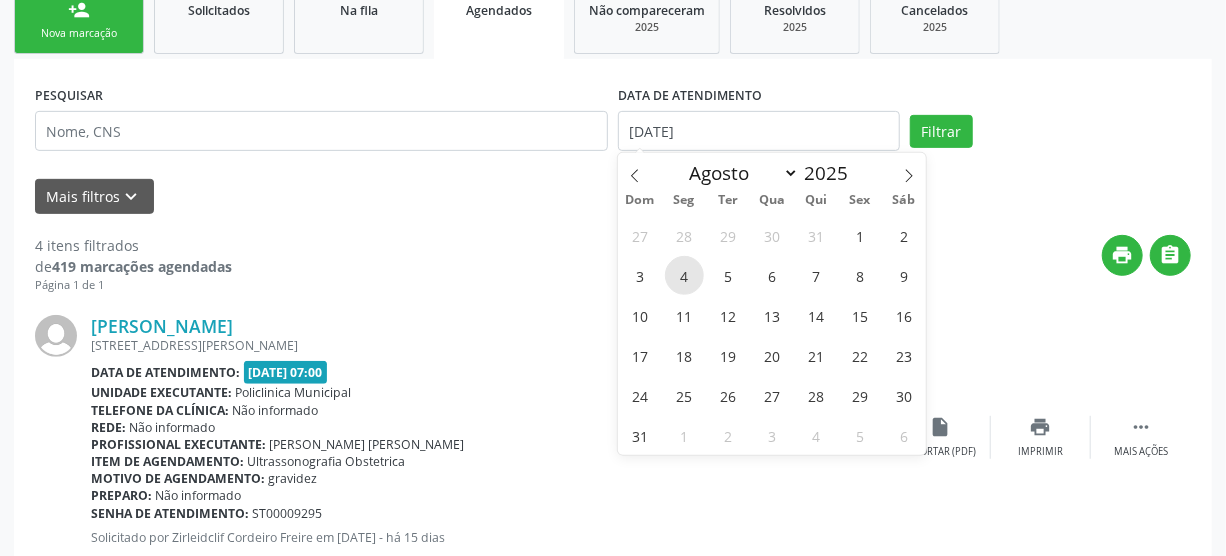 click on "4" at bounding box center [684, 275] 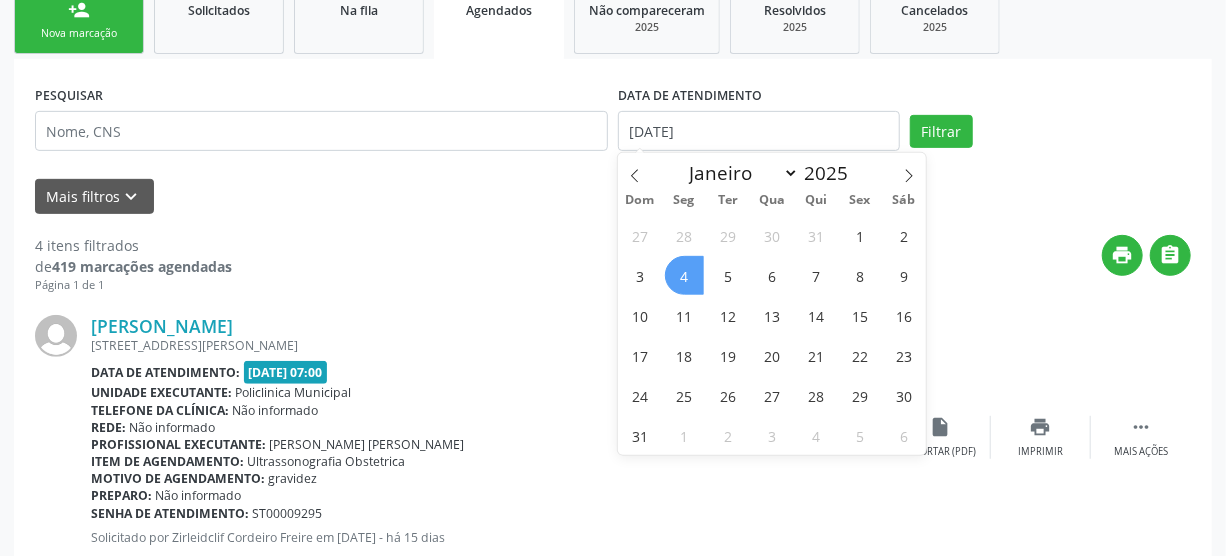 click on "4" at bounding box center (684, 275) 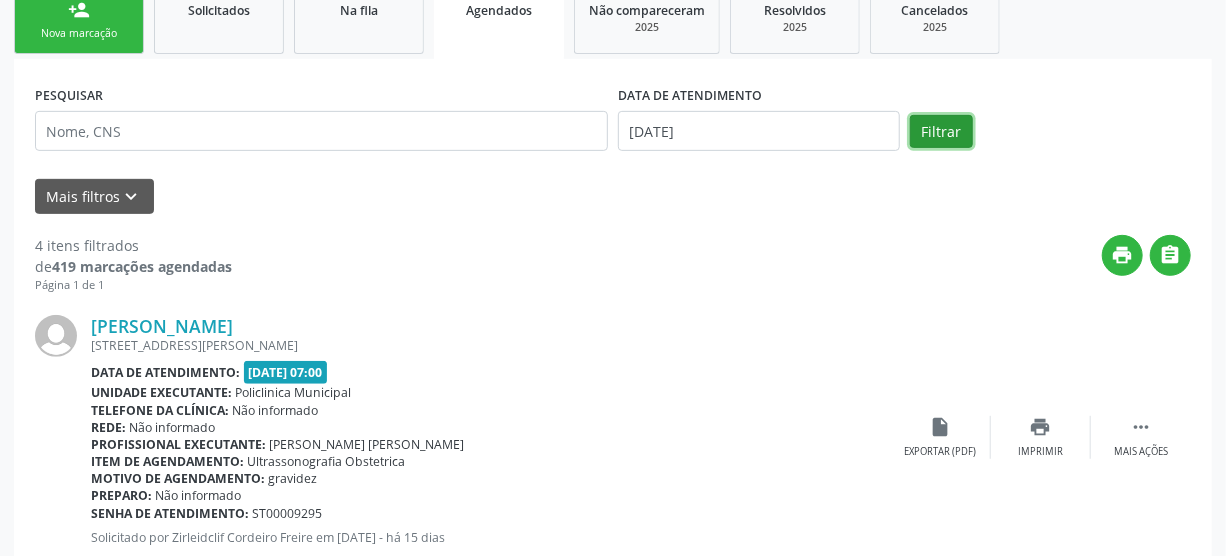 click on "Filtrar" at bounding box center [941, 132] 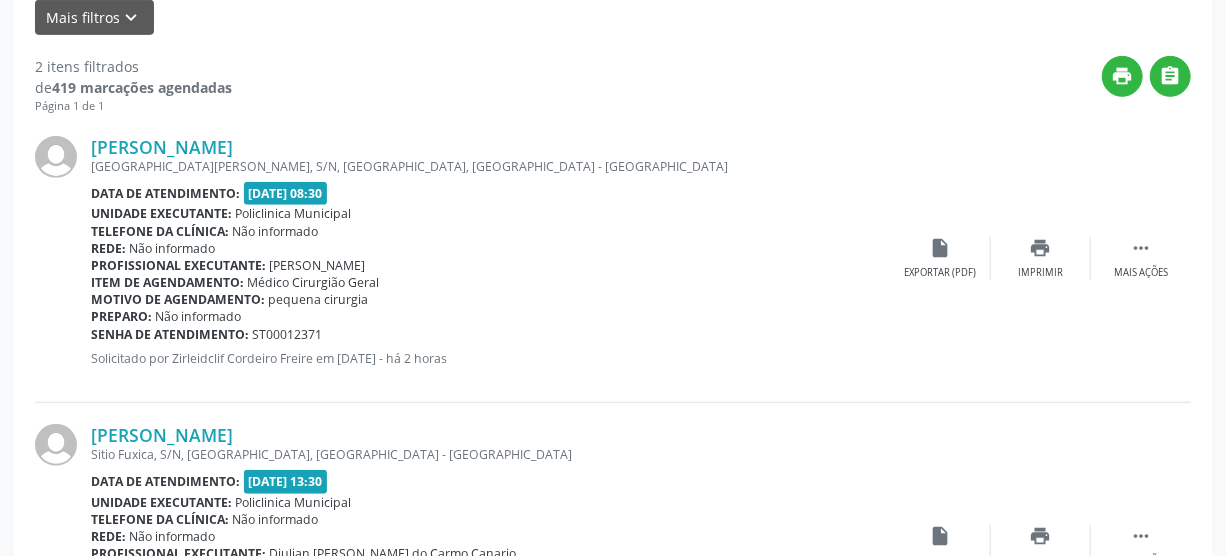 scroll, scrollTop: 494, scrollLeft: 0, axis: vertical 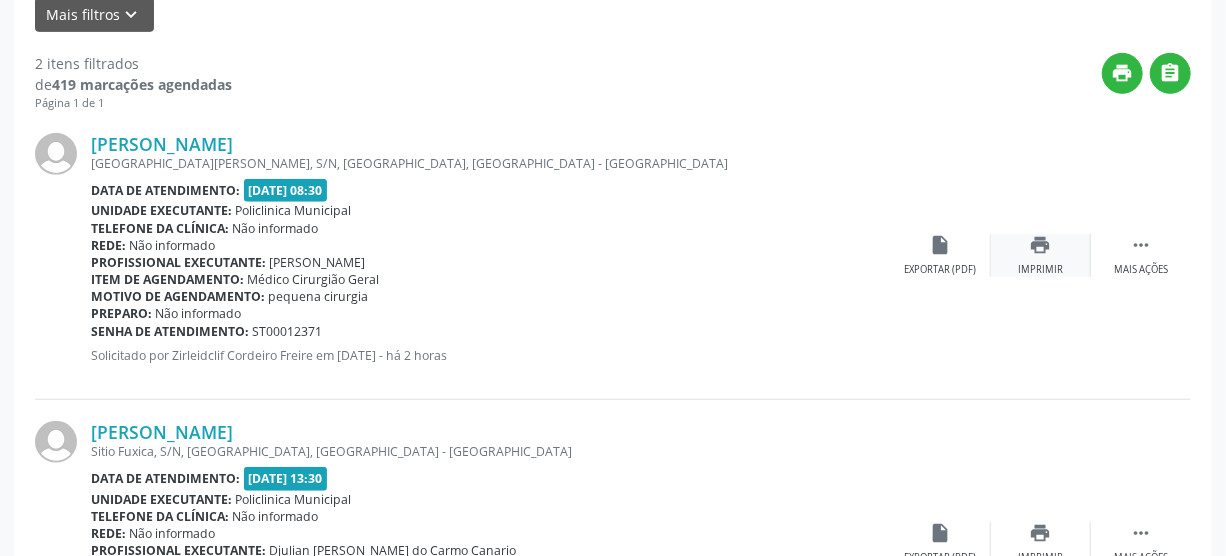 click on "Imprimir" at bounding box center (1040, 270) 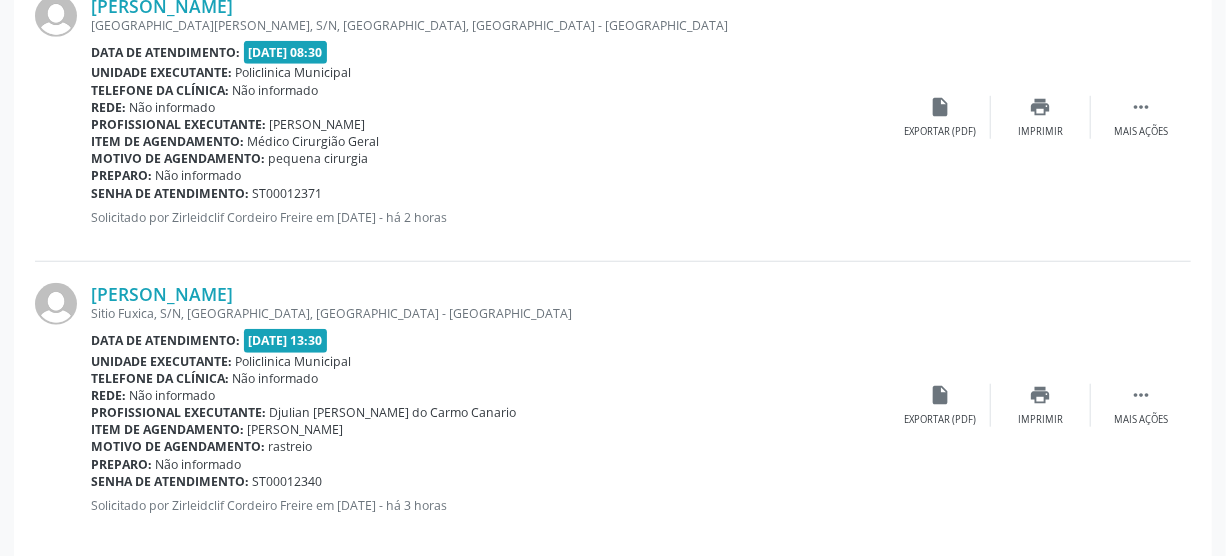 scroll, scrollTop: 658, scrollLeft: 0, axis: vertical 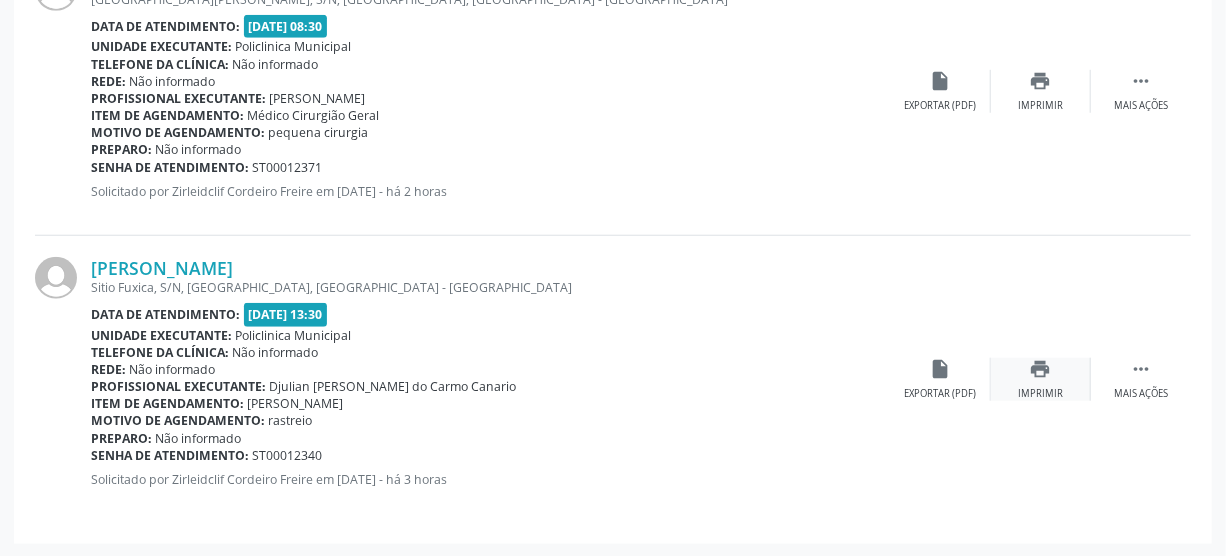 click on "print
Imprimir" at bounding box center (1041, 379) 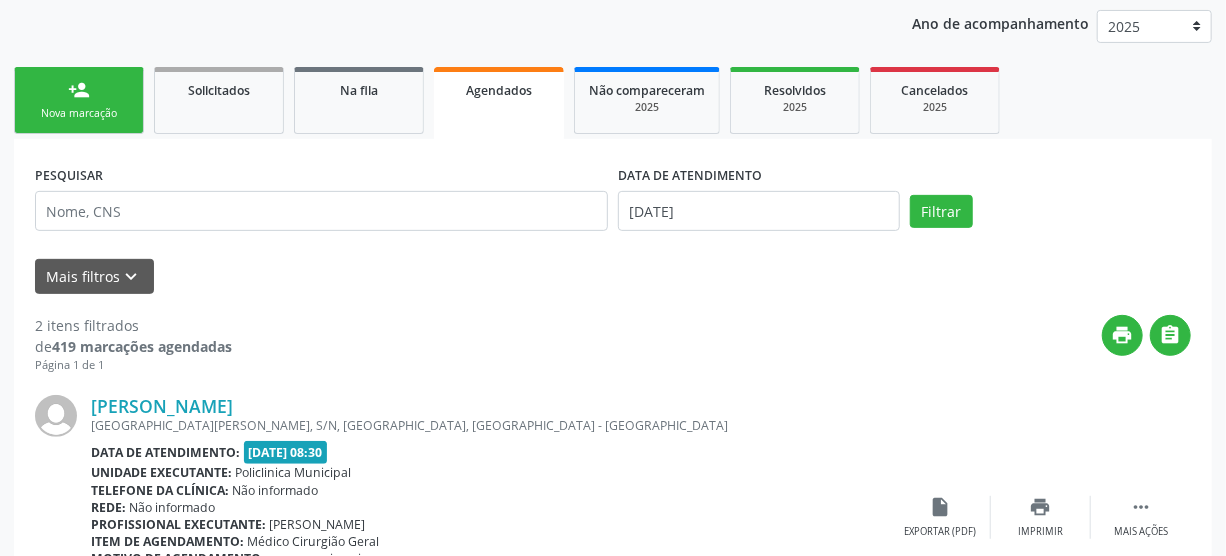 scroll, scrollTop: 203, scrollLeft: 0, axis: vertical 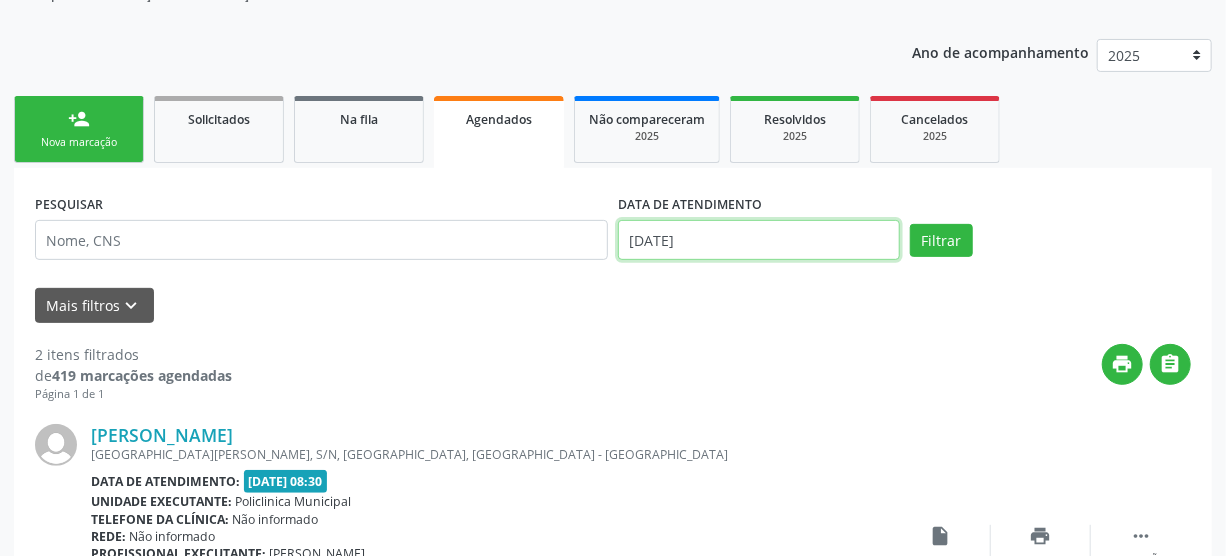 click on "[DATE]" at bounding box center [759, 240] 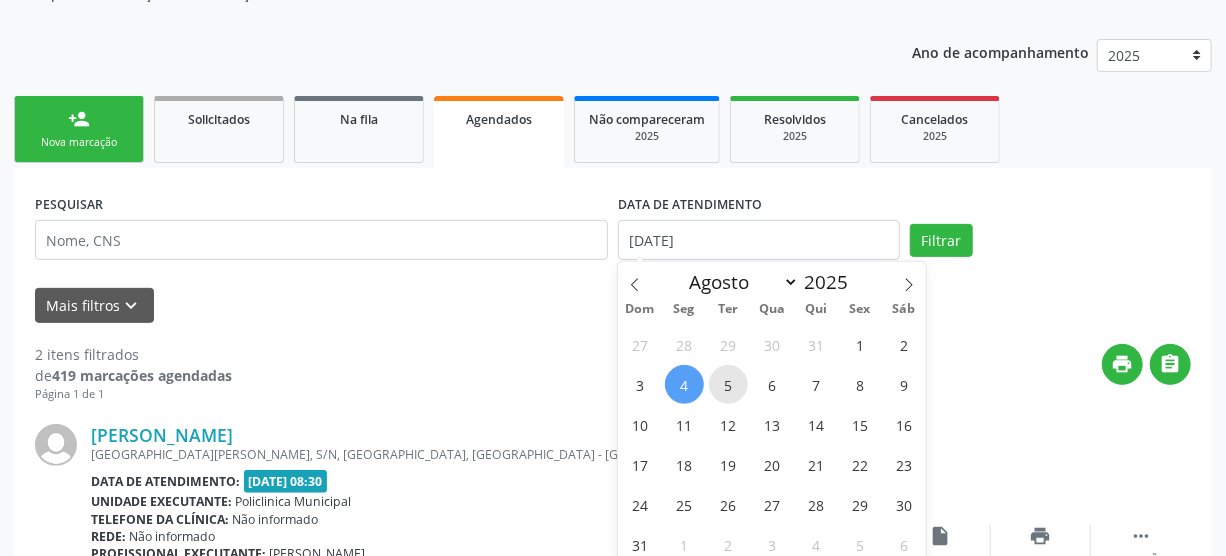 click on "5" at bounding box center (728, 384) 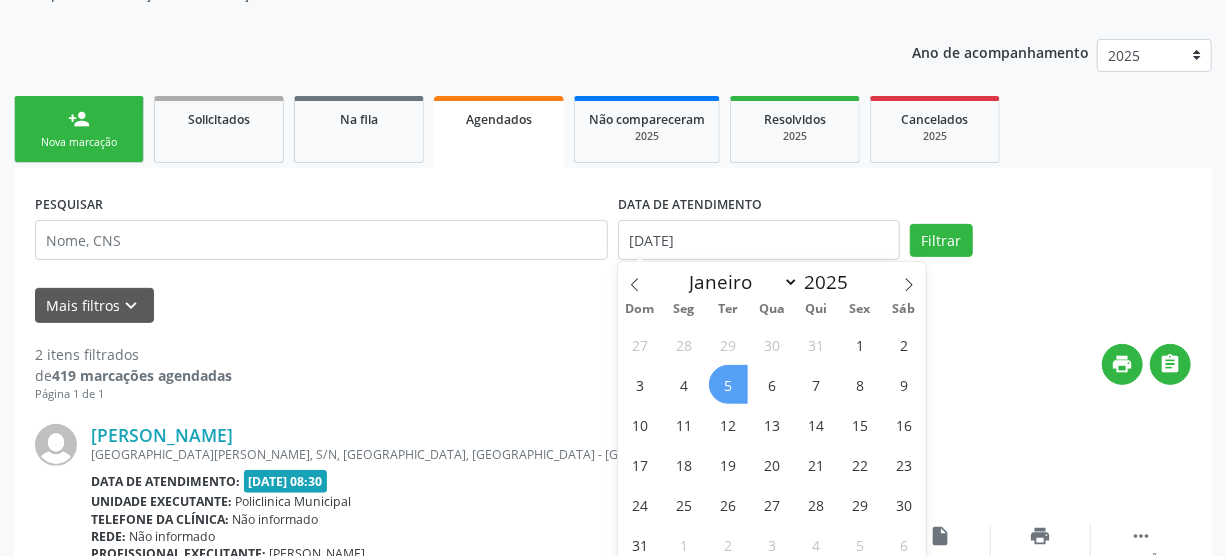 click on "5" at bounding box center (728, 384) 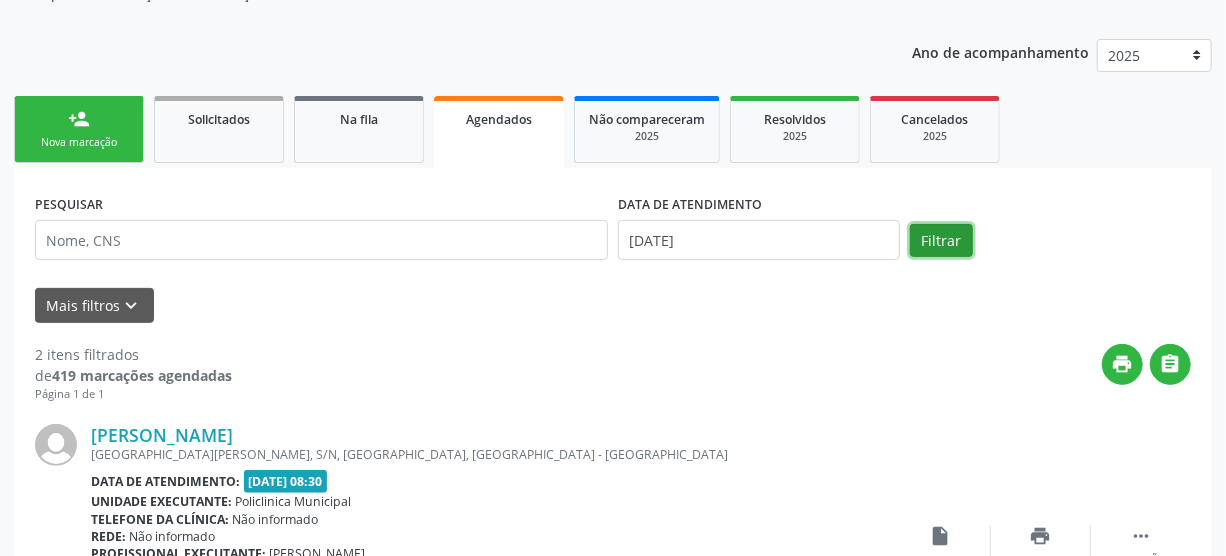 click on "Filtrar" at bounding box center [941, 241] 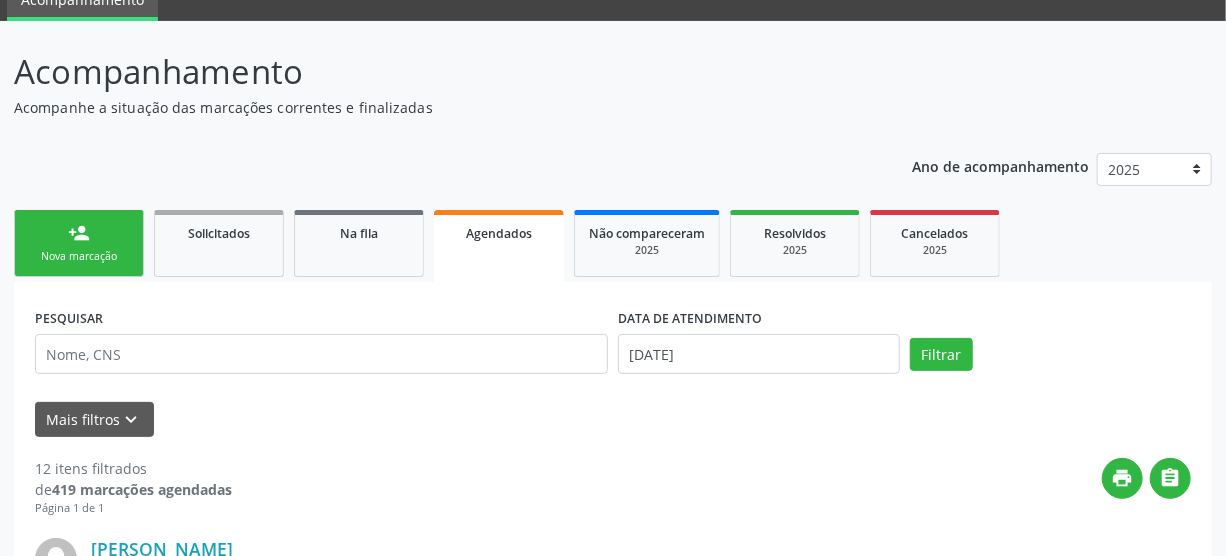 scroll, scrollTop: 0, scrollLeft: 0, axis: both 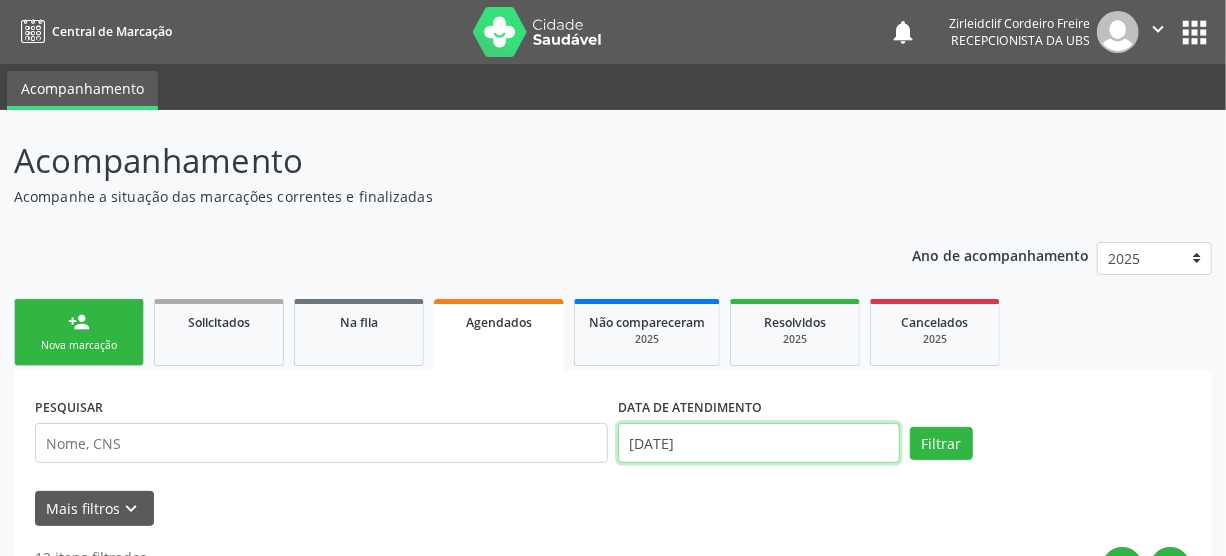 click on "[DATE]" at bounding box center [759, 443] 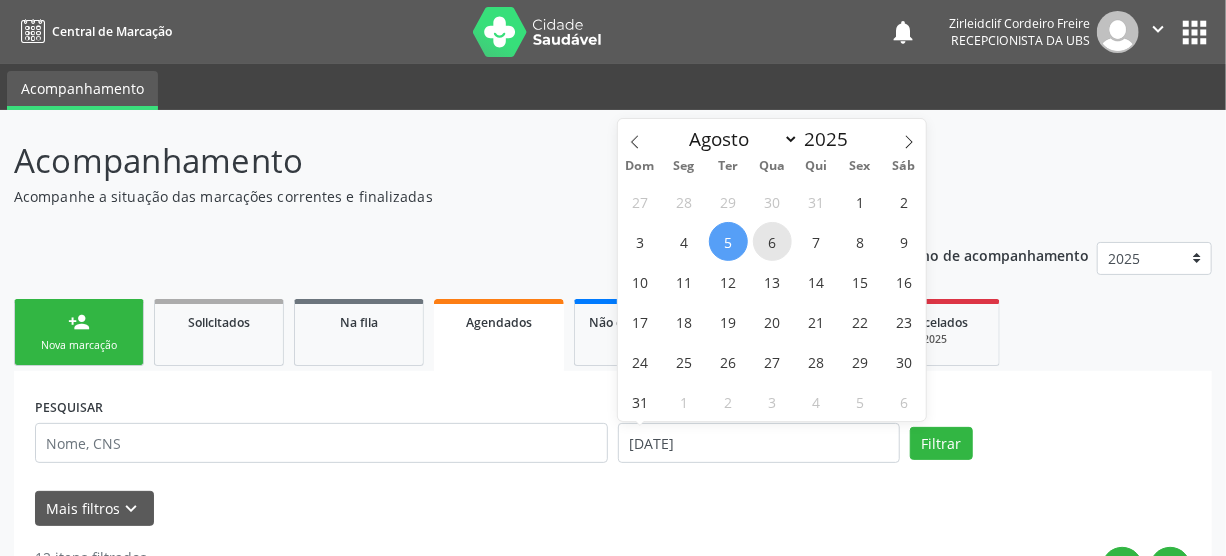 click on "6" at bounding box center [772, 241] 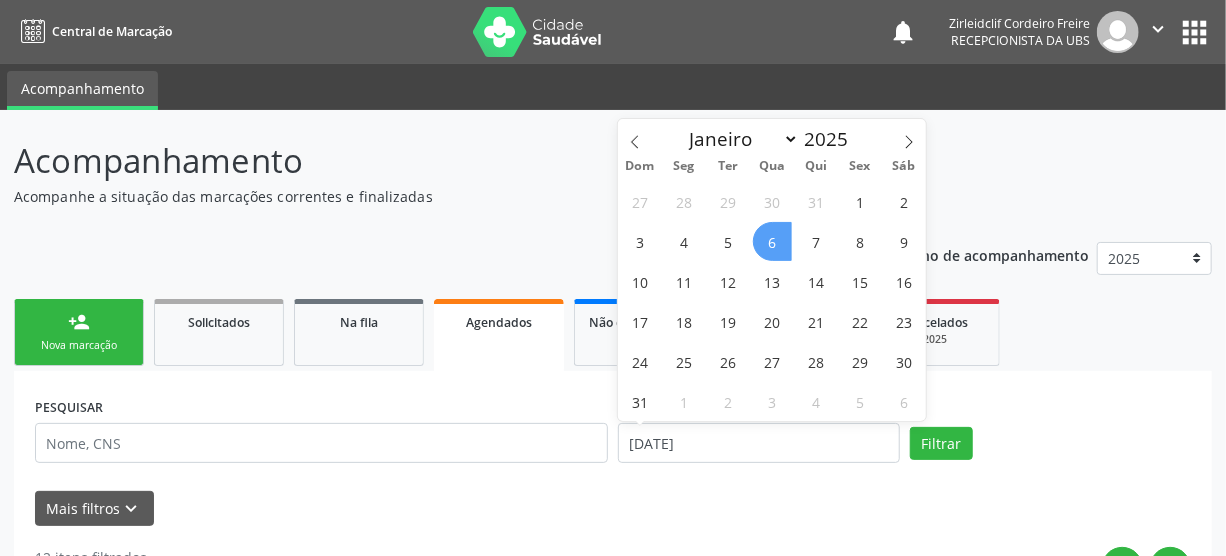 click on "6" at bounding box center [772, 241] 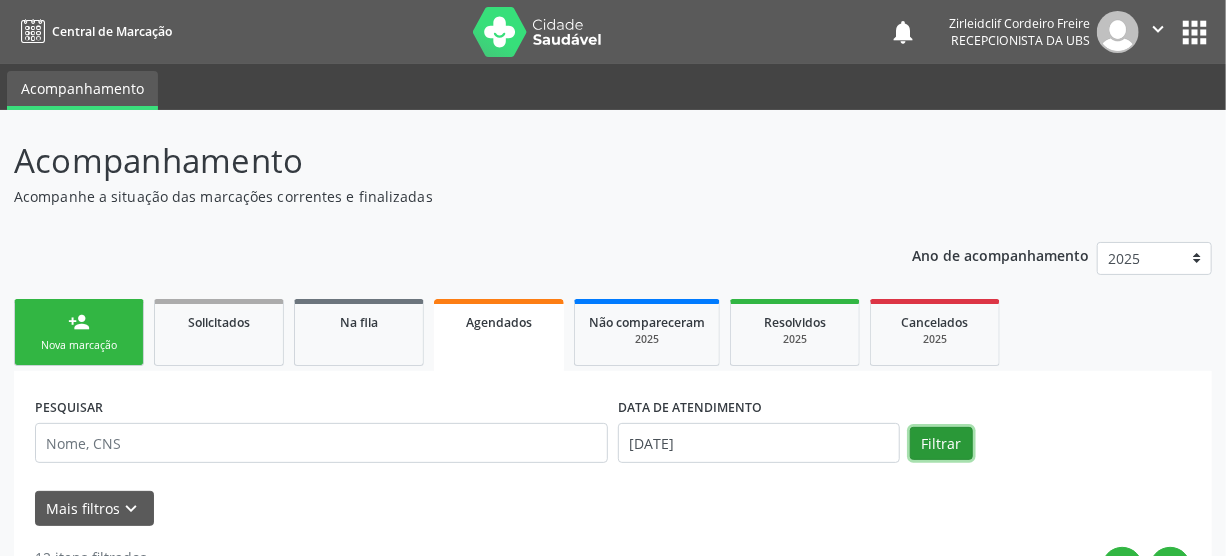 click on "Filtrar" at bounding box center (941, 444) 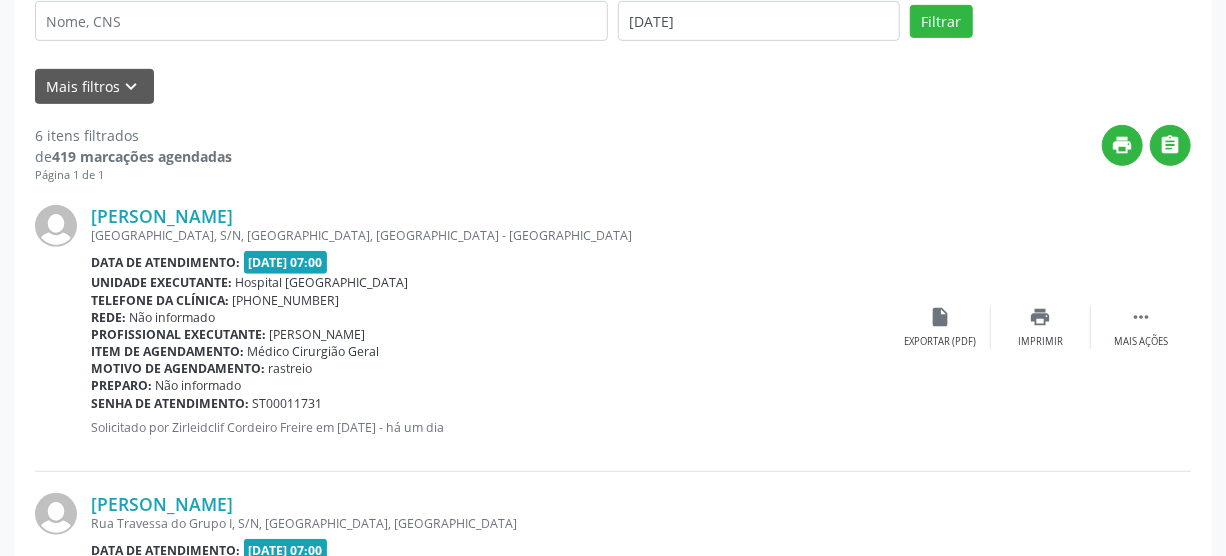 scroll, scrollTop: 454, scrollLeft: 0, axis: vertical 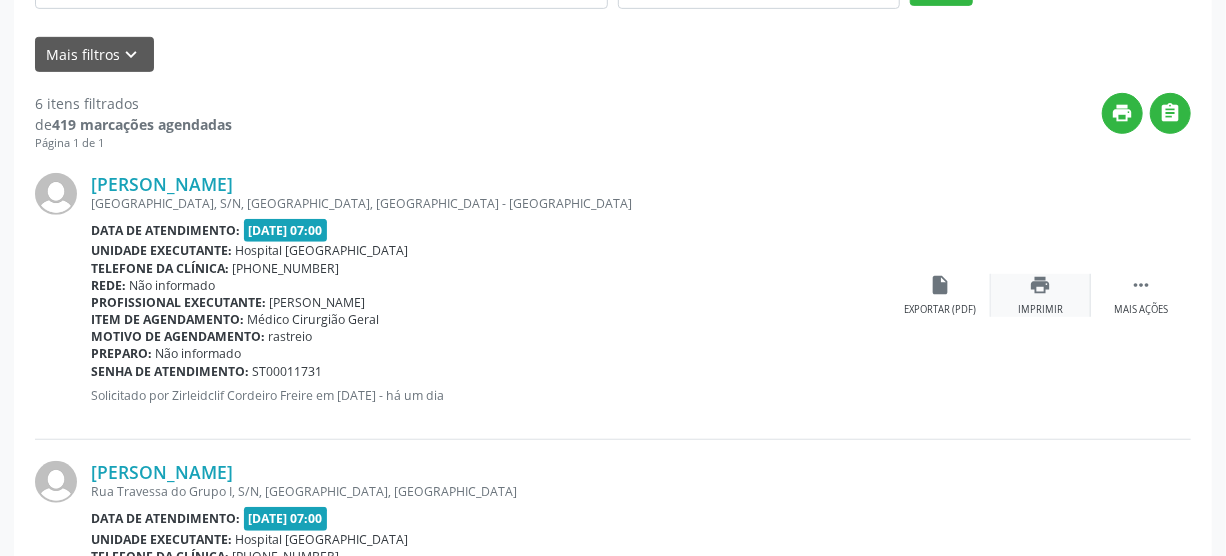 click on "print
Imprimir" at bounding box center (1041, 295) 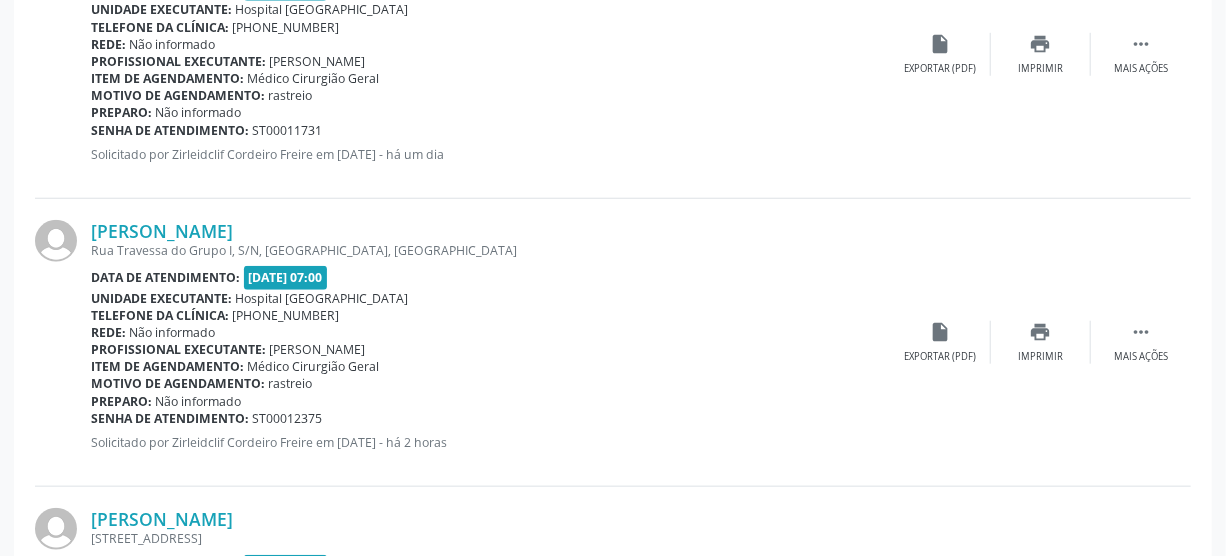 scroll, scrollTop: 727, scrollLeft: 0, axis: vertical 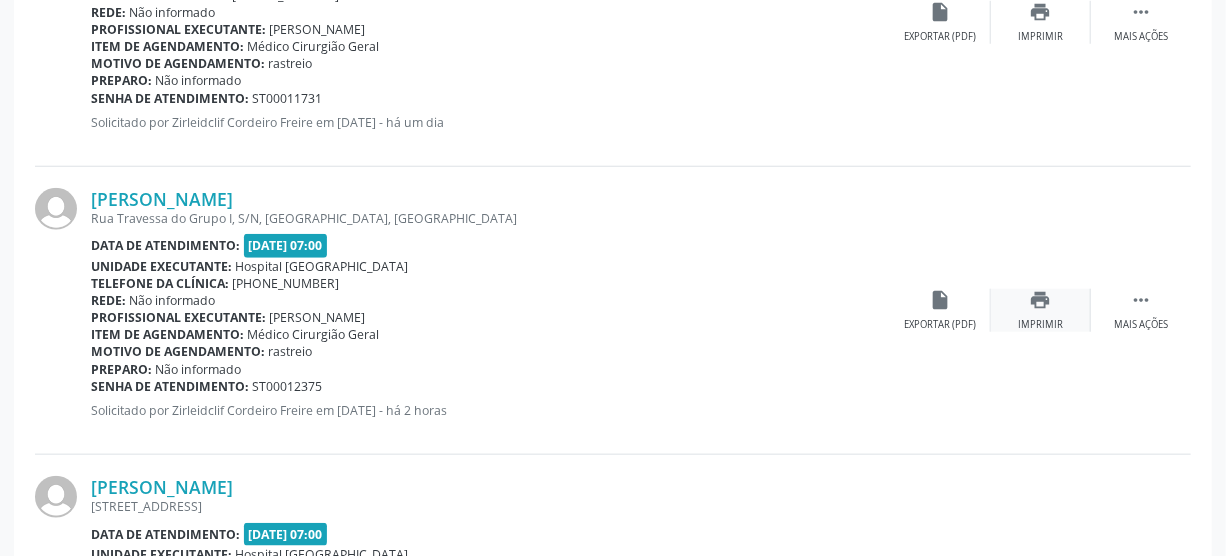 click on "print
Imprimir" at bounding box center [1041, 310] 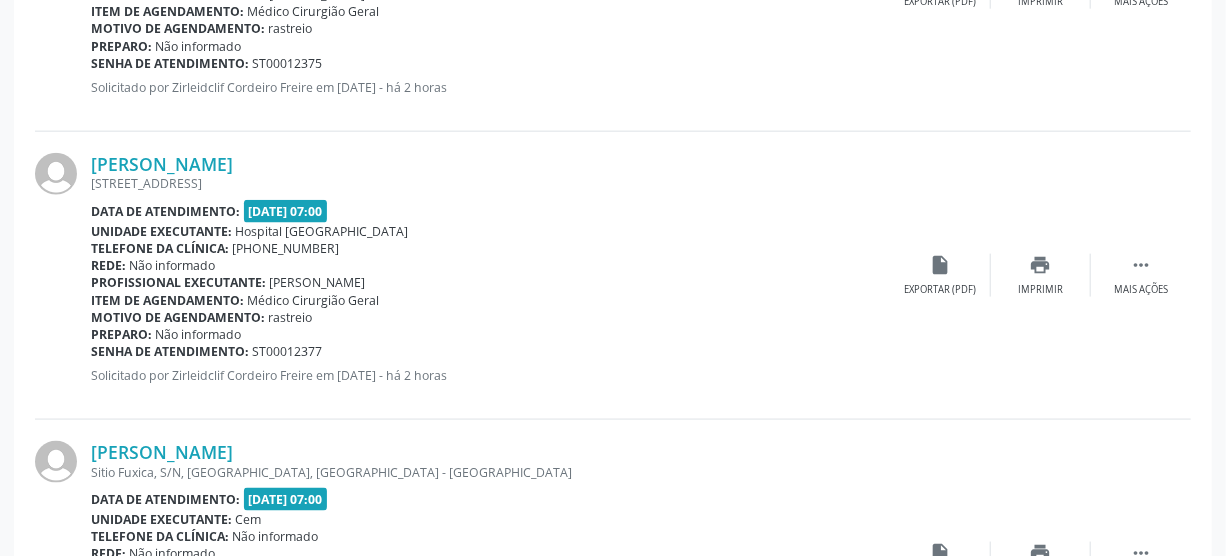 scroll, scrollTop: 1090, scrollLeft: 0, axis: vertical 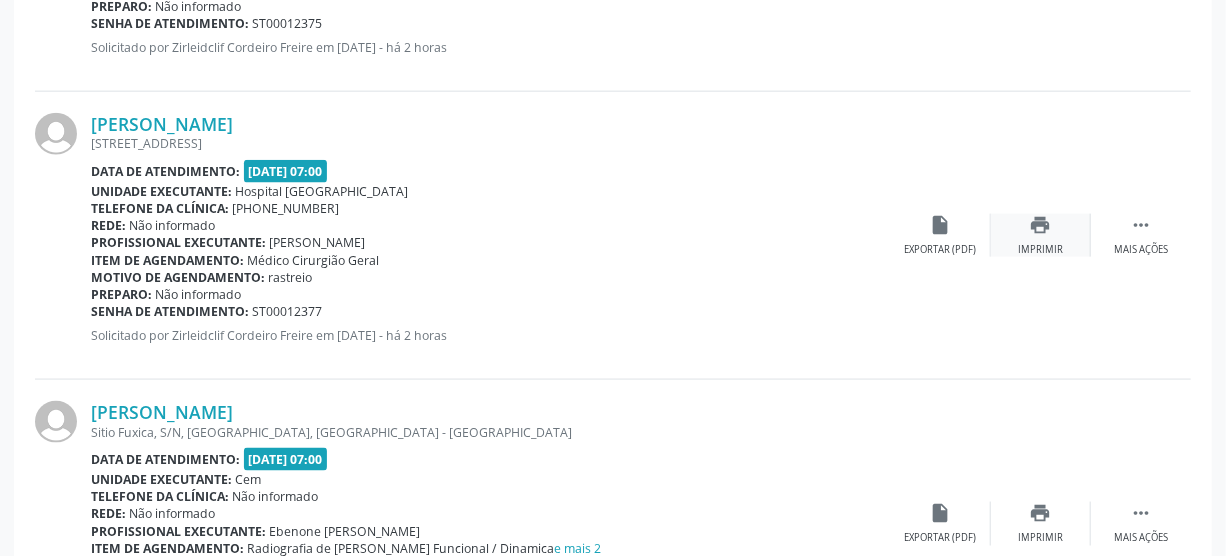 click on "print" at bounding box center [1041, 225] 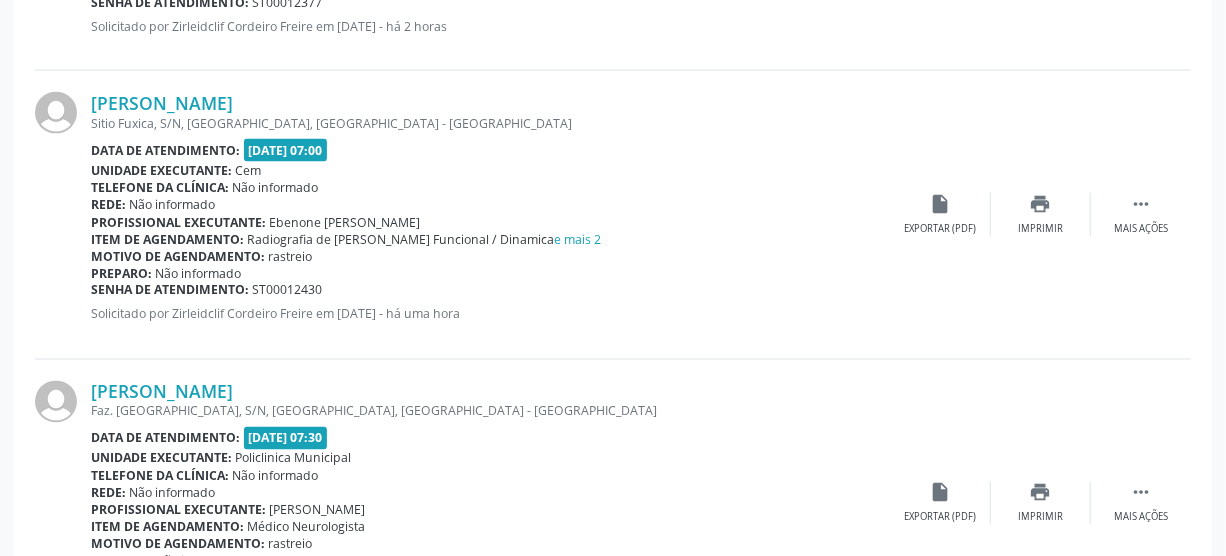 scroll, scrollTop: 1454, scrollLeft: 0, axis: vertical 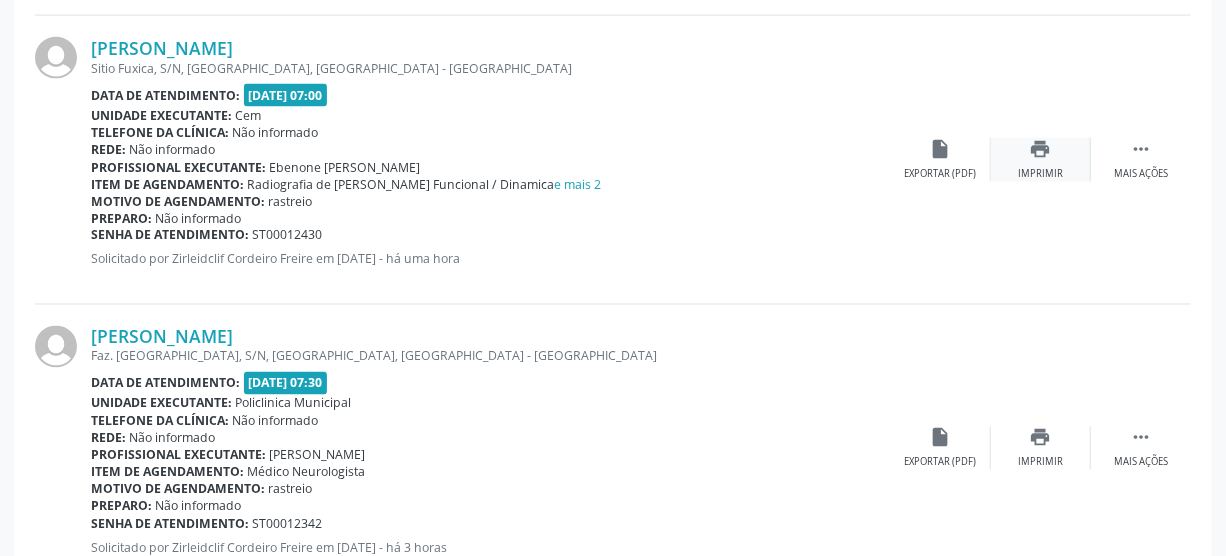 click on "print" at bounding box center (1041, 149) 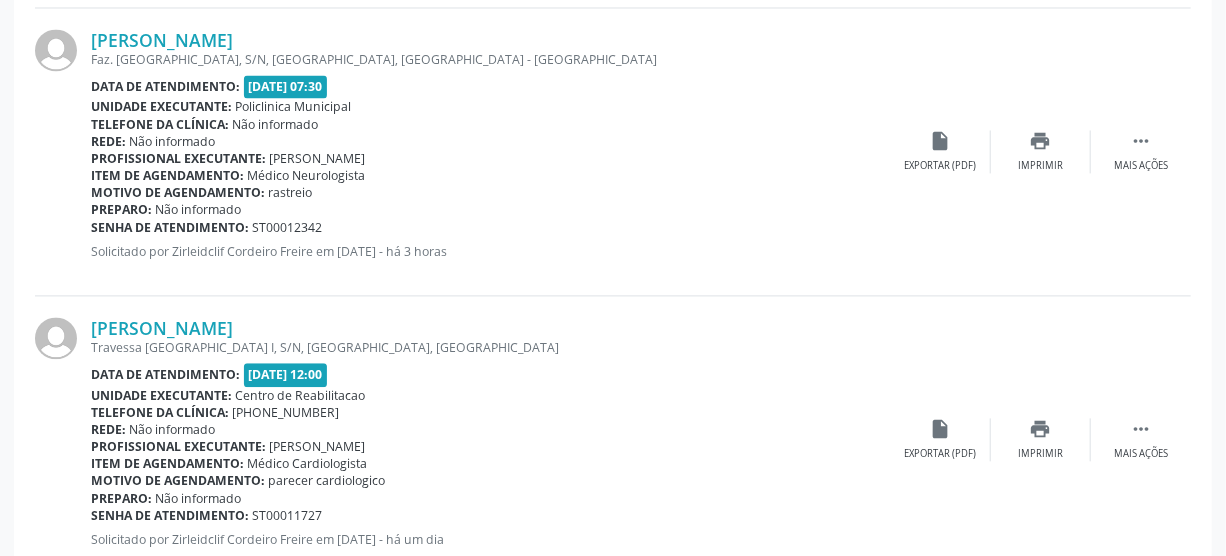 scroll, scrollTop: 1719, scrollLeft: 0, axis: vertical 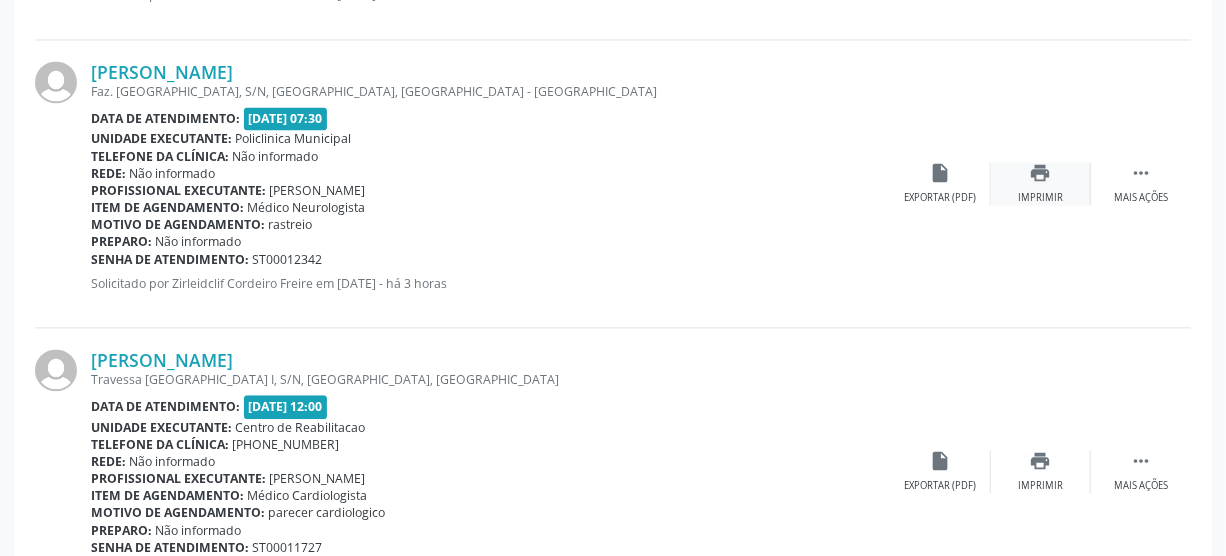 click on "print" at bounding box center (1041, 173) 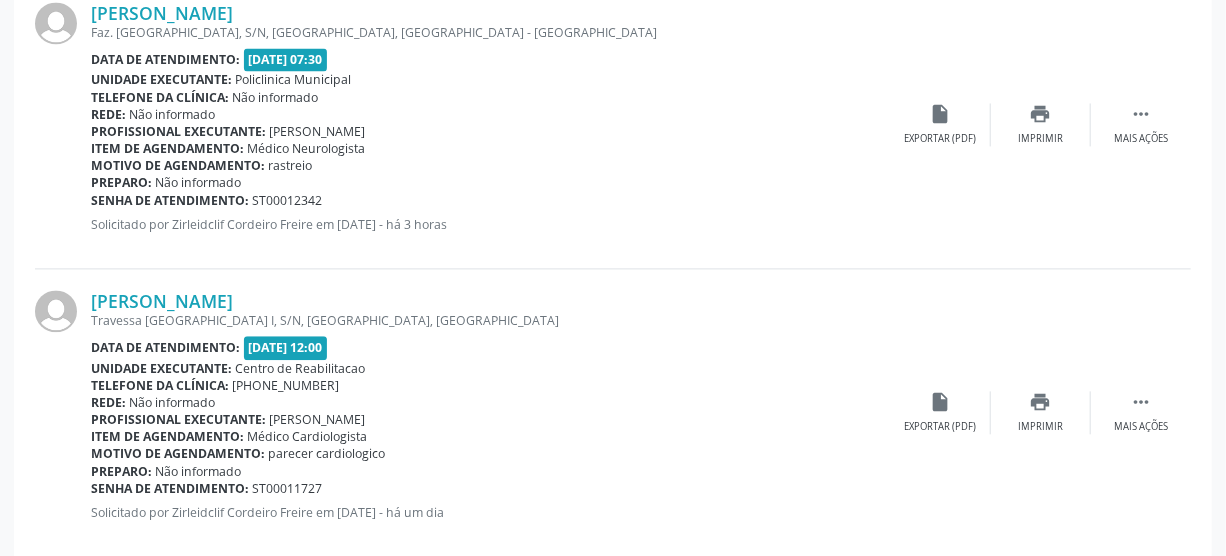 scroll, scrollTop: 1810, scrollLeft: 0, axis: vertical 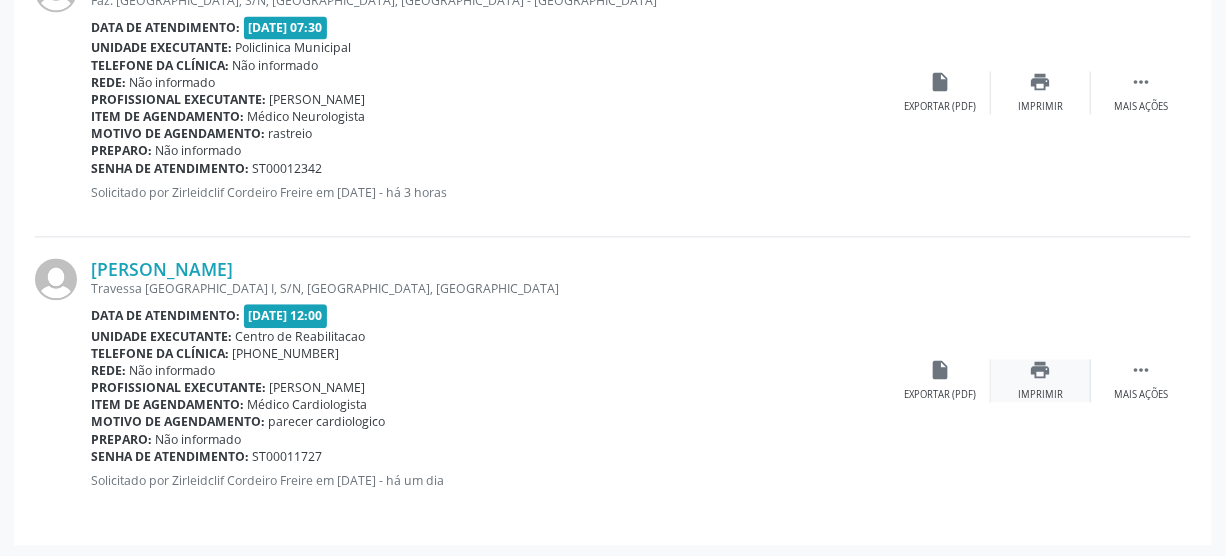 click on "print
Imprimir" at bounding box center (1041, 380) 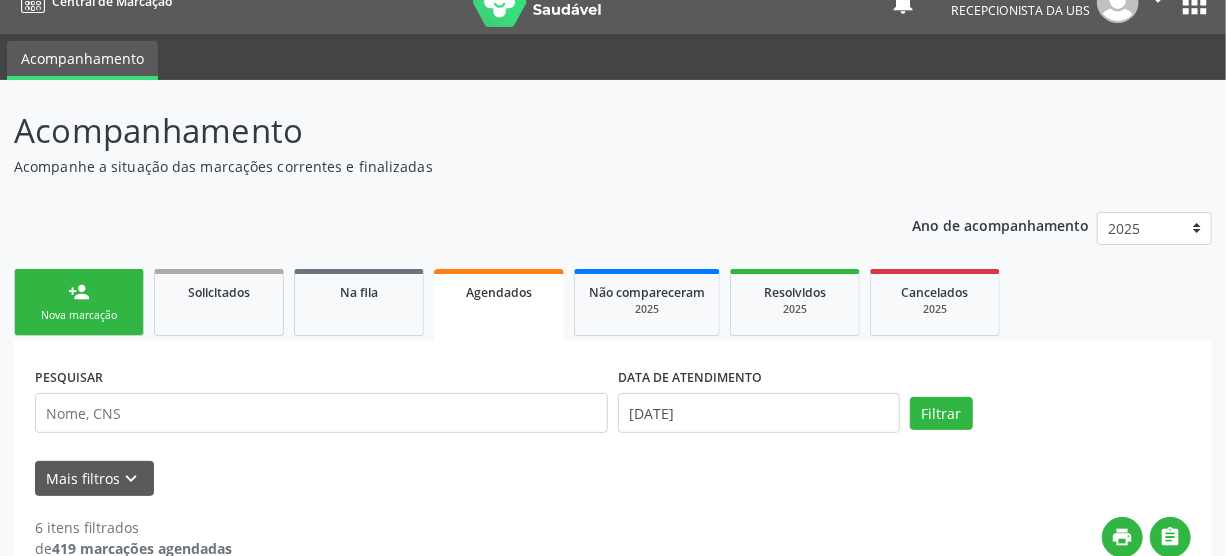scroll, scrollTop: 0, scrollLeft: 0, axis: both 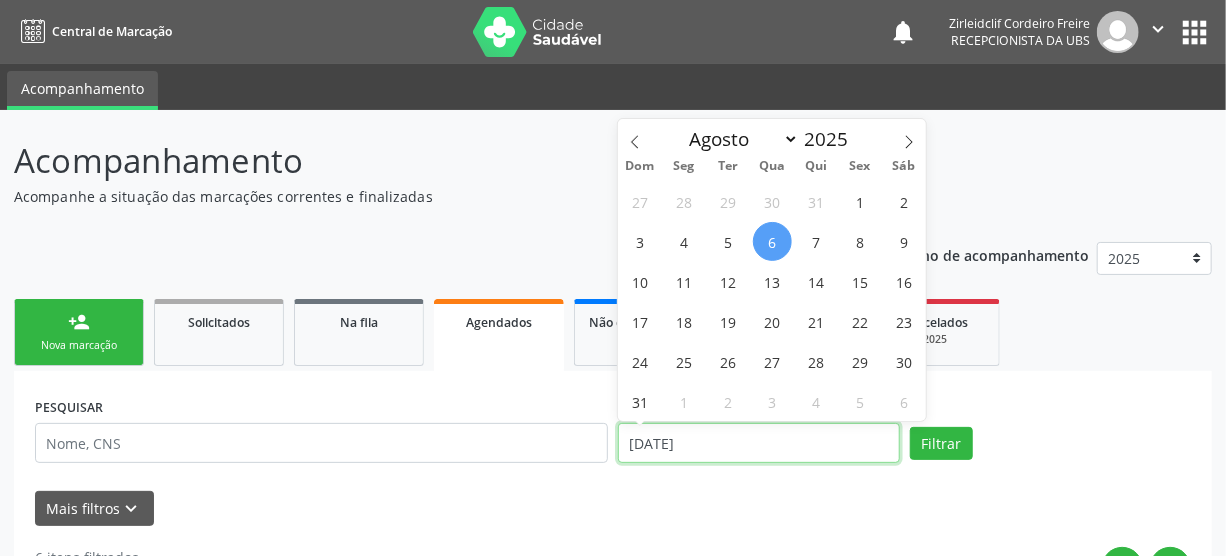 click on "[DATE]" at bounding box center [759, 443] 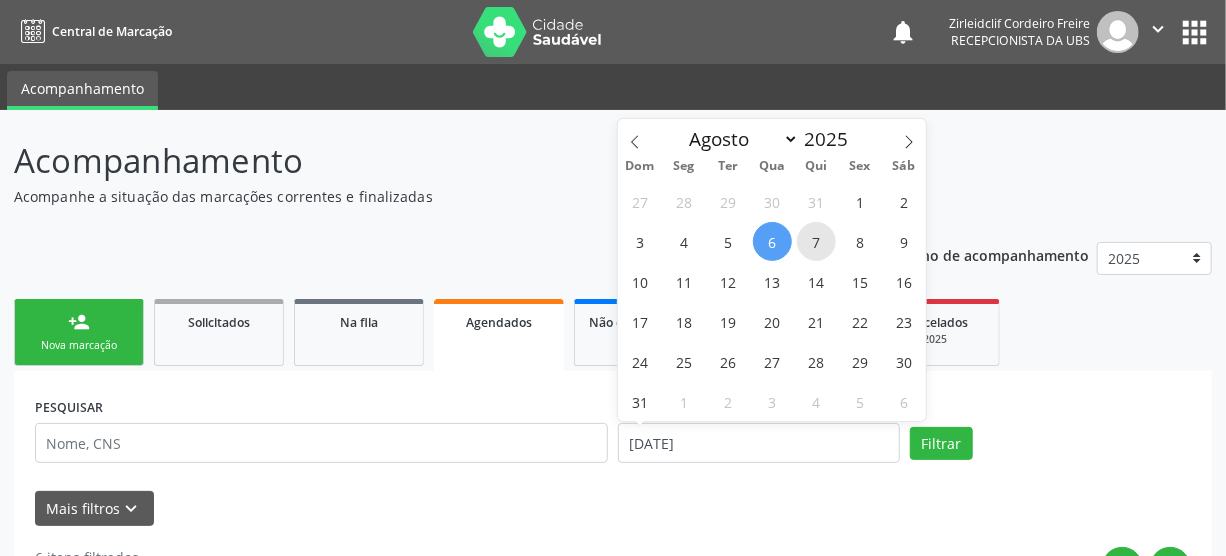 click on "7" at bounding box center [816, 241] 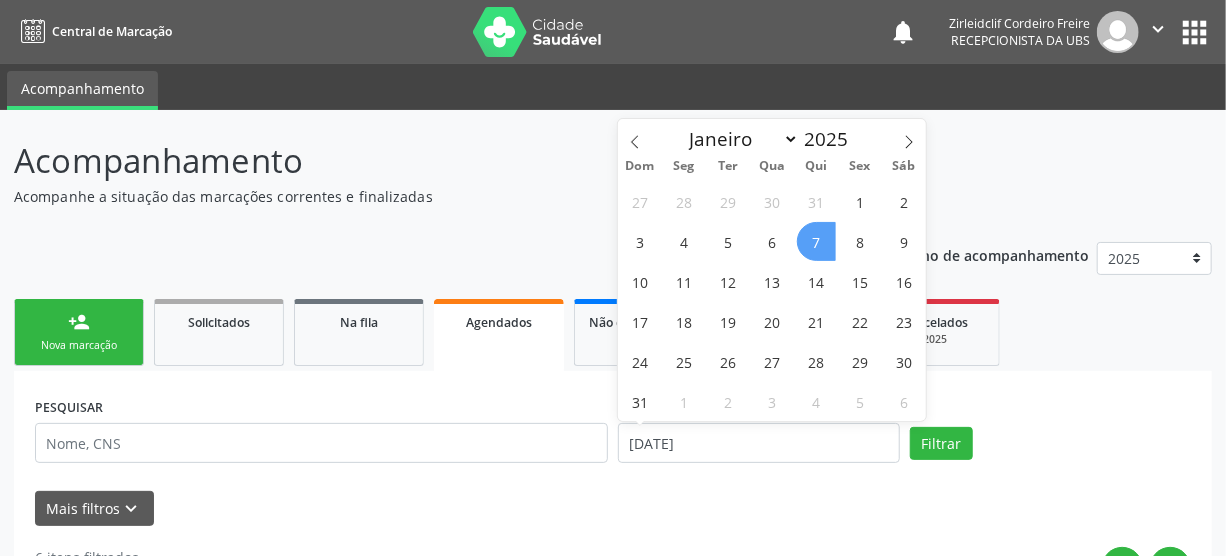 click on "7" at bounding box center (816, 241) 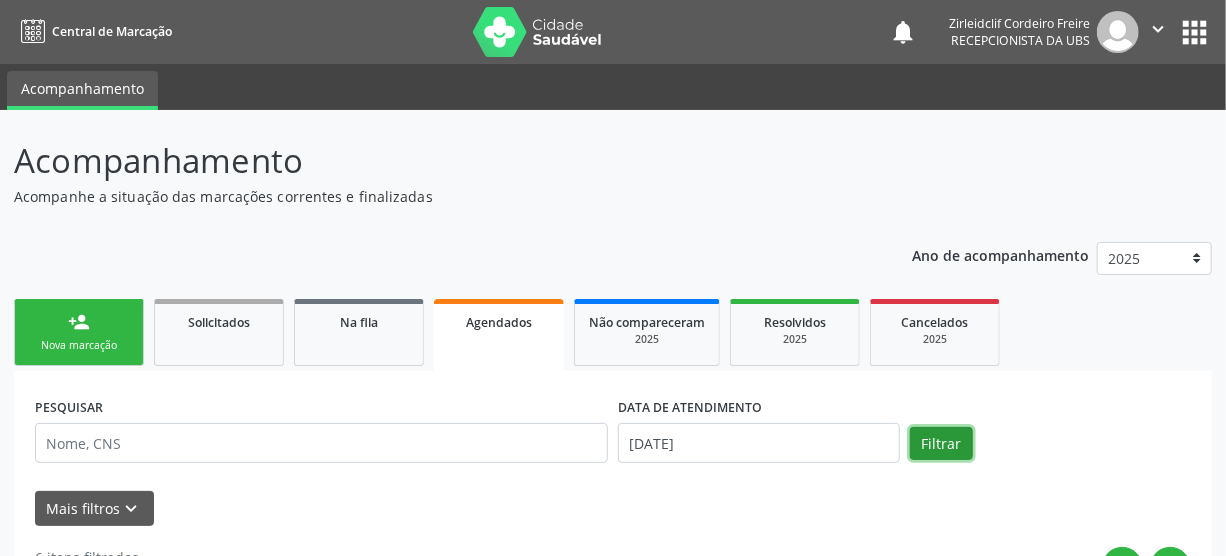 click on "Filtrar" at bounding box center (941, 444) 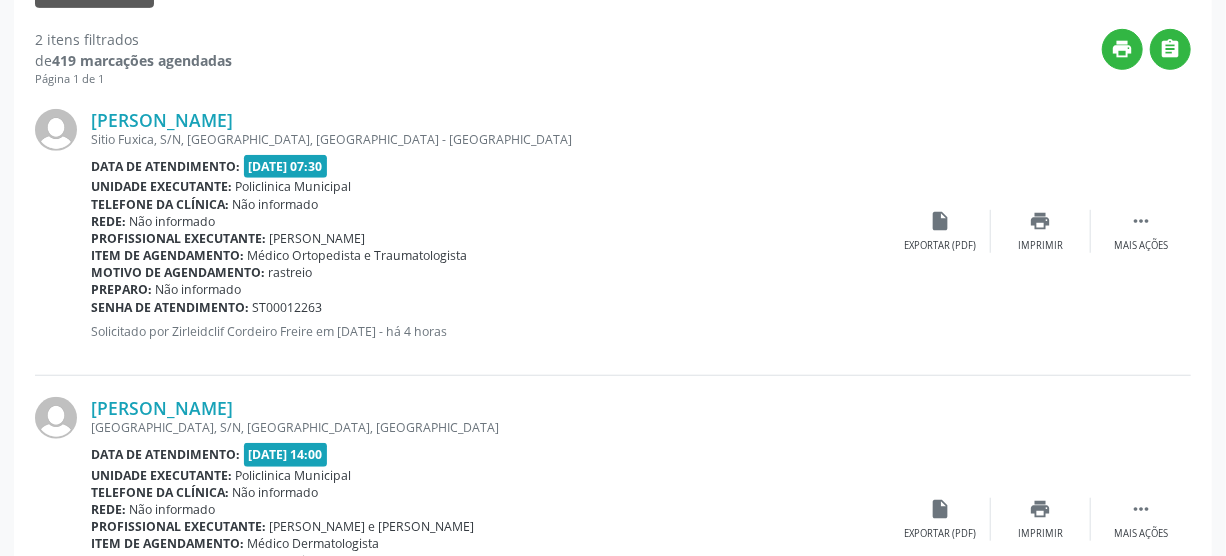 scroll, scrollTop: 545, scrollLeft: 0, axis: vertical 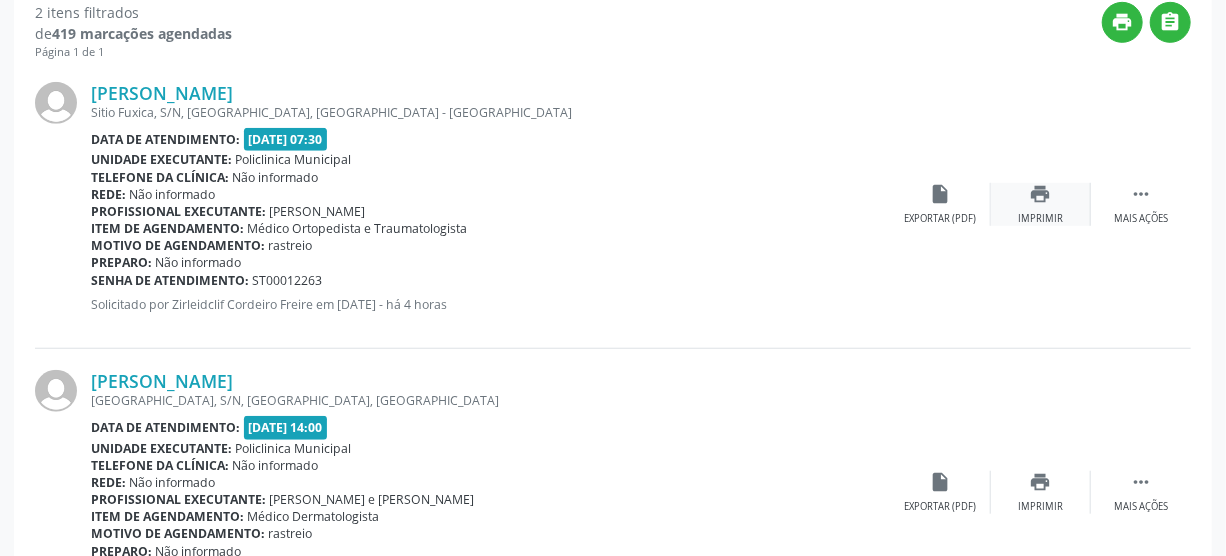 click on "print" at bounding box center [1041, 194] 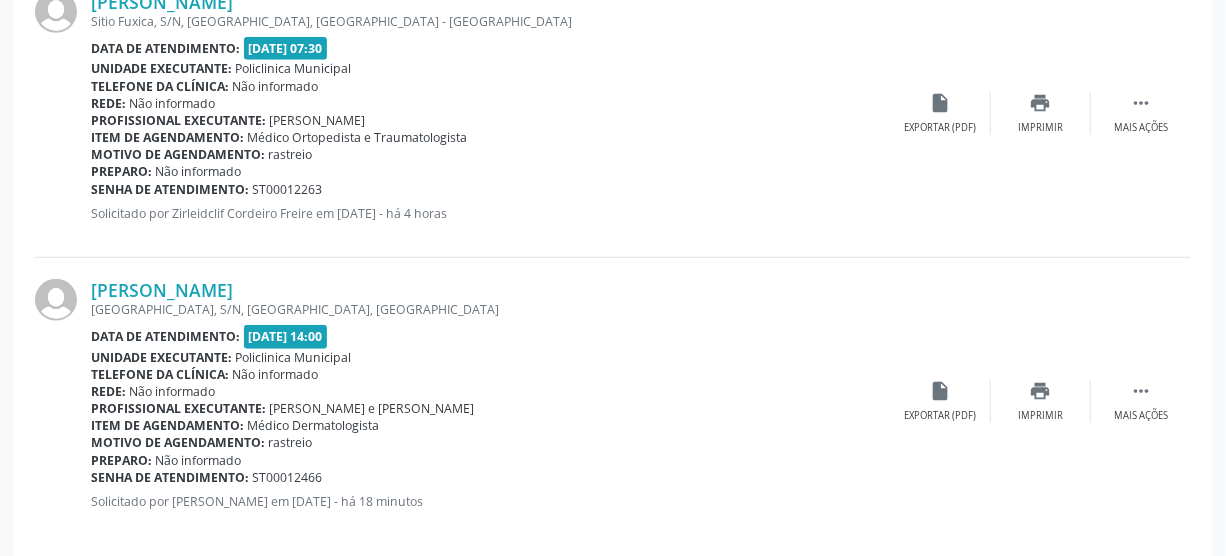 scroll, scrollTop: 658, scrollLeft: 0, axis: vertical 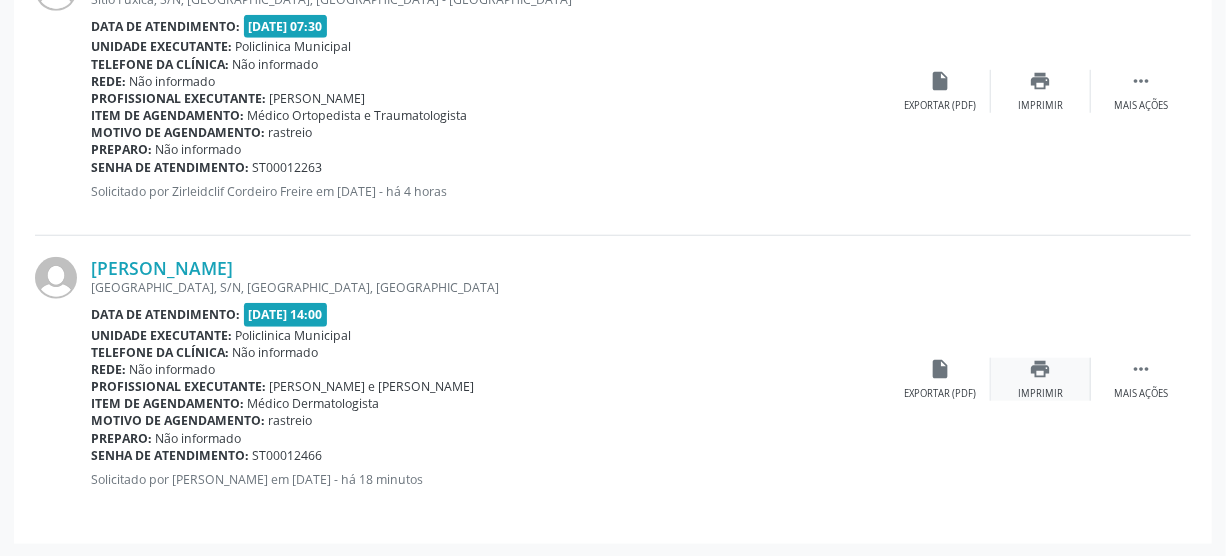 click on "print
Imprimir" at bounding box center [1041, 379] 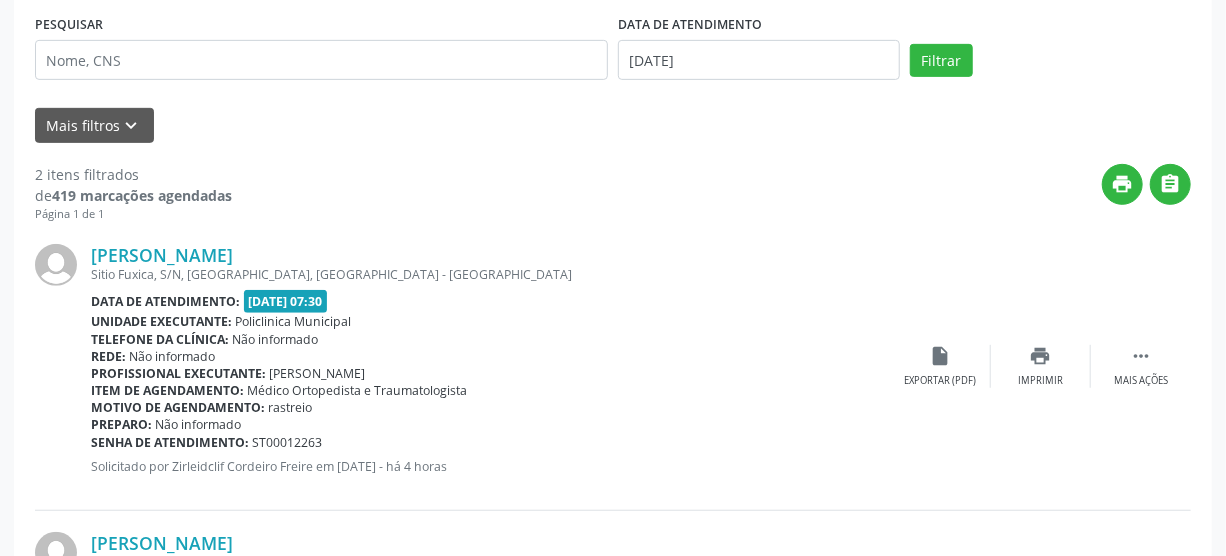 scroll, scrollTop: 294, scrollLeft: 0, axis: vertical 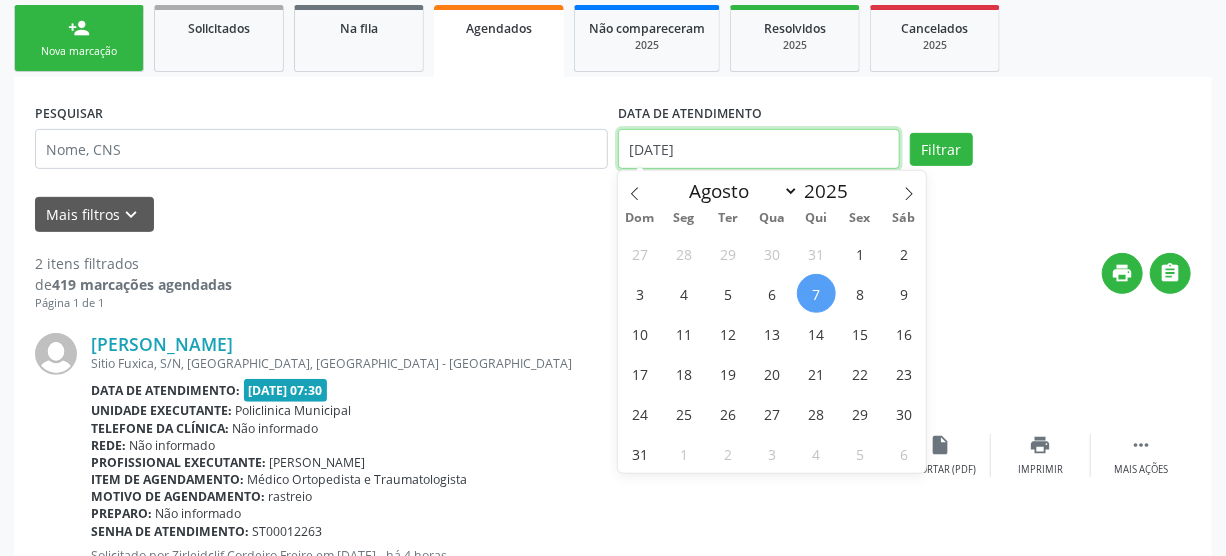 click on "[DATE]" at bounding box center (759, 149) 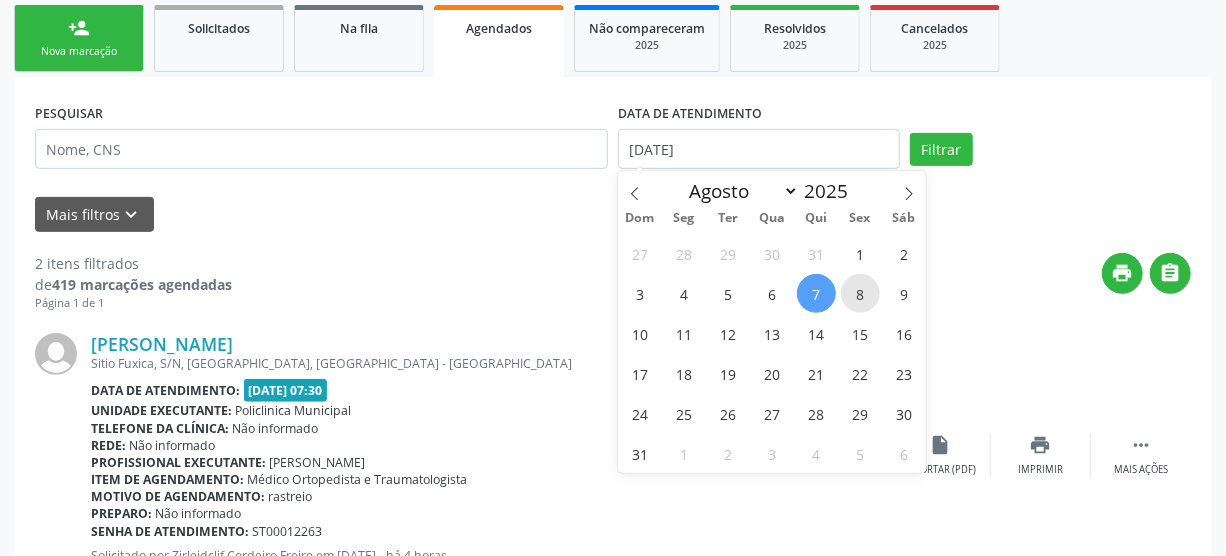 click on "8" at bounding box center (860, 293) 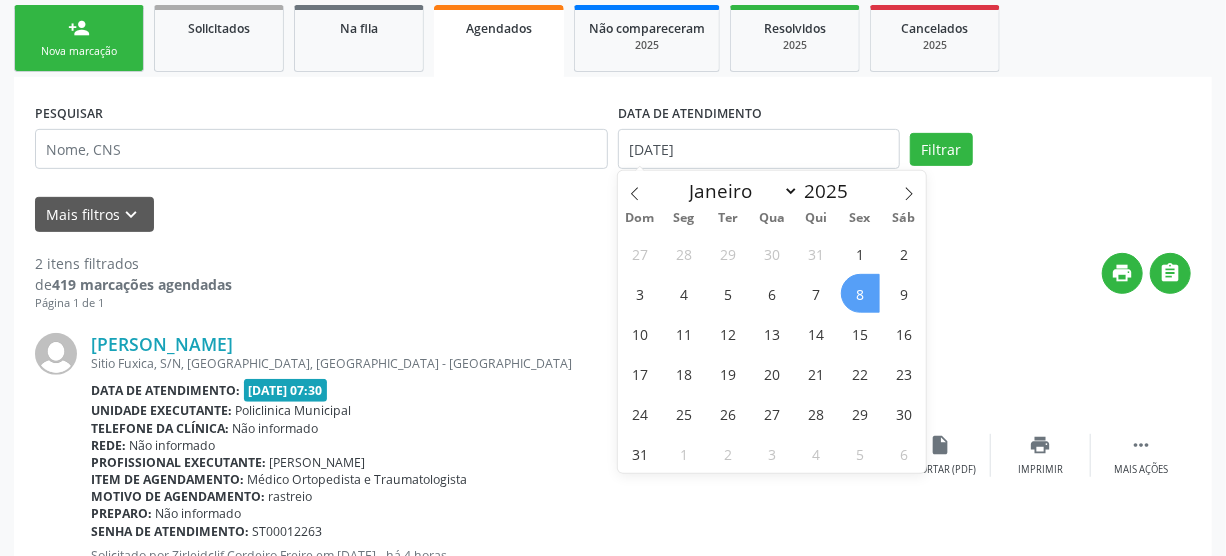 click on "8" at bounding box center (860, 293) 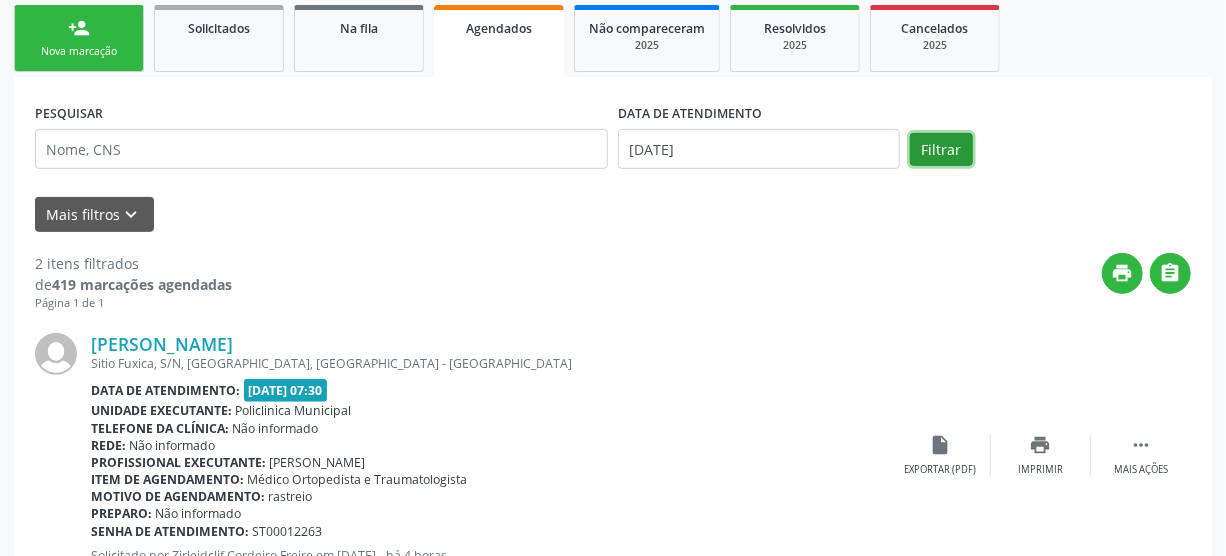 click on "Filtrar" at bounding box center (941, 150) 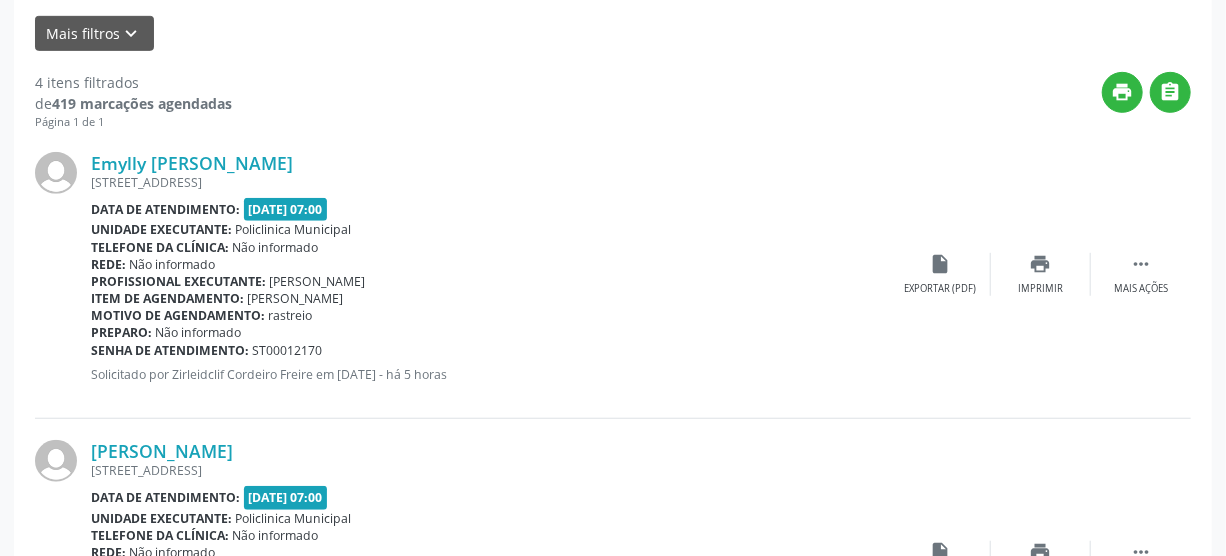 scroll, scrollTop: 476, scrollLeft: 0, axis: vertical 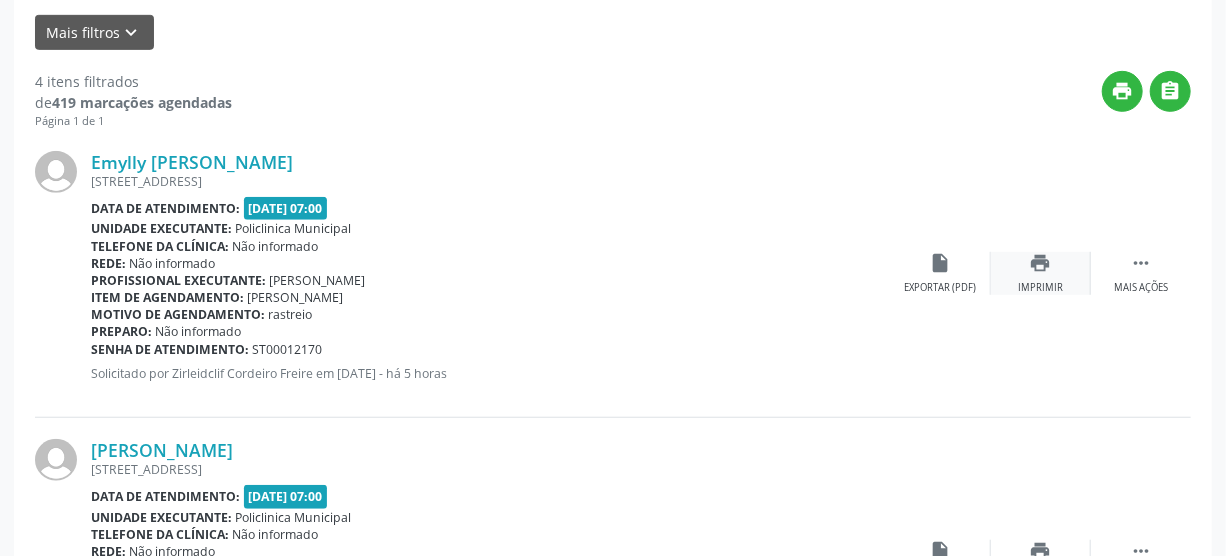 click on "Imprimir" at bounding box center (1040, 288) 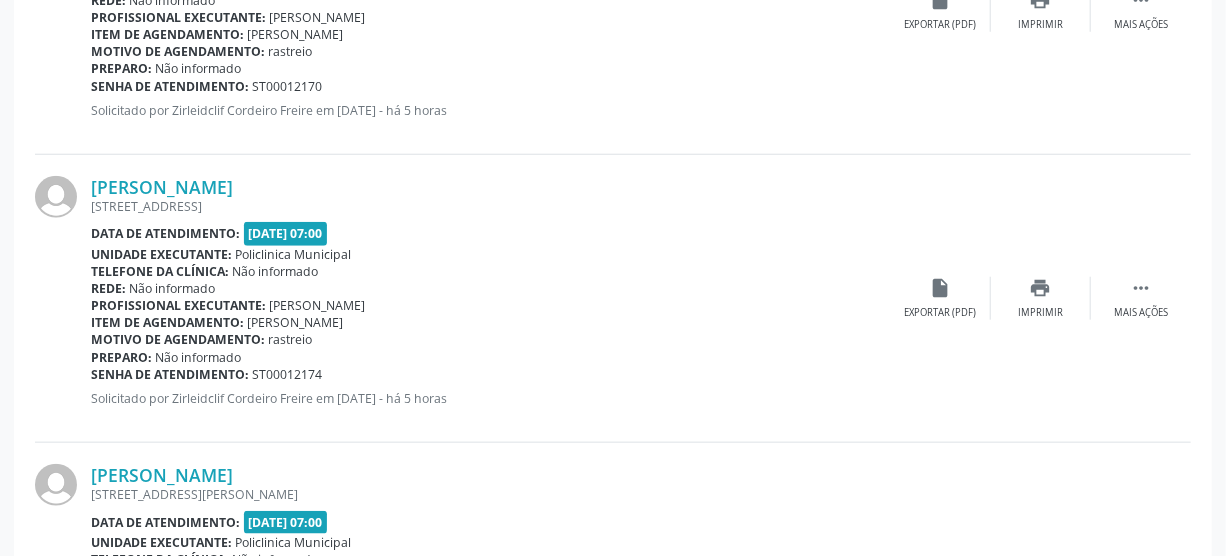 scroll, scrollTop: 749, scrollLeft: 0, axis: vertical 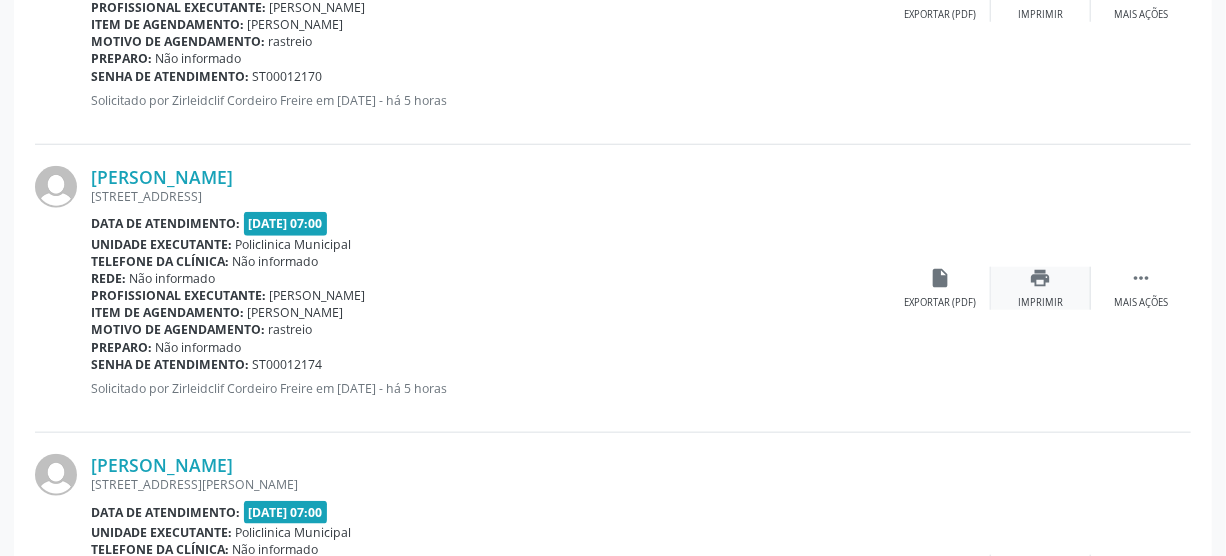 click on "print
Imprimir" at bounding box center [1041, 288] 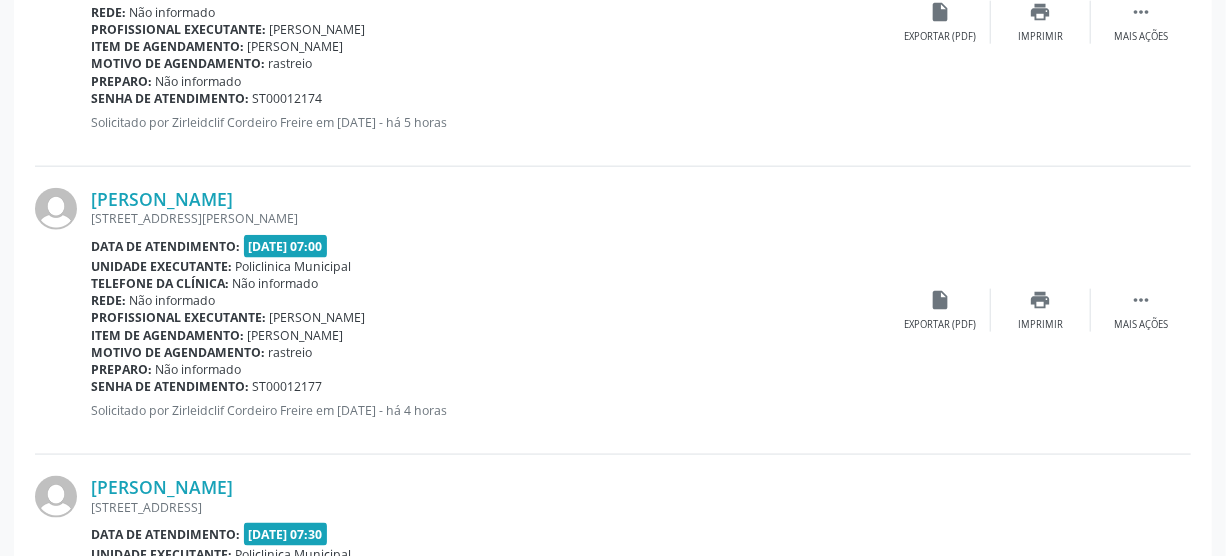 scroll, scrollTop: 1021, scrollLeft: 0, axis: vertical 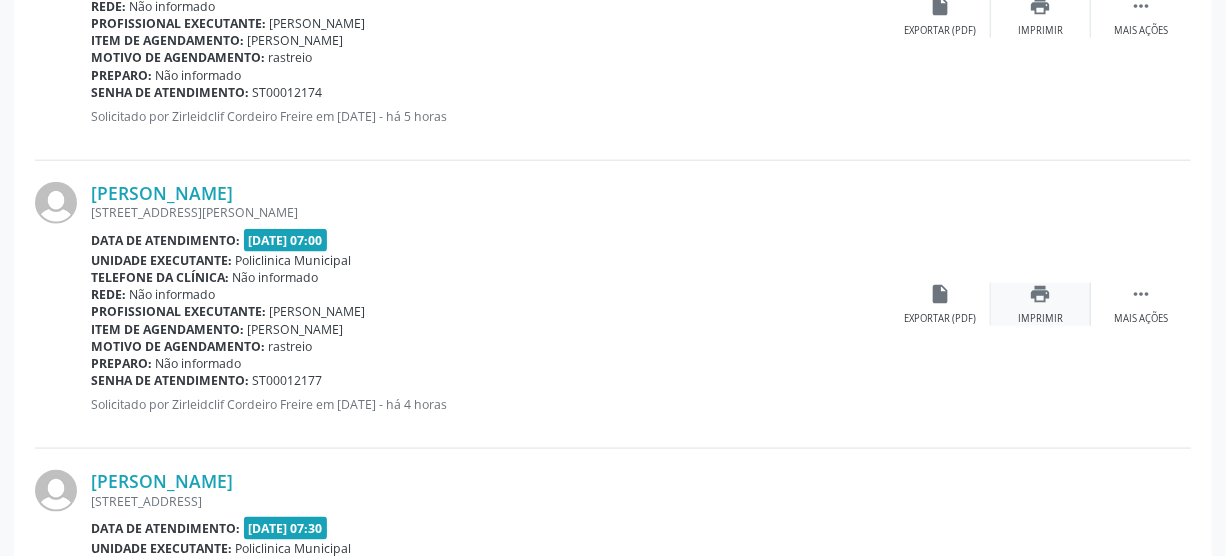 click on "print" at bounding box center [1041, 294] 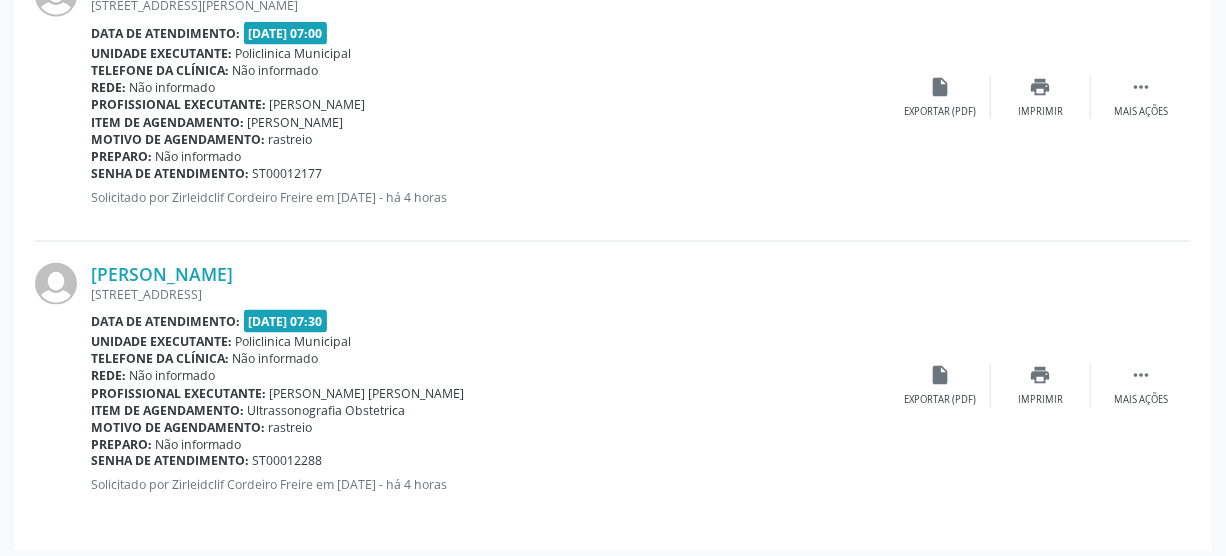 scroll, scrollTop: 1234, scrollLeft: 0, axis: vertical 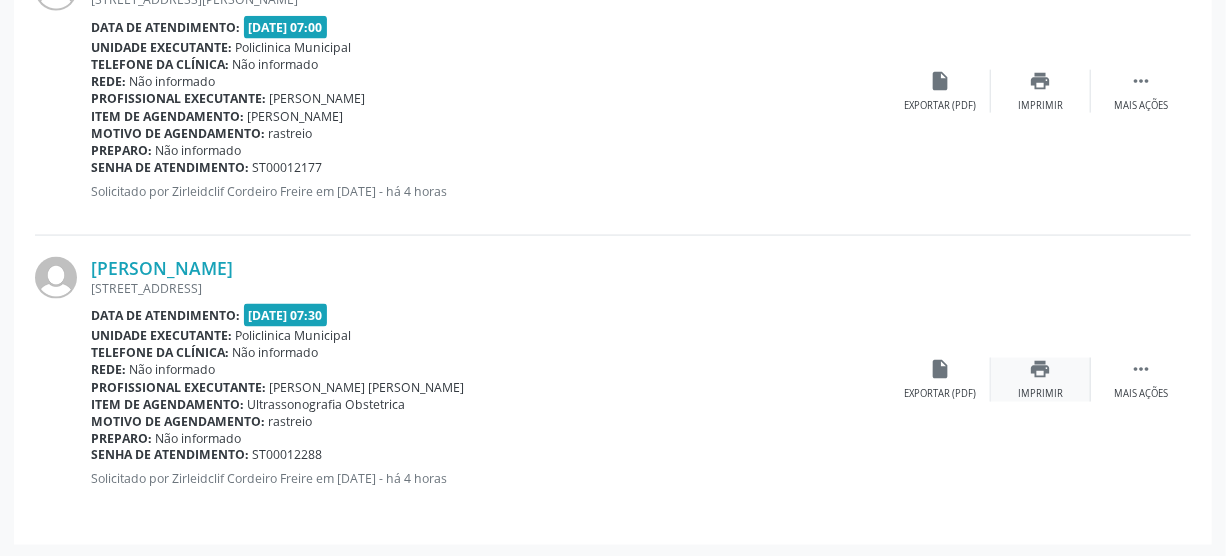 click on "print
Imprimir" at bounding box center [1041, 379] 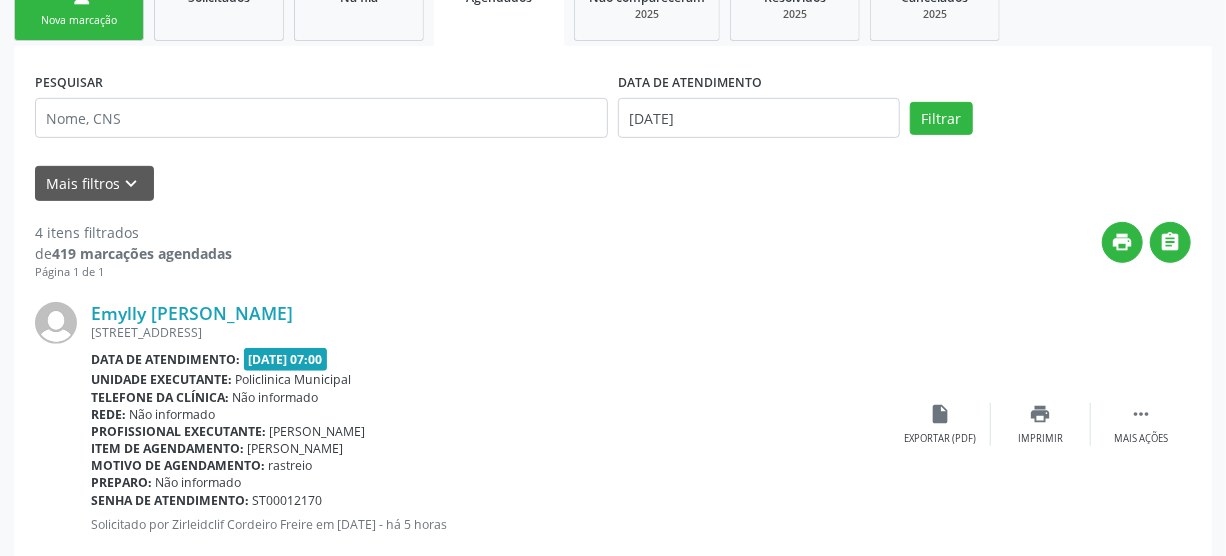 scroll, scrollTop: 234, scrollLeft: 0, axis: vertical 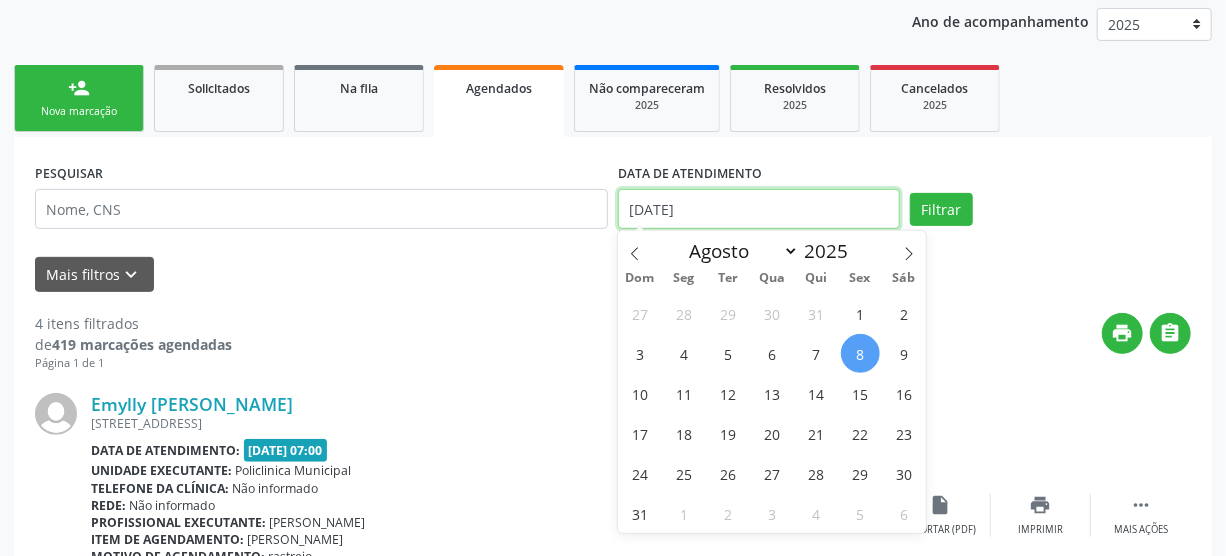 click on "[DATE]" at bounding box center (759, 209) 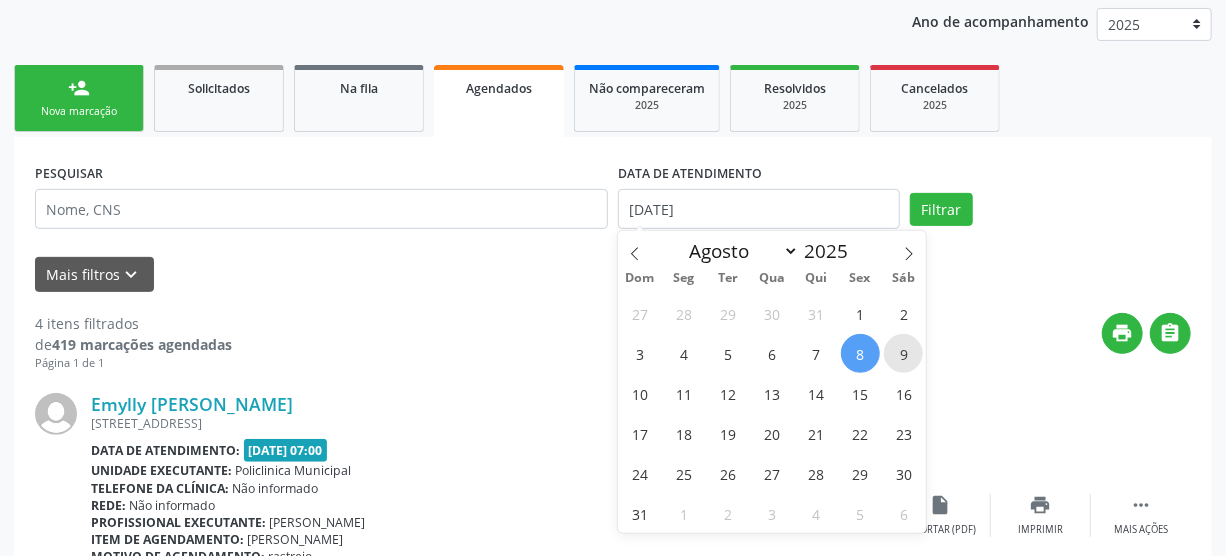 click on "9" at bounding box center [903, 353] 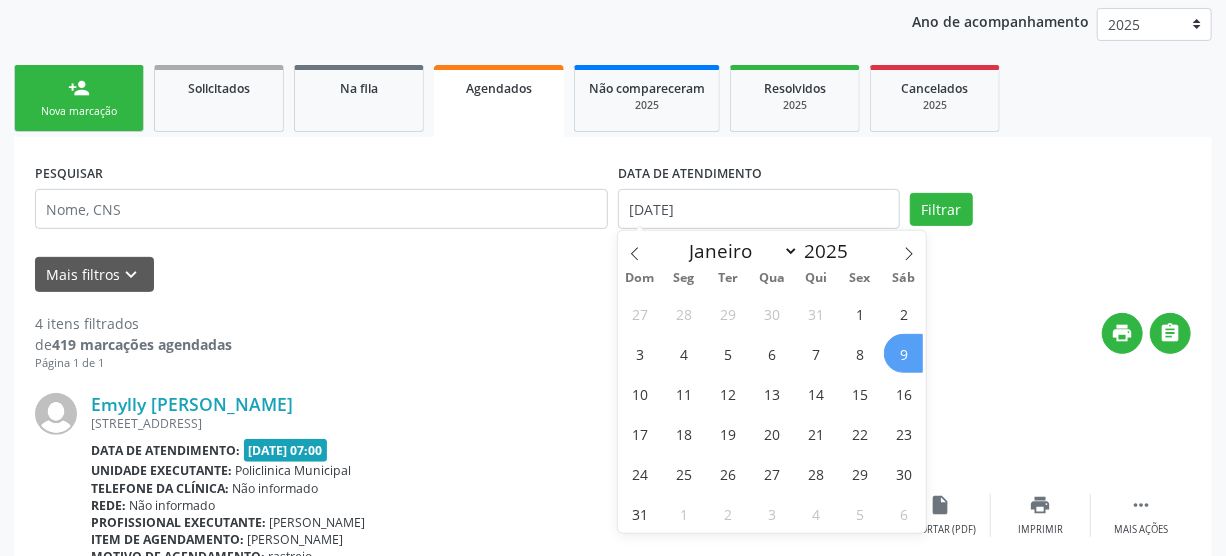 click on "9" at bounding box center (903, 353) 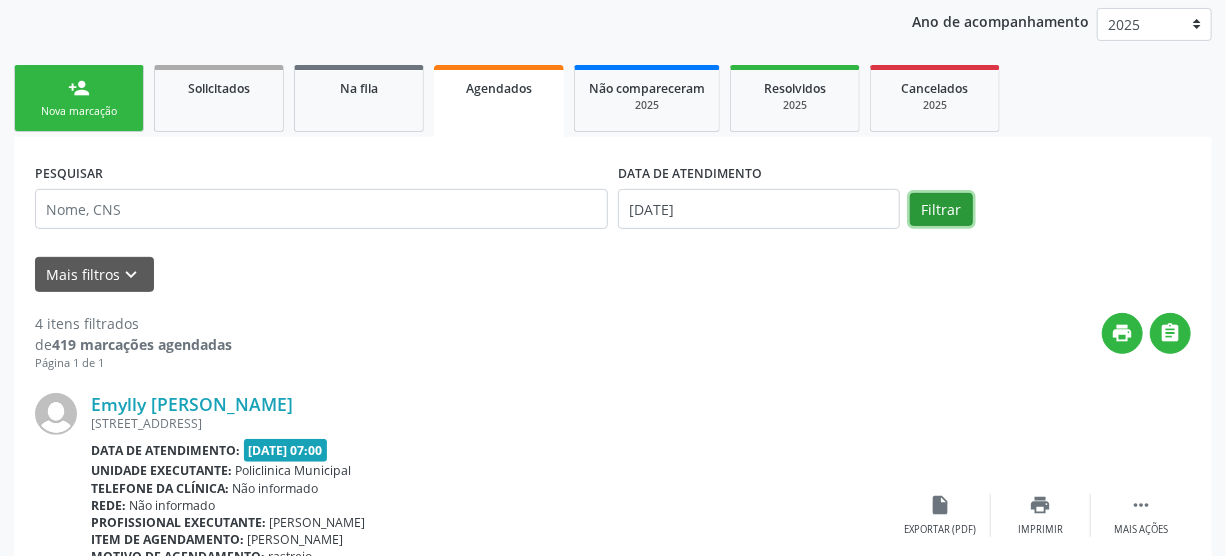 click on "Filtrar" at bounding box center [941, 210] 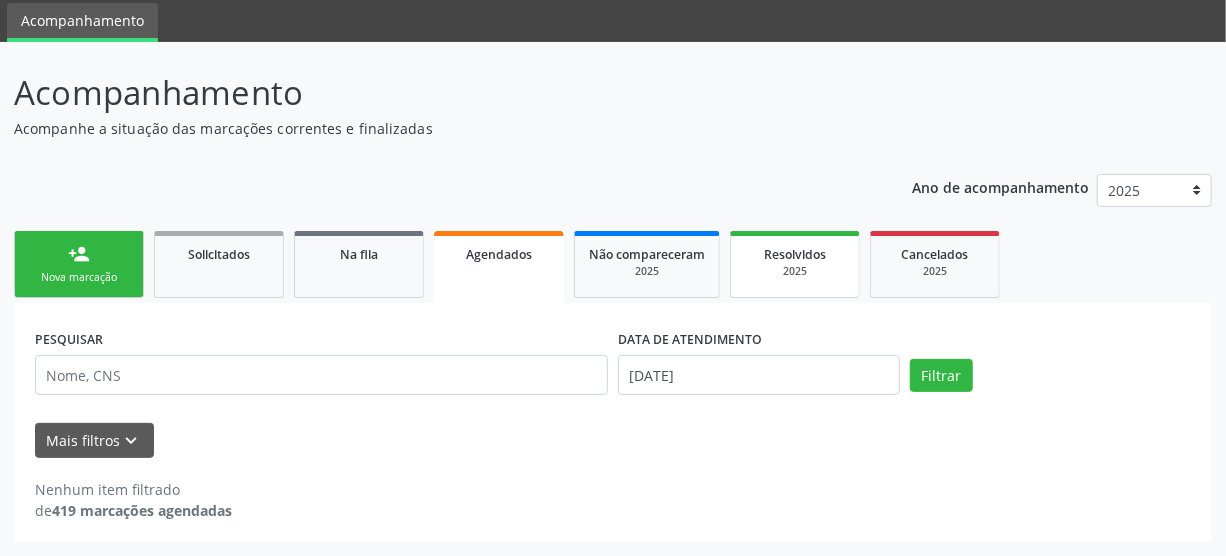 scroll, scrollTop: 66, scrollLeft: 0, axis: vertical 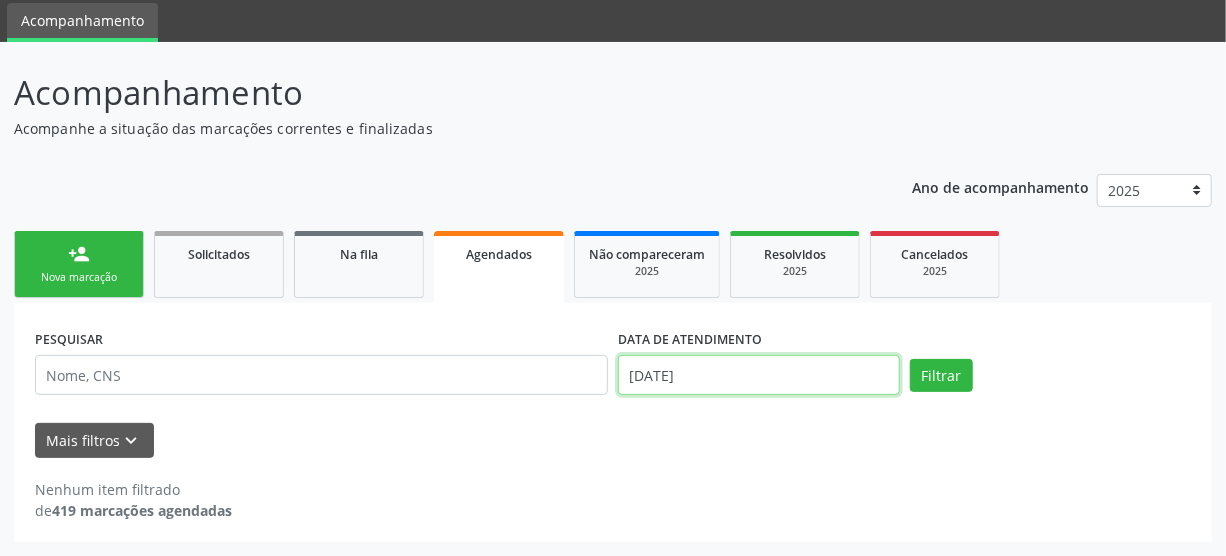click on "Central de Marcação
notifications
Zirleidclif Cordeiro Freire
Recepcionista da UBS

Configurações
Sair
apps
Acompanhamento
Acompanhamento
Acompanhe a situação das marcações correntes e finalizadas
Relatórios
Ano de acompanhamento
2025 2024
person_add
Nova marcação
Solicitados   Na fila   Agendados   Não compareceram
2025
Resolvidos
2025
Cancelados
2025
PESQUISAR
DATA DE ATENDIMENTO
[DATE]
Filtrar
UNIDADE EXECUTANTE
Selecione uma unidade
Todos as unidades   3 Grupamento de Bombeiros   [PERSON_NAME] Dental   Academia da Cidade [GEOGRAPHIC_DATA]   Academia da [GEOGRAPHIC_DATA]   Academia da [GEOGRAPHIC_DATA] I   Academia da Cidade [GEOGRAPHIC_DATA]" at bounding box center [613, 210] 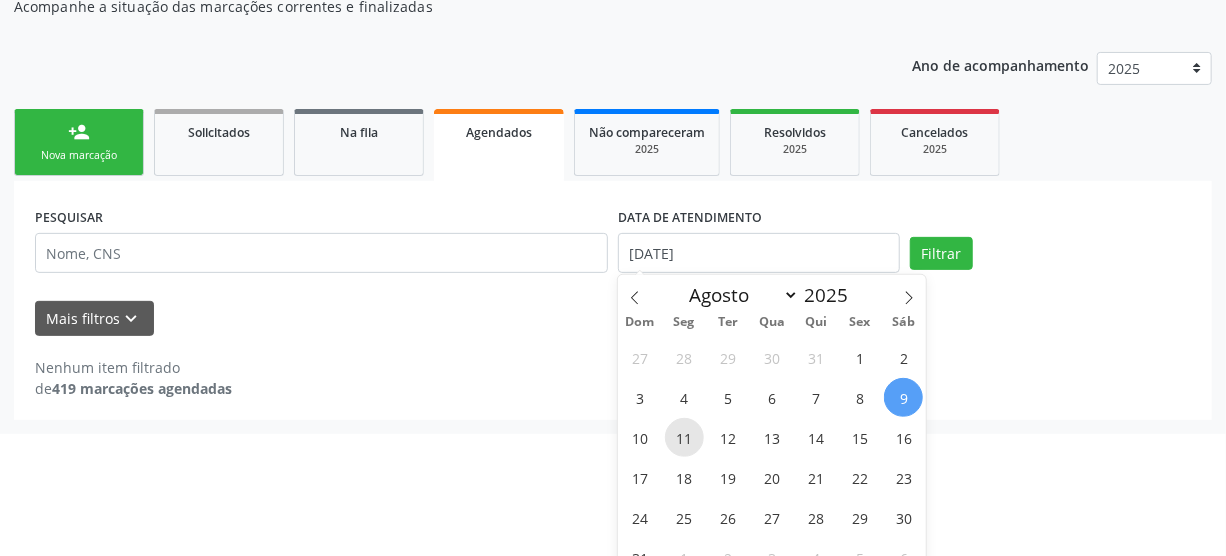 click on "11" at bounding box center [684, 437] 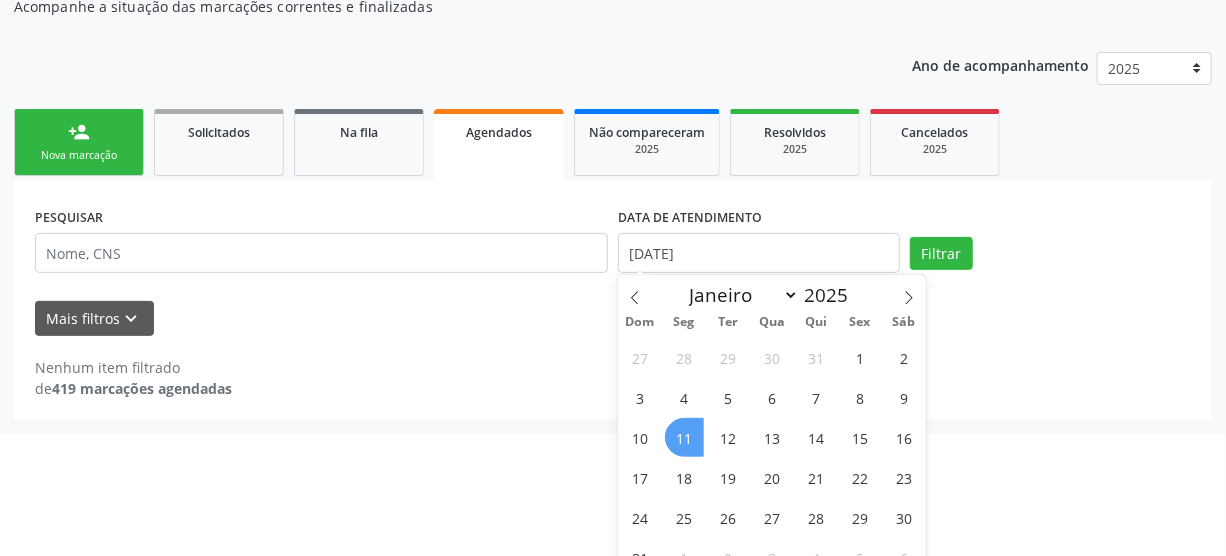 click on "11" at bounding box center [684, 437] 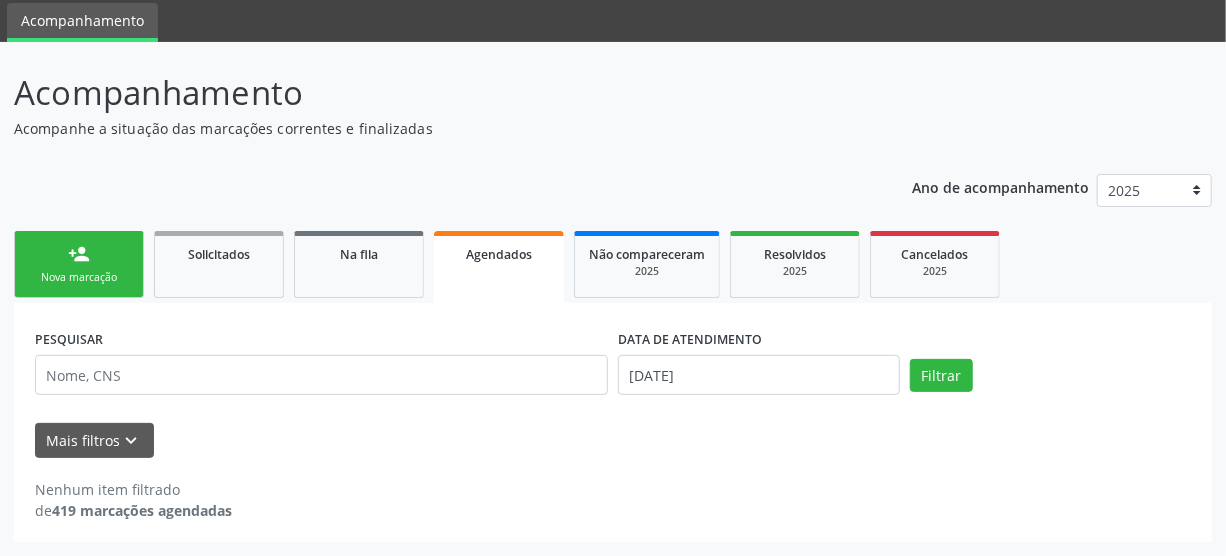 scroll, scrollTop: 66, scrollLeft: 0, axis: vertical 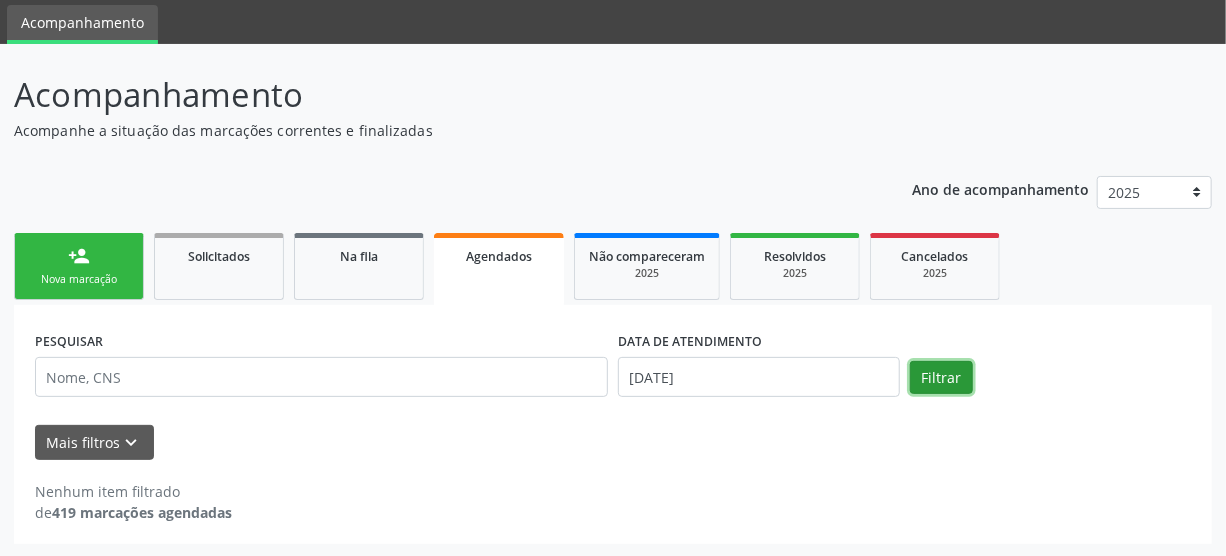 click on "Filtrar" at bounding box center (941, 378) 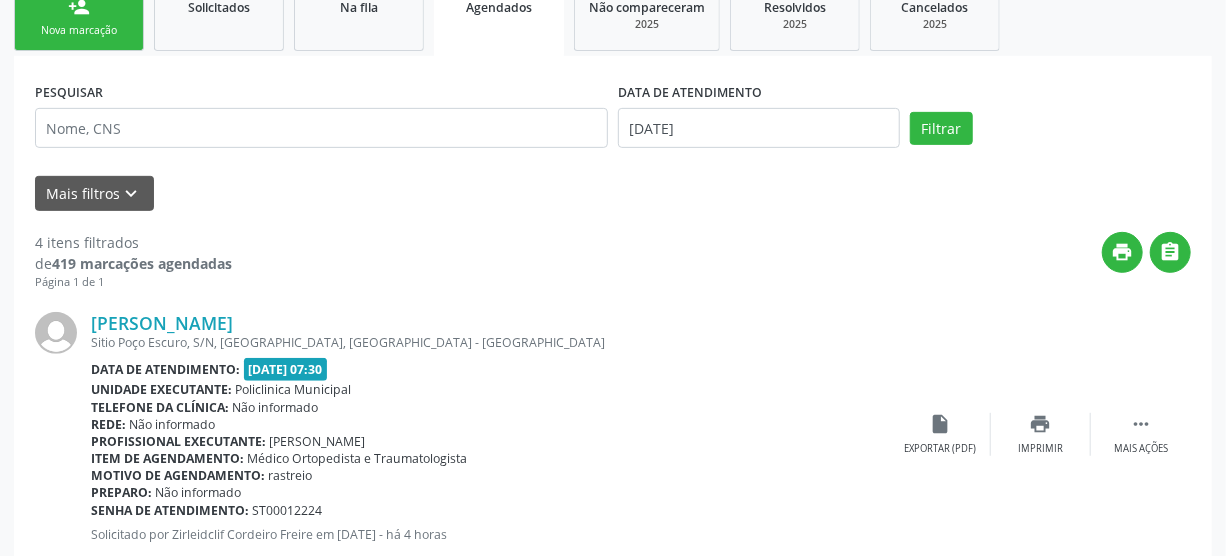 scroll, scrollTop: 339, scrollLeft: 0, axis: vertical 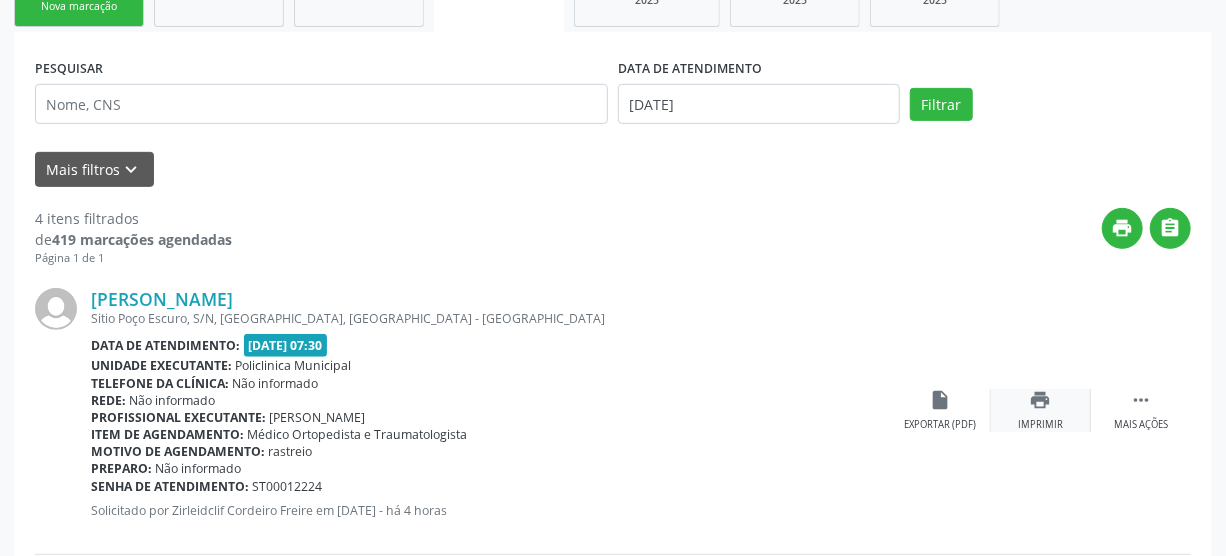 click on "print" at bounding box center (1041, 400) 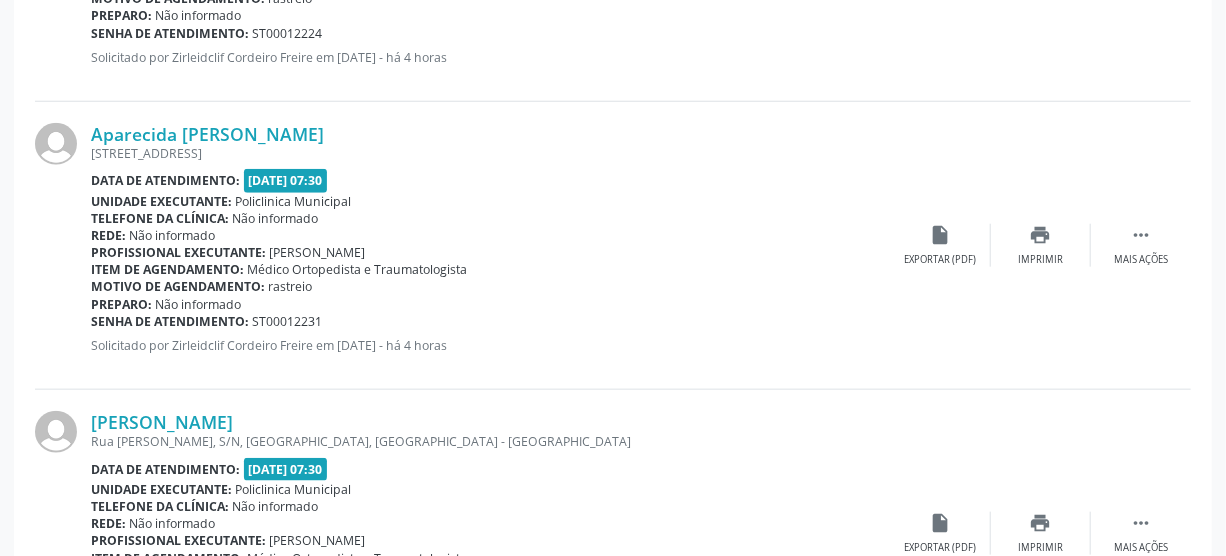 scroll, scrollTop: 793, scrollLeft: 0, axis: vertical 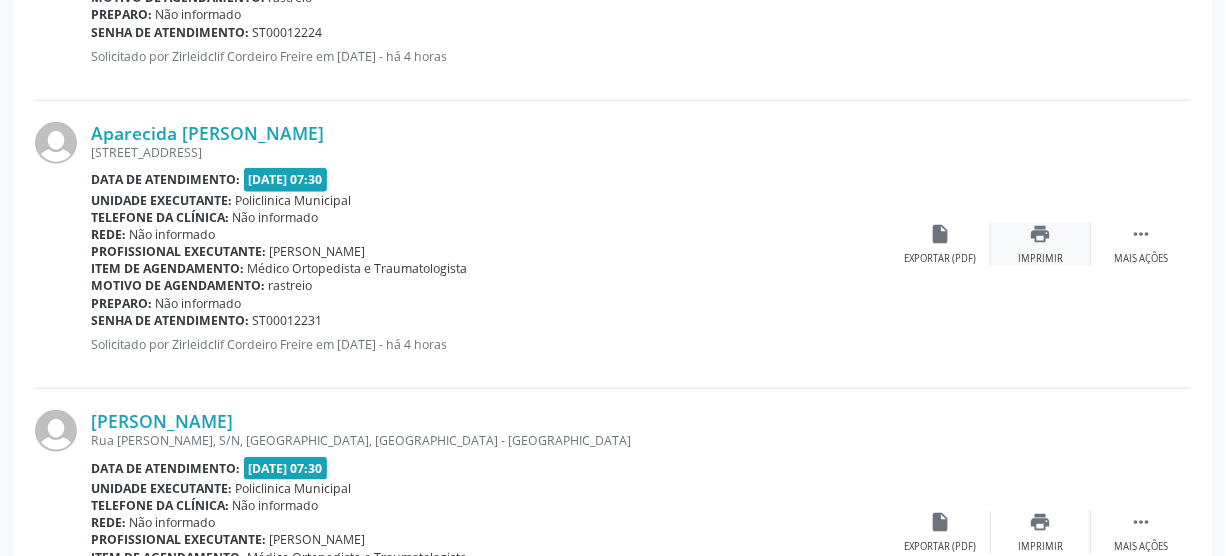 click on "print" at bounding box center (1041, 234) 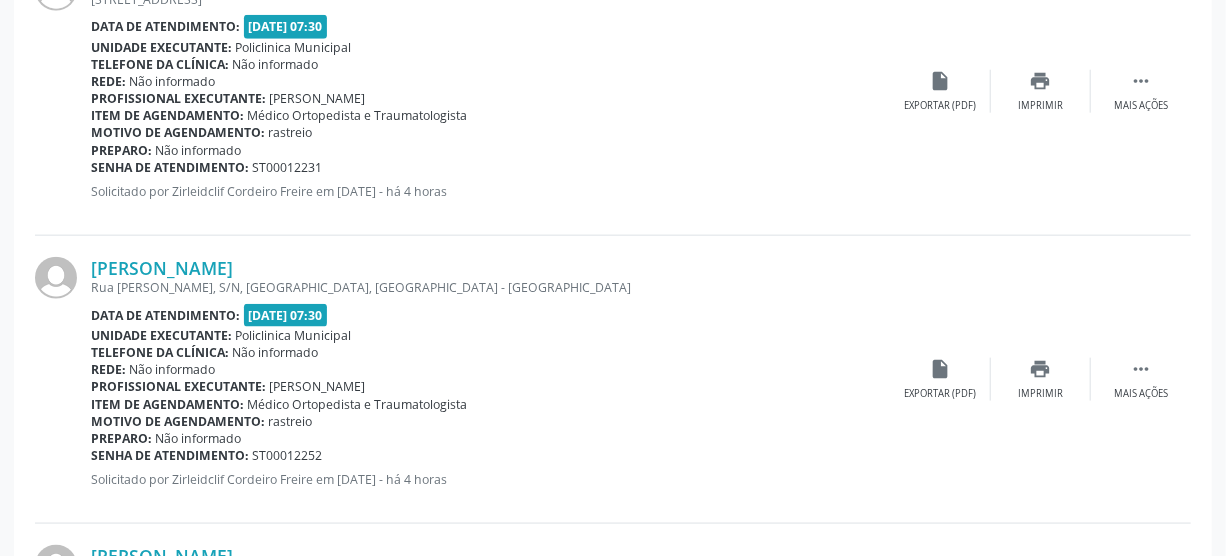 scroll, scrollTop: 975, scrollLeft: 0, axis: vertical 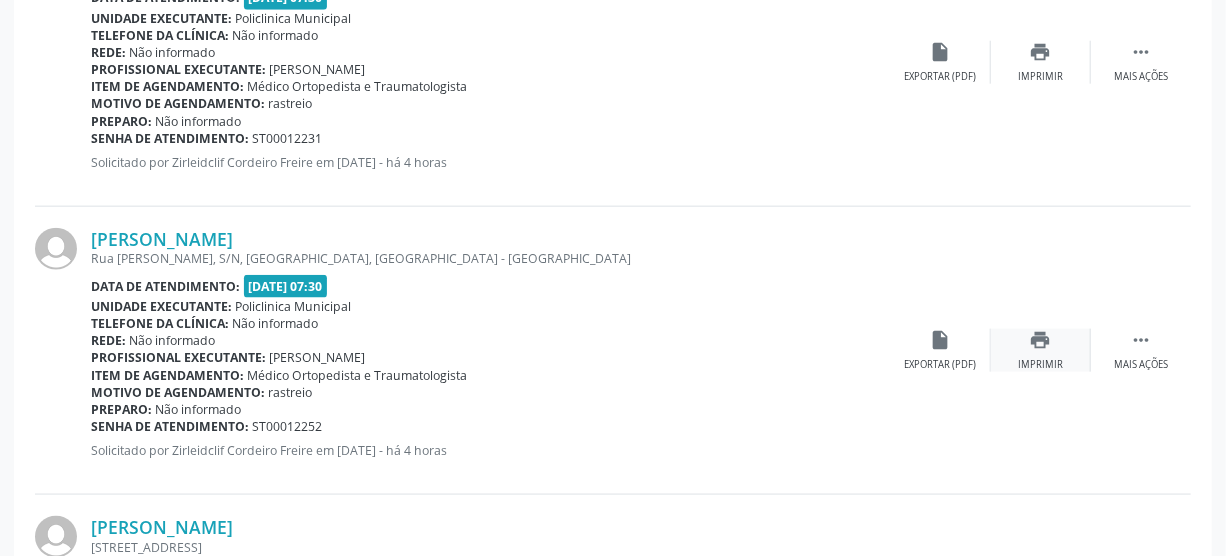click on "print" at bounding box center [1041, 340] 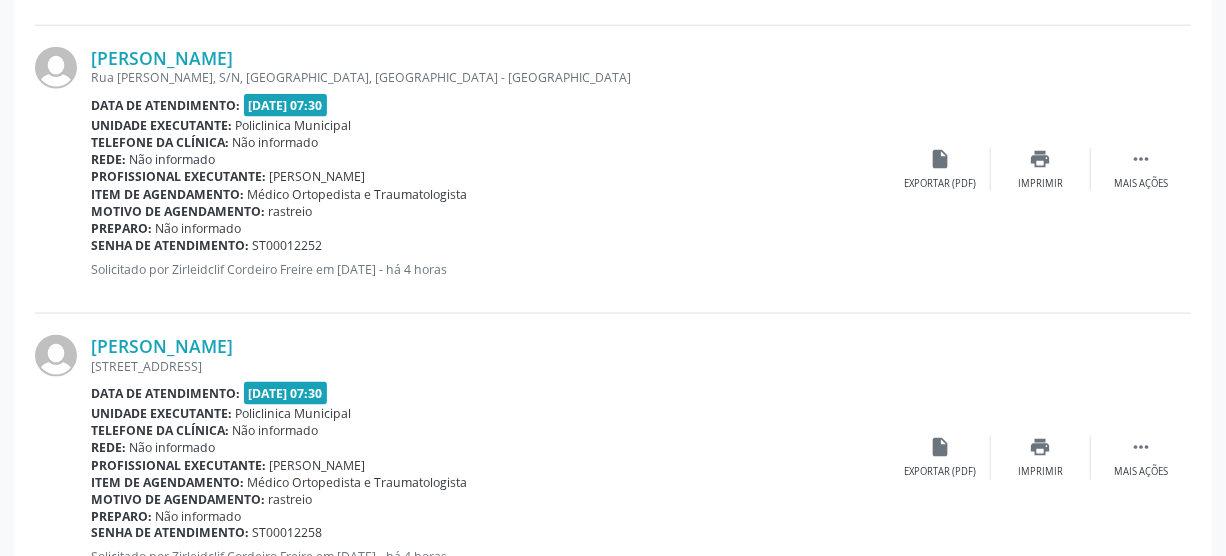 scroll, scrollTop: 1157, scrollLeft: 0, axis: vertical 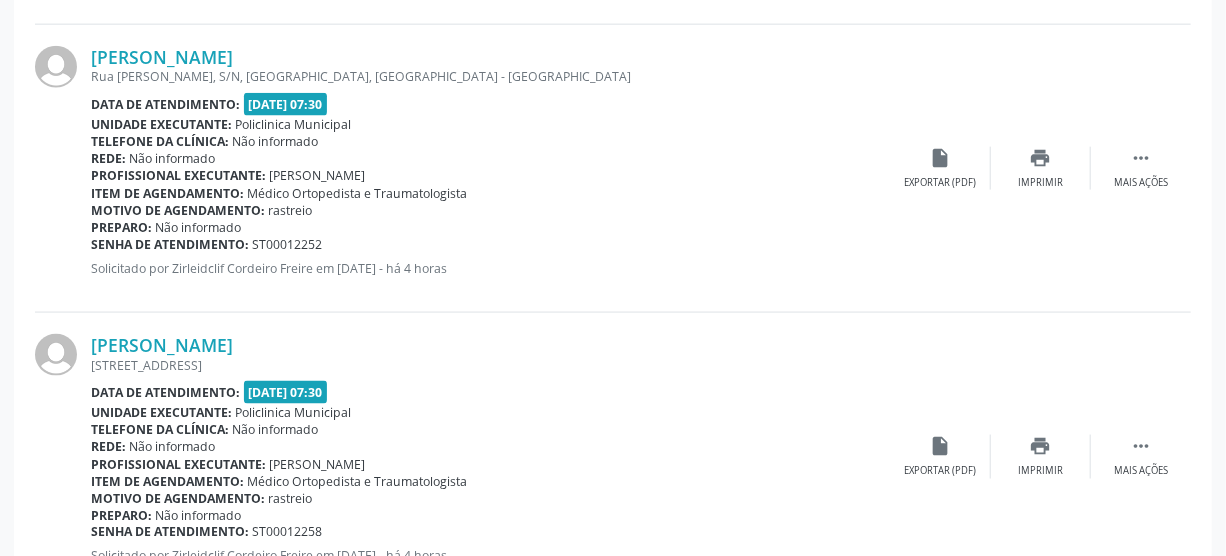 click on "[PERSON_NAME]
[STREET_ADDRESS][PERSON_NAME]
Data de atendimento:
[DATE] 07:30
Unidade executante:
Policlinica Municipal
Telefone da clínica:
Não informado
Rede:
Não informado
Profissional executante:
[PERSON_NAME]
Item de agendamento:
Médico Ortopedista e Traumatologista
Motivo de agendamento:
rastreio
Preparo:
Não informado
Senha de atendimento:
ST00012252
Solicitado por Zirleidclif Cordeiro Freire em [DATE] - há 4 horas

Mais ações
print
Imprimir
insert_drive_file
Exportar (PDF)" at bounding box center (613, 169) 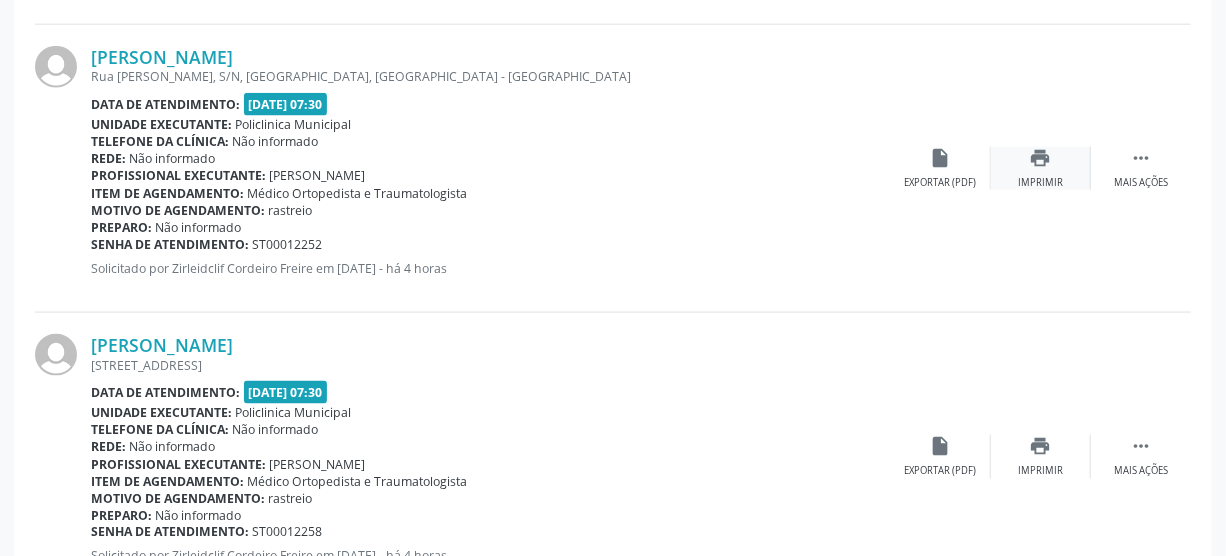 click on "Imprimir" at bounding box center (1040, 183) 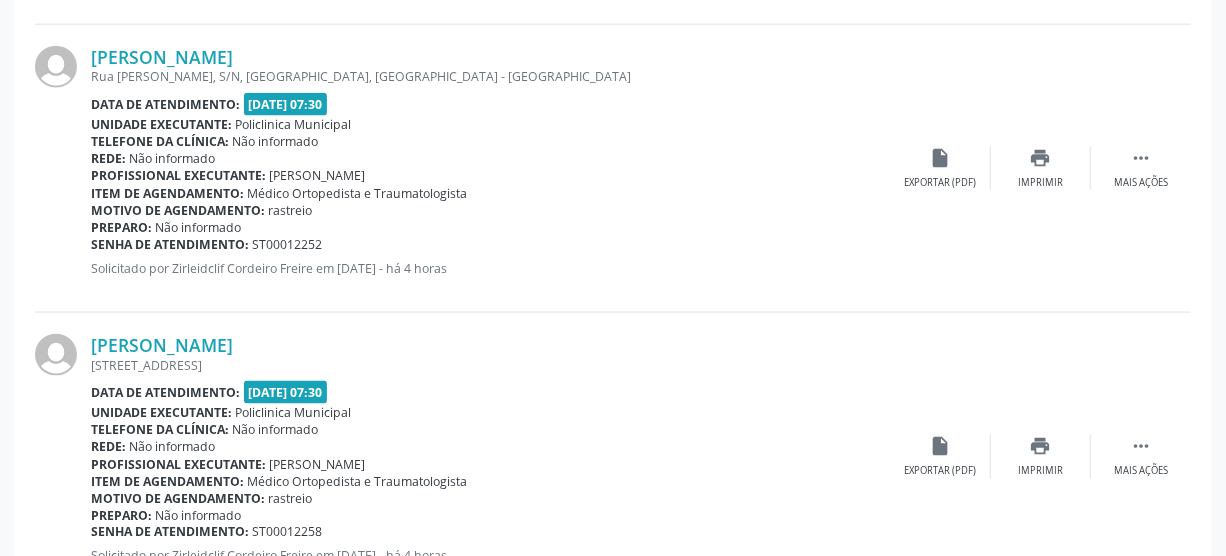 scroll, scrollTop: 1234, scrollLeft: 0, axis: vertical 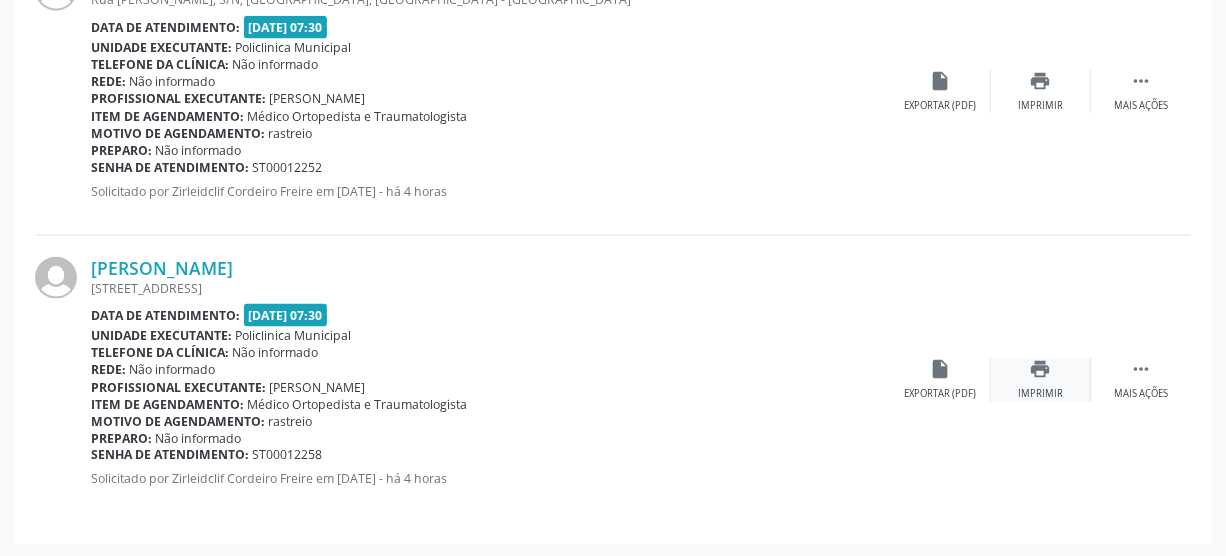click on "Imprimir" at bounding box center [1040, 394] 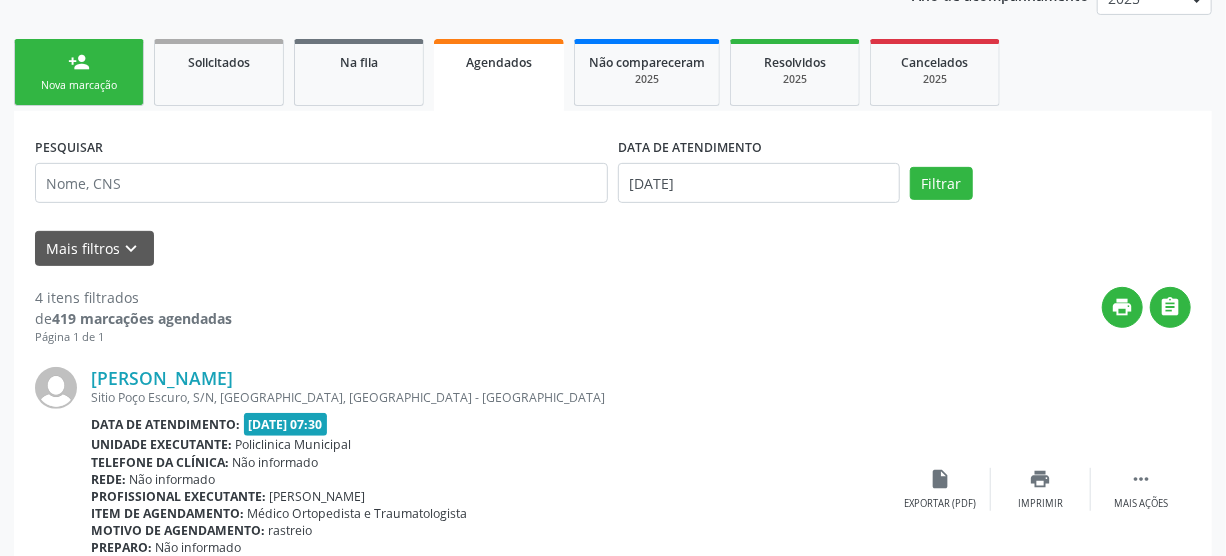 scroll, scrollTop: 234, scrollLeft: 0, axis: vertical 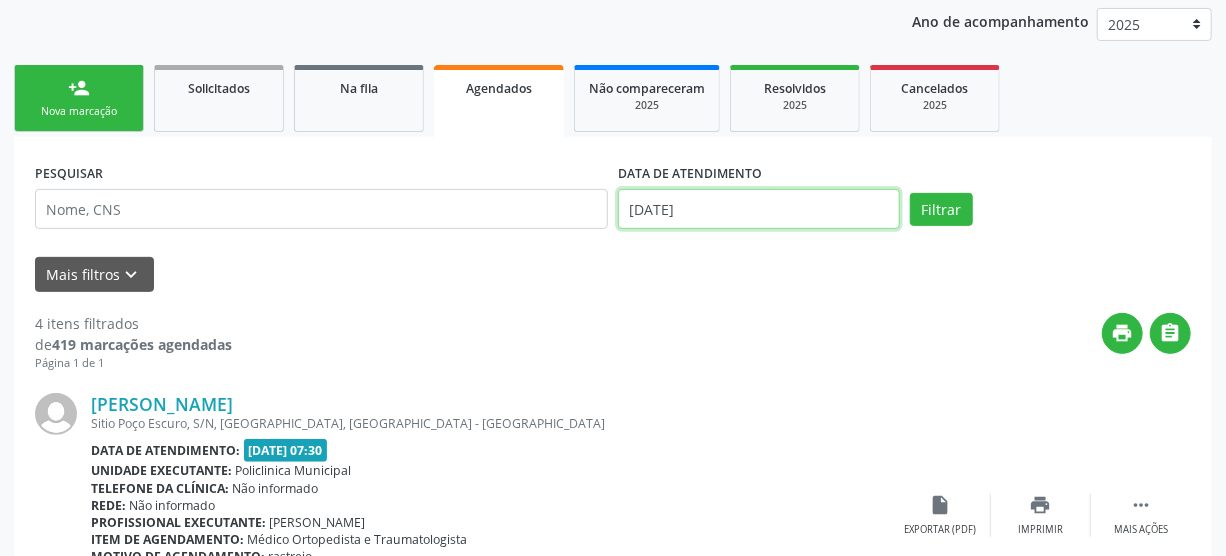 click on "[DATE]" at bounding box center [759, 209] 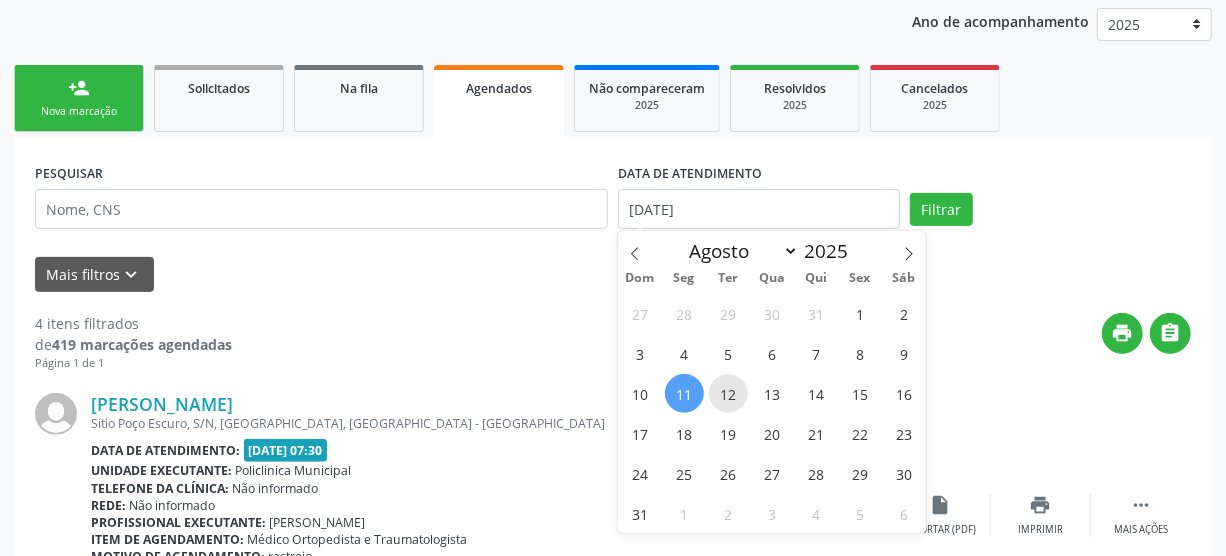 click on "12" at bounding box center [728, 393] 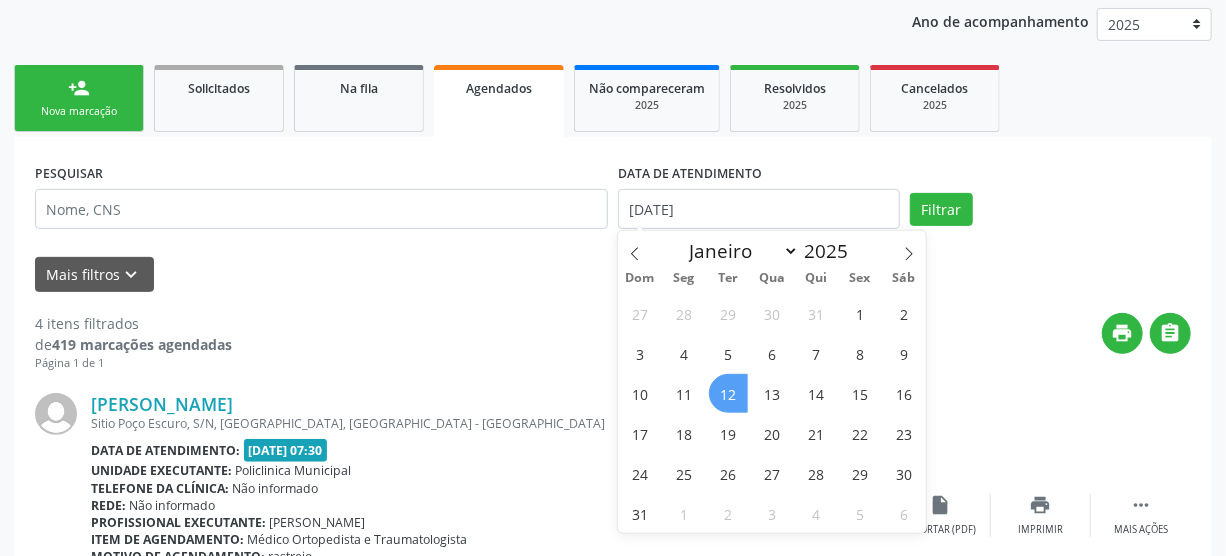 click on "12" at bounding box center [728, 393] 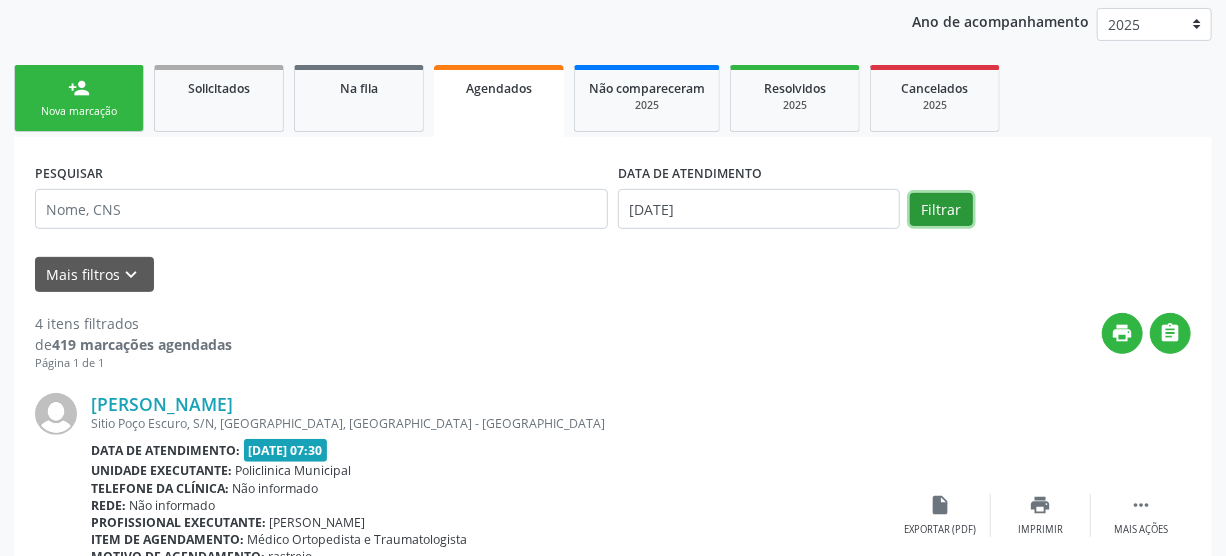 click on "Filtrar" at bounding box center (941, 210) 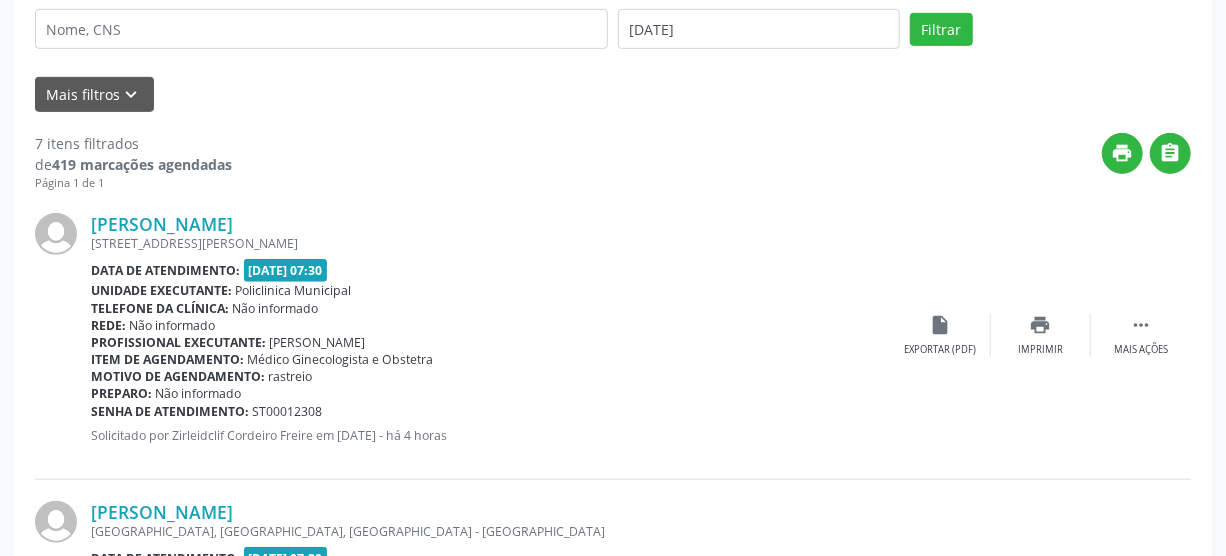 scroll, scrollTop: 416, scrollLeft: 0, axis: vertical 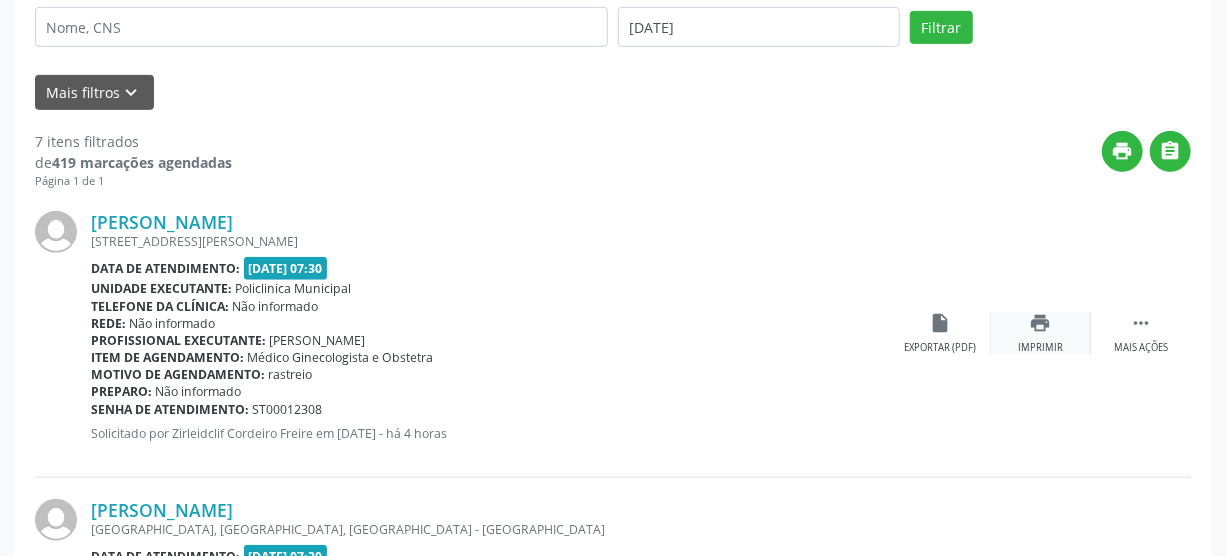 click on "print" at bounding box center (1041, 323) 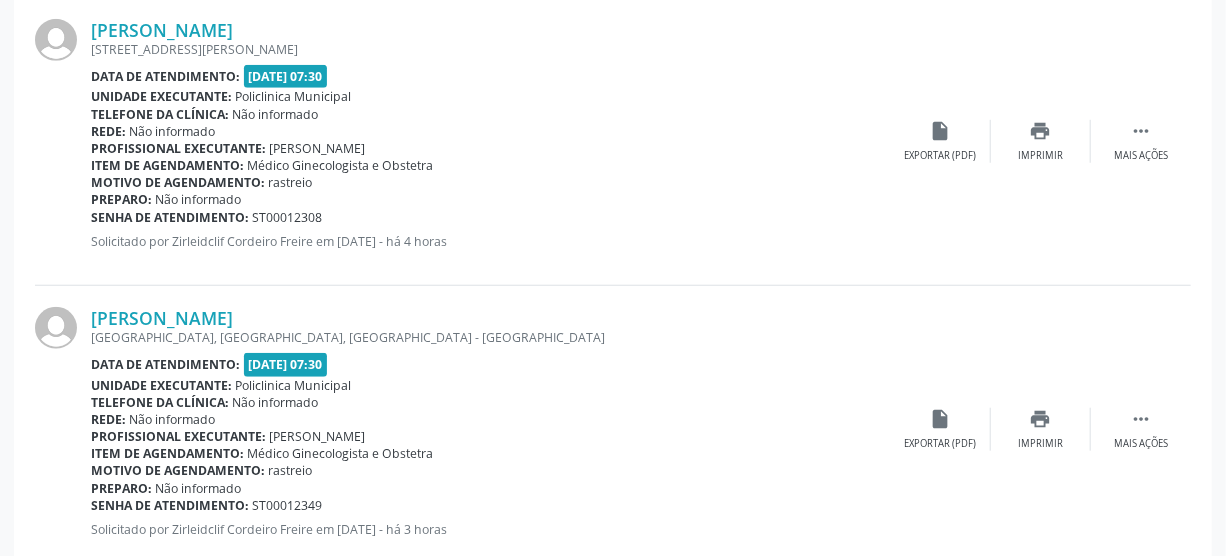 scroll, scrollTop: 689, scrollLeft: 0, axis: vertical 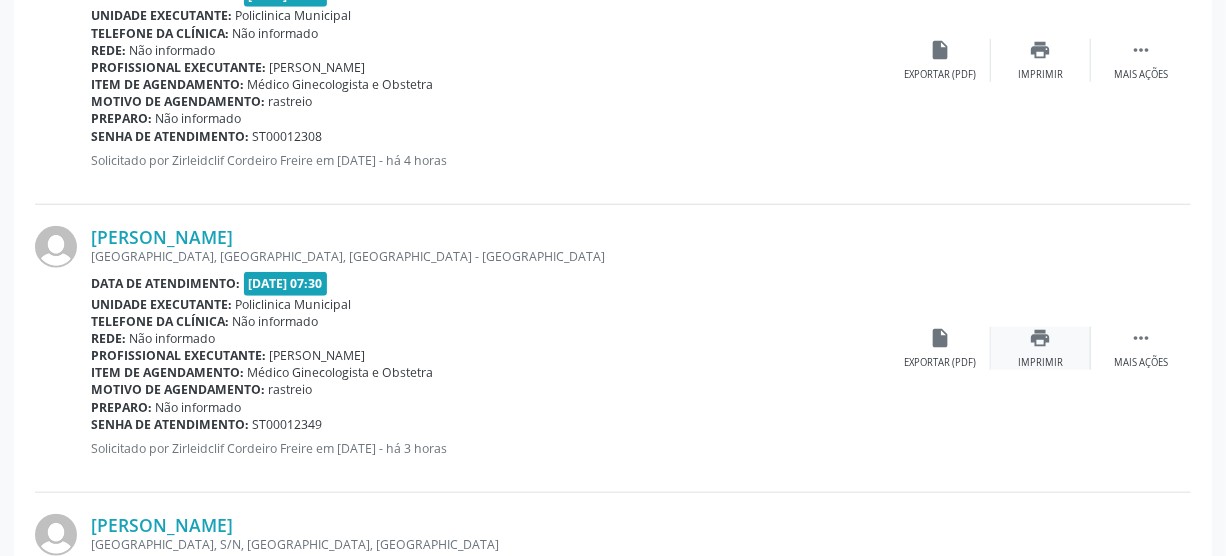 click on "print
Imprimir" at bounding box center [1041, 348] 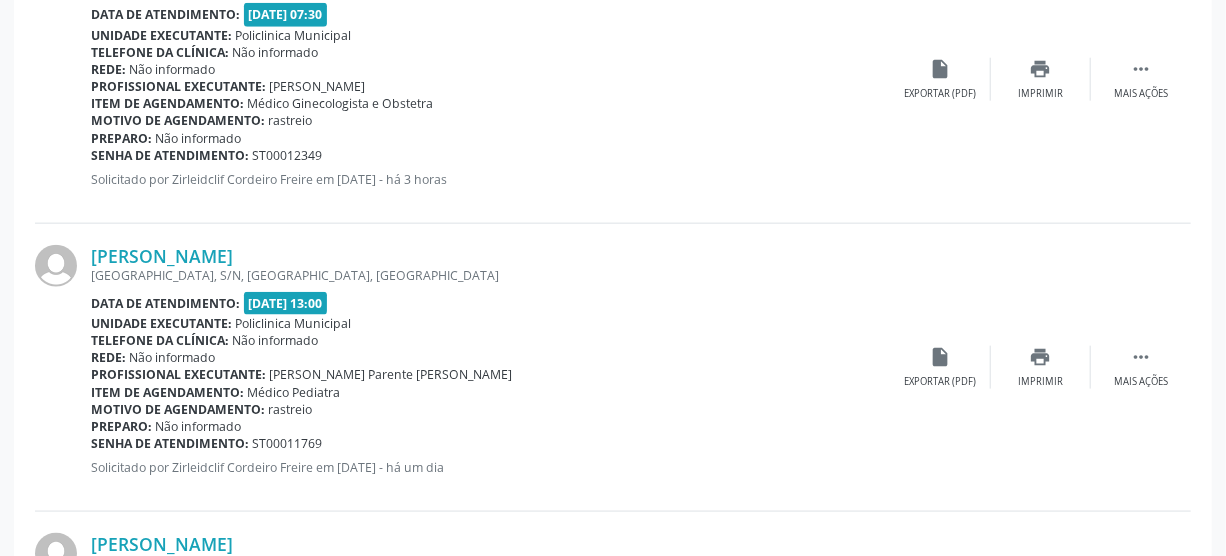 scroll, scrollTop: 961, scrollLeft: 0, axis: vertical 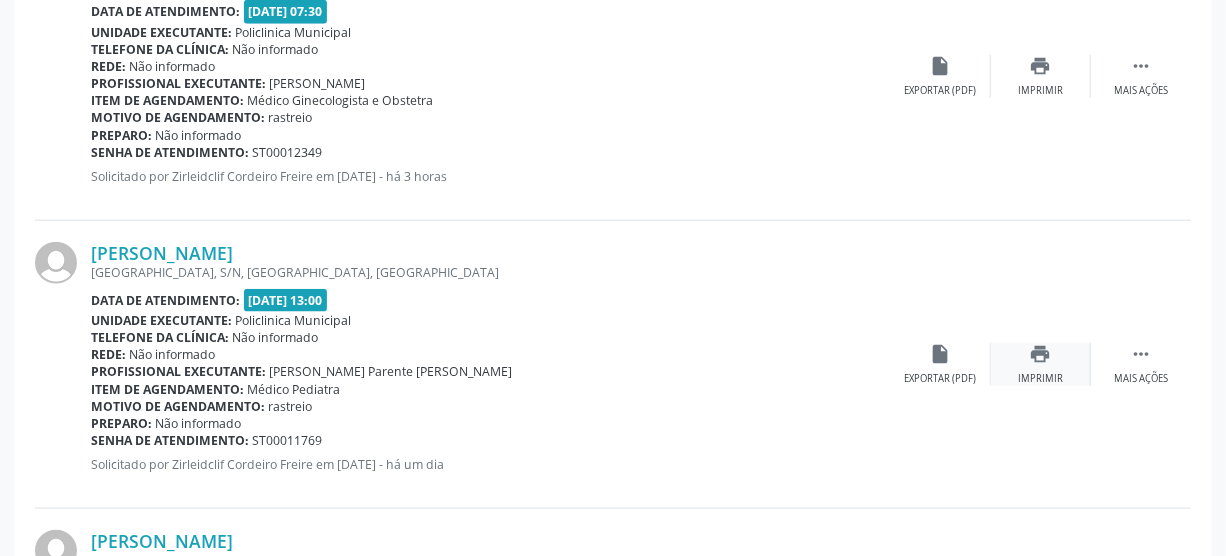 click on "Imprimir" at bounding box center (1040, 379) 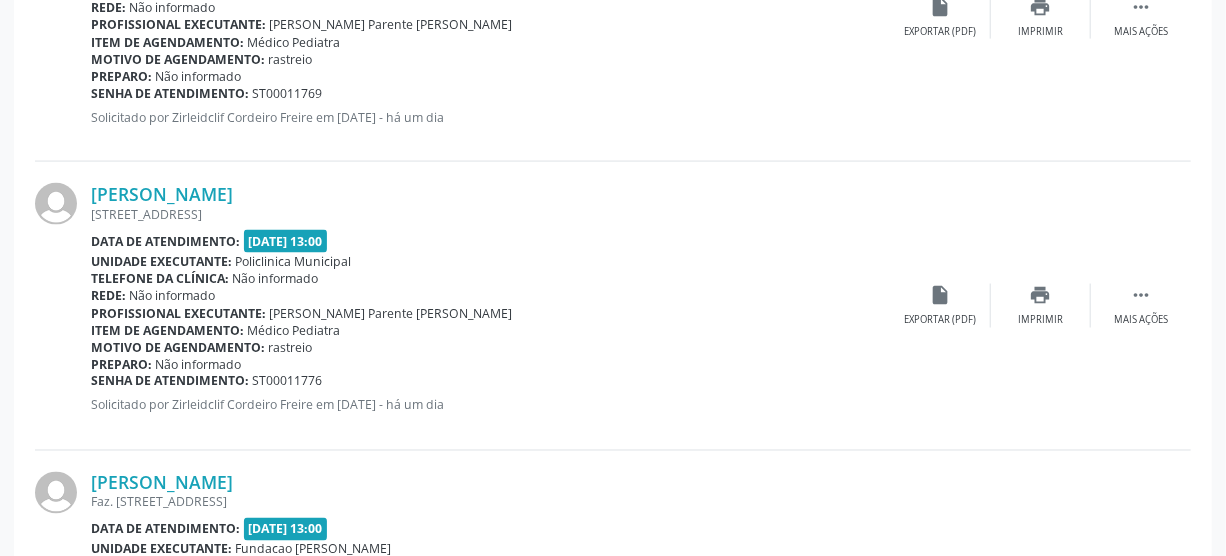 scroll, scrollTop: 1325, scrollLeft: 0, axis: vertical 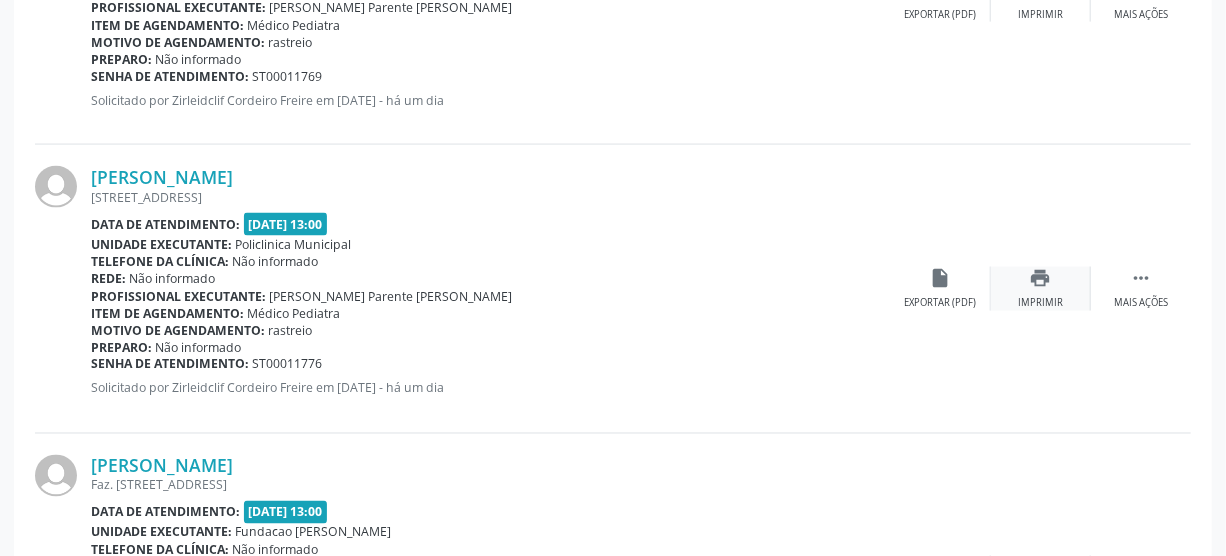 click on "print" at bounding box center (1041, 278) 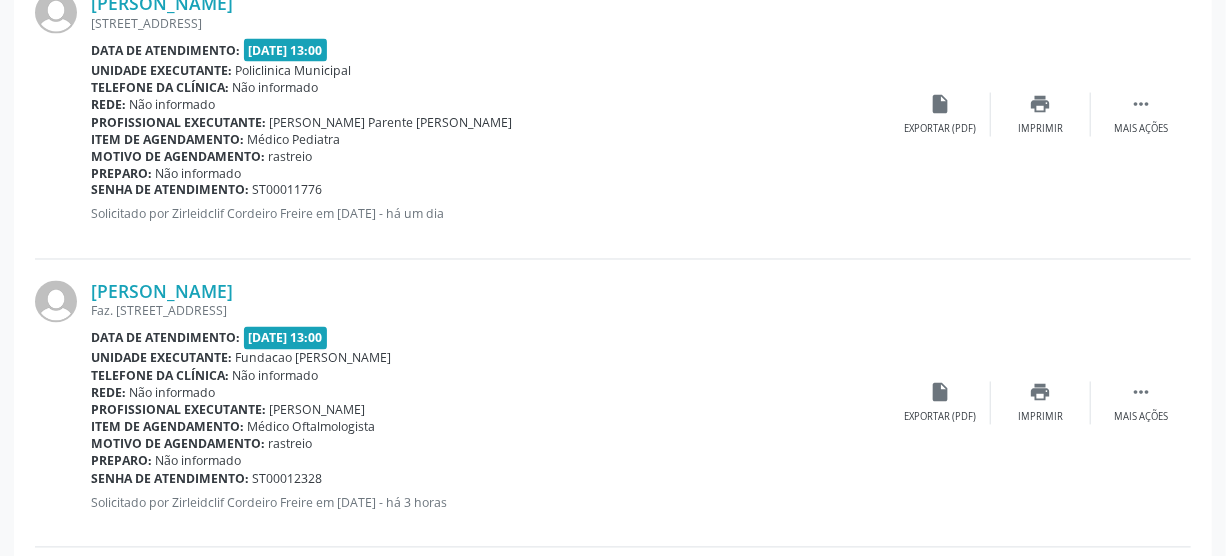 scroll, scrollTop: 1507, scrollLeft: 0, axis: vertical 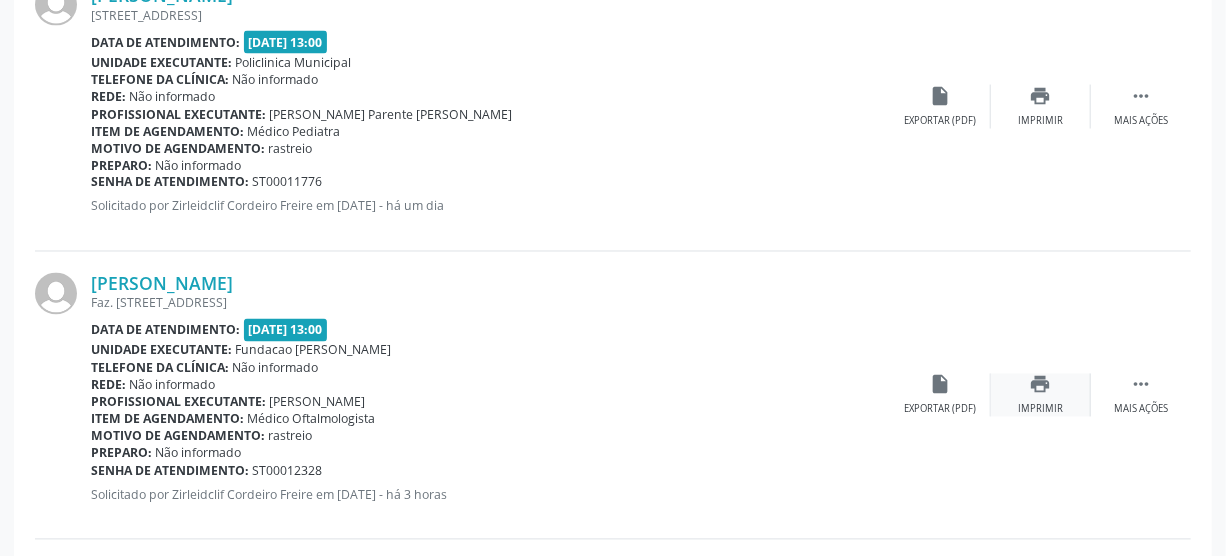 click on "print
Imprimir" at bounding box center [1041, 395] 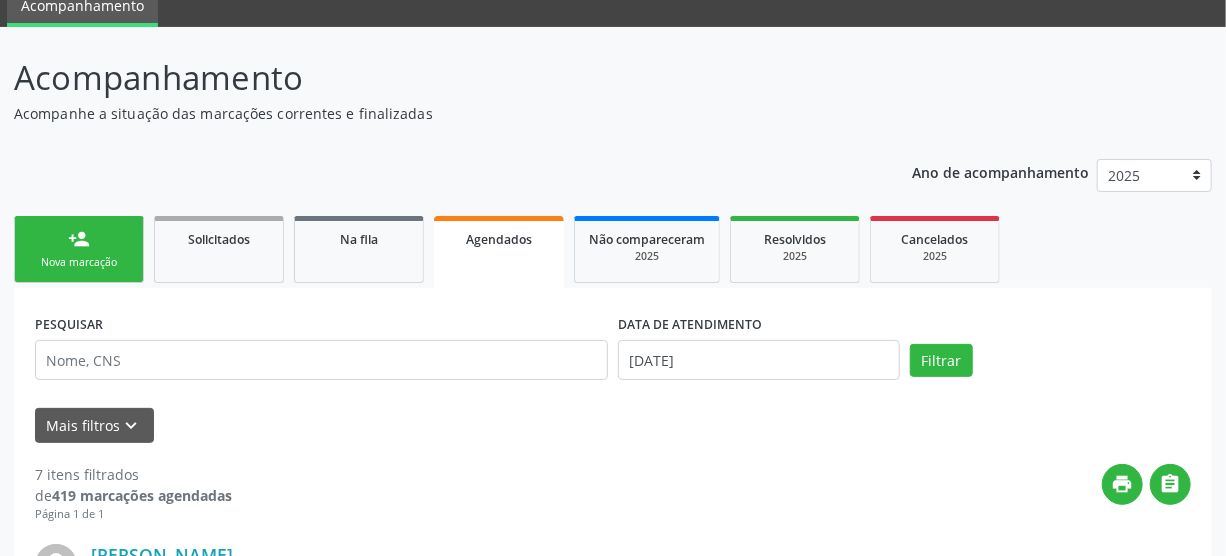 scroll, scrollTop: 52, scrollLeft: 0, axis: vertical 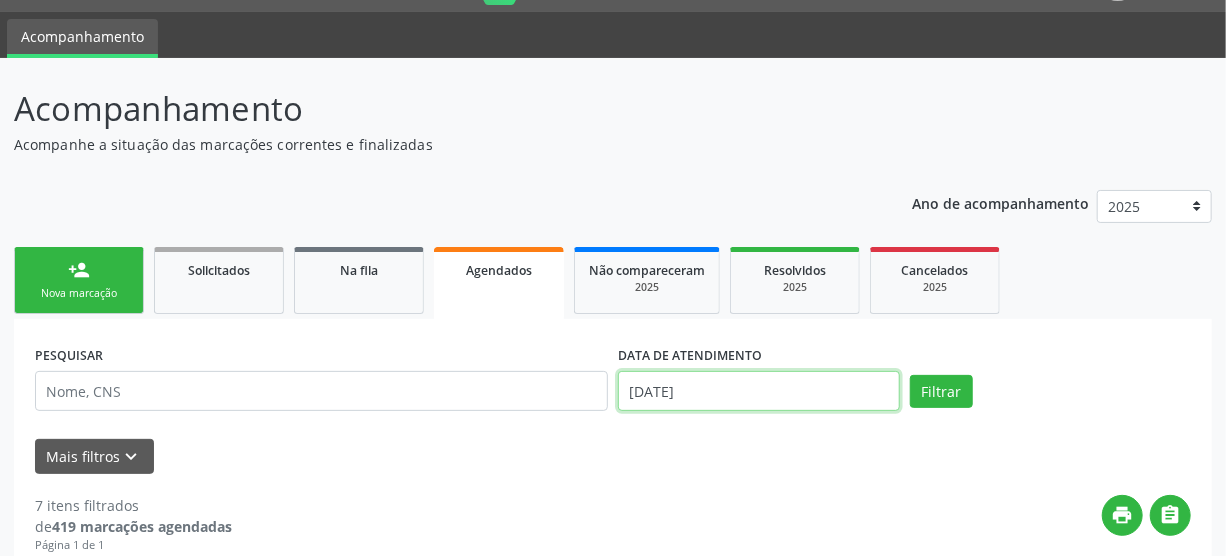 click on "[DATE]" at bounding box center (759, 391) 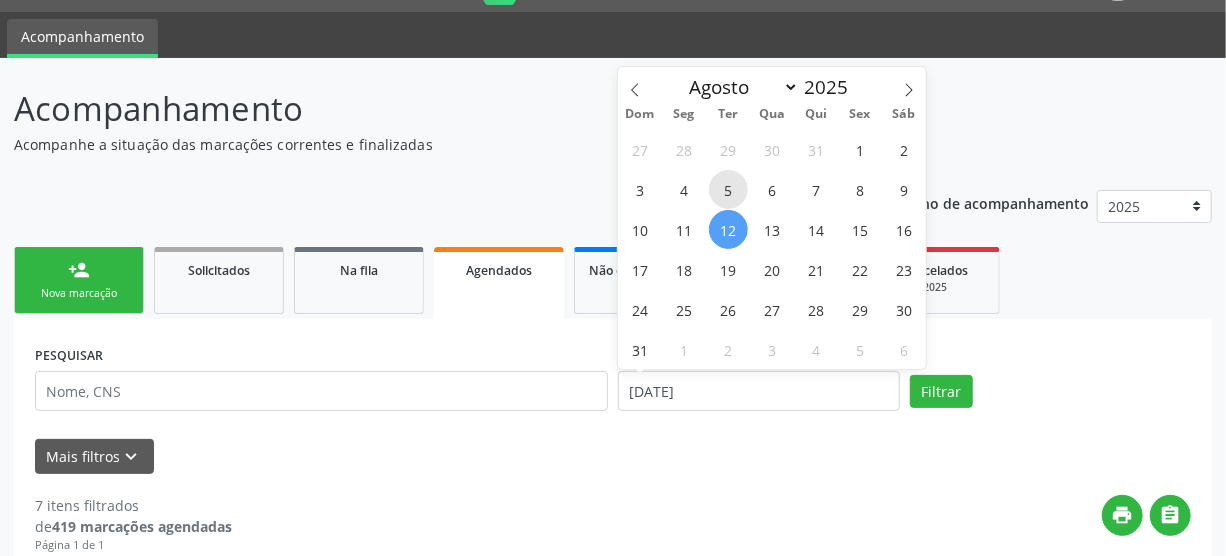 click on "5" at bounding box center (728, 189) 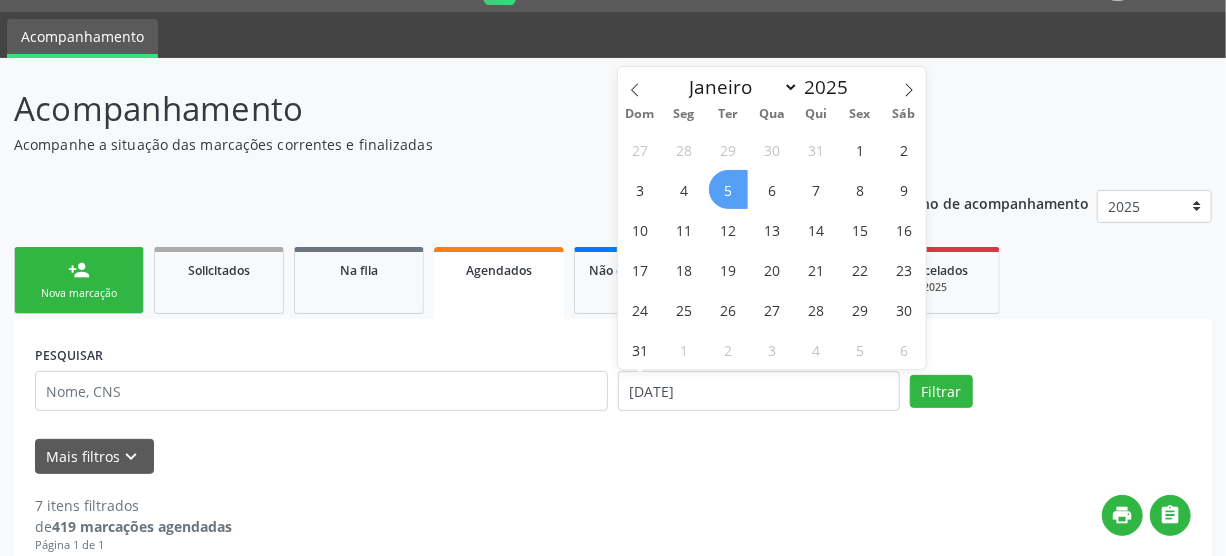click on "5" at bounding box center (728, 189) 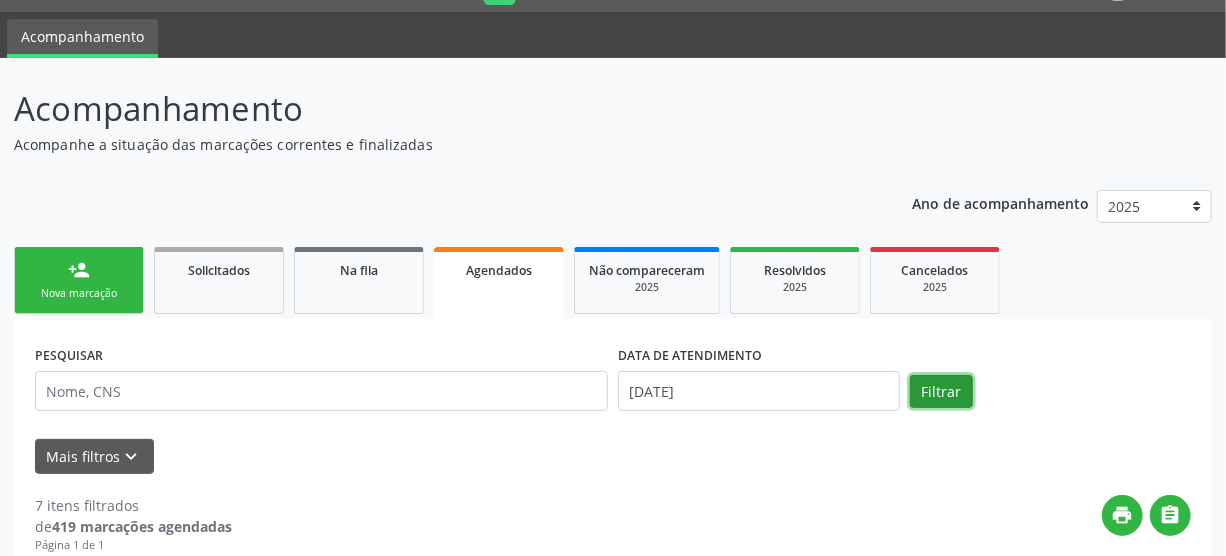 click on "Filtrar" at bounding box center [941, 392] 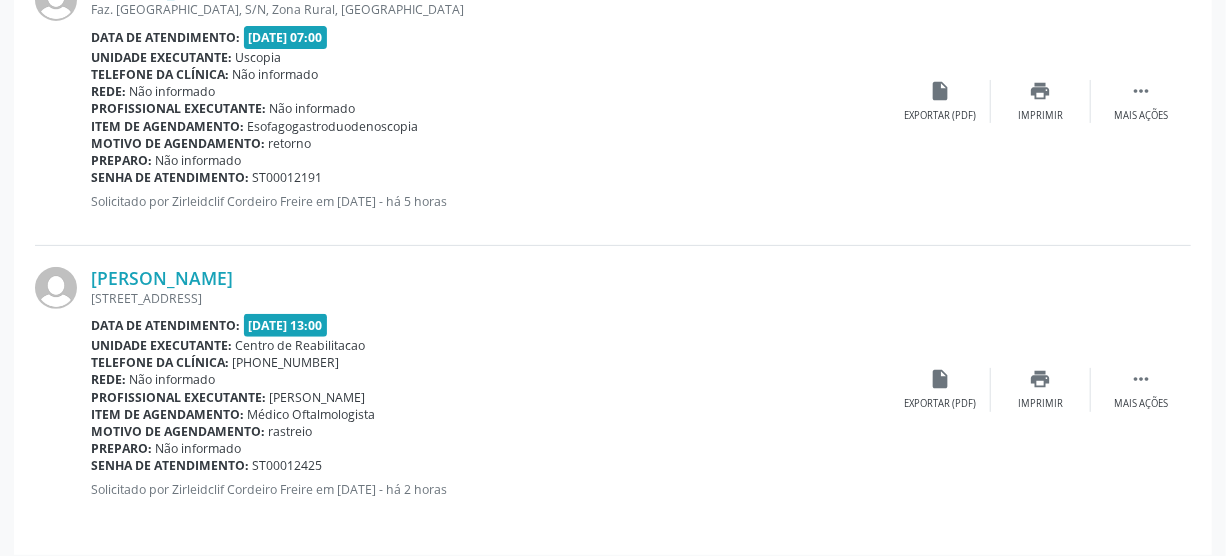 scroll, scrollTop: 3538, scrollLeft: 0, axis: vertical 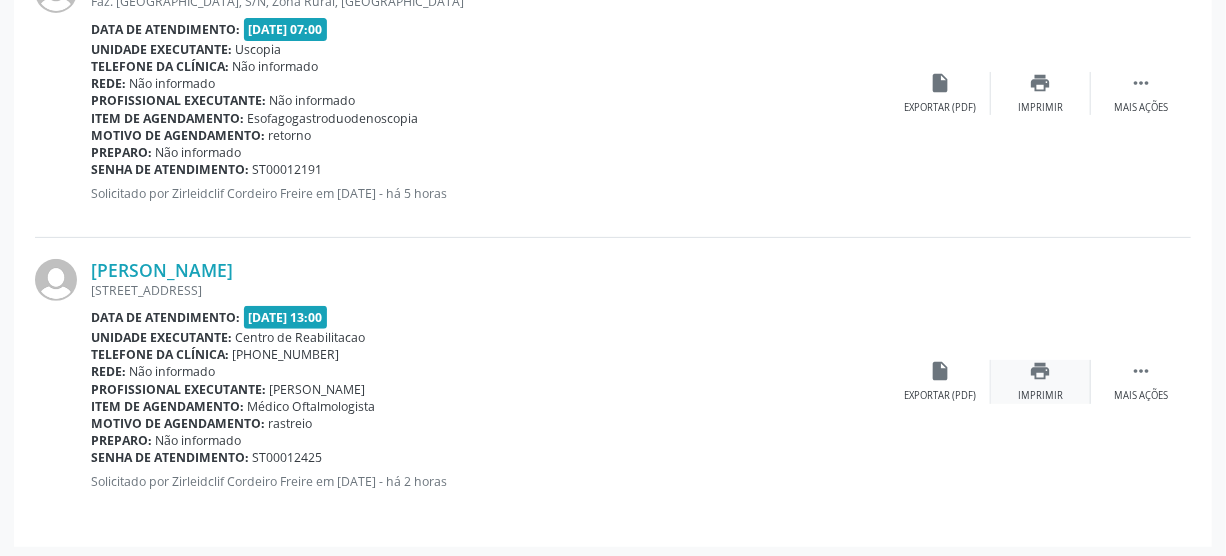click on "print" at bounding box center [1041, 371] 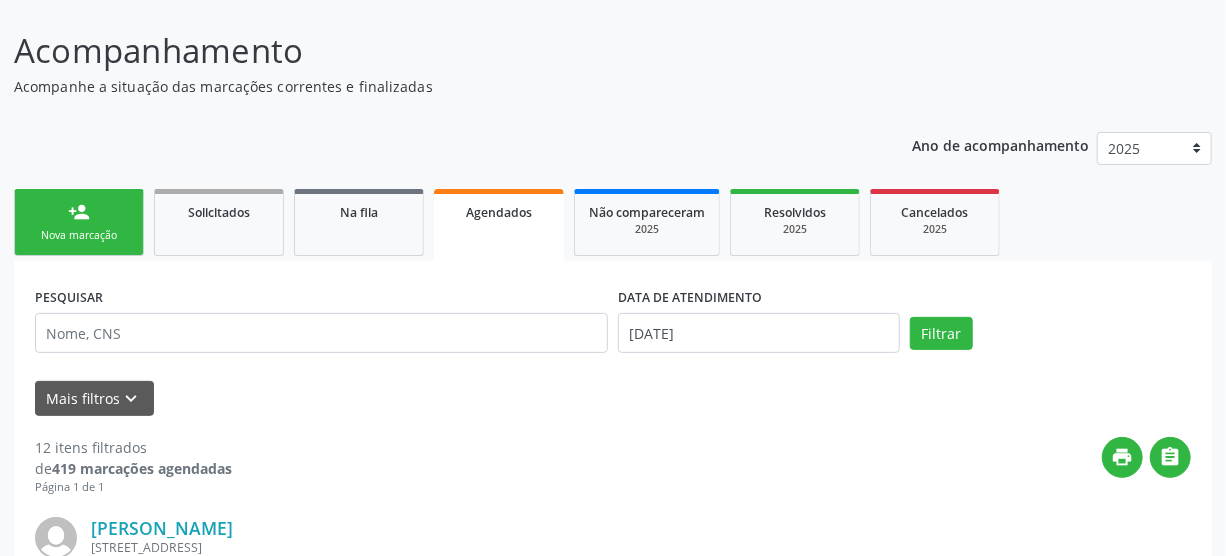 scroll, scrollTop: 83, scrollLeft: 0, axis: vertical 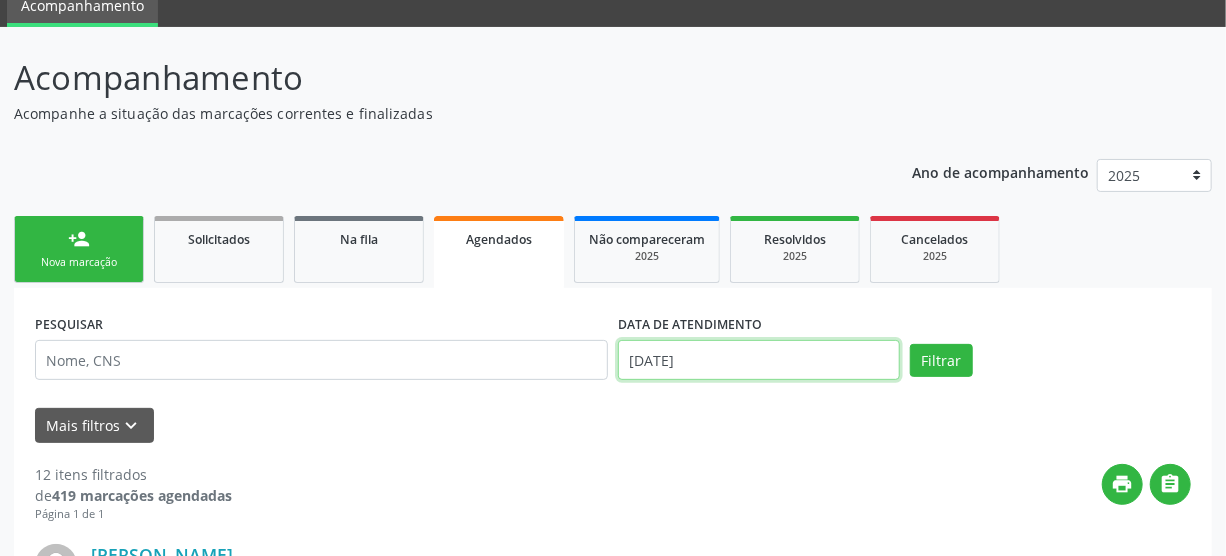 click on "[DATE]" at bounding box center (759, 360) 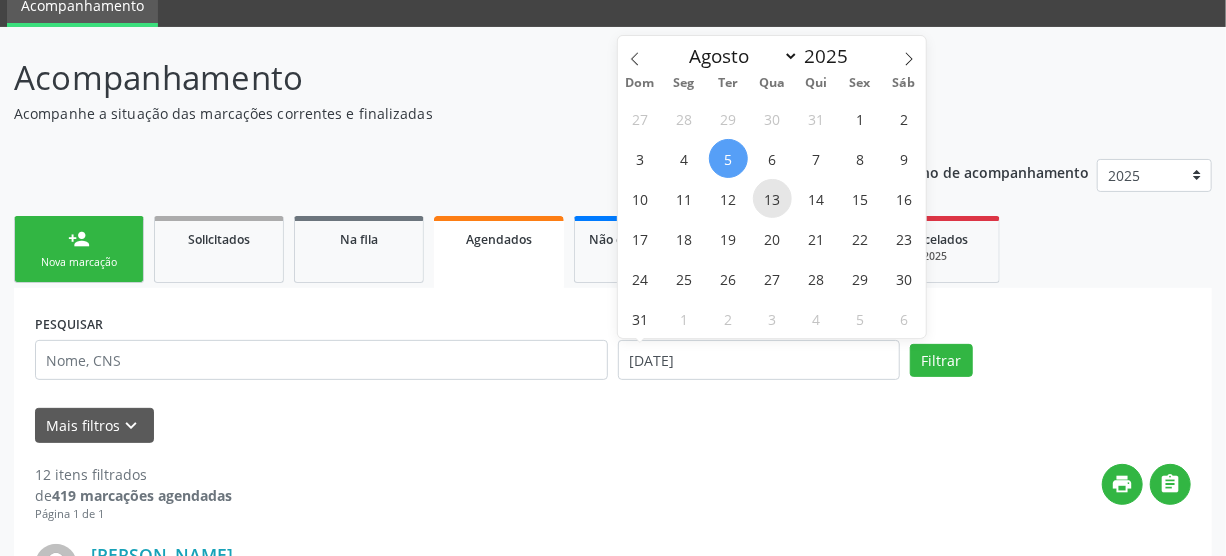click on "13" at bounding box center (772, 198) 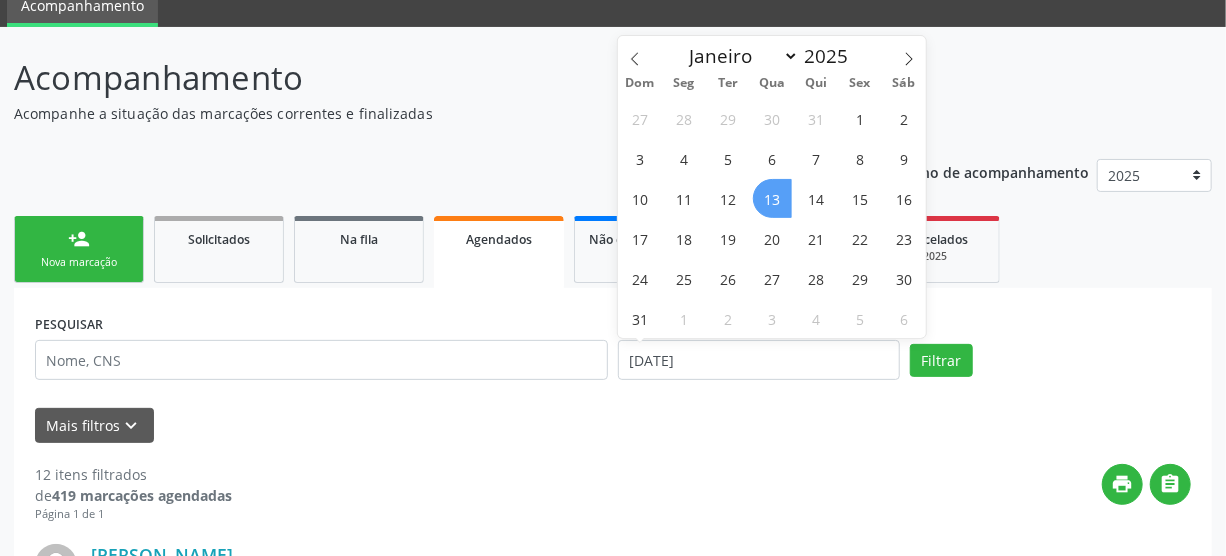 click on "13" at bounding box center (772, 198) 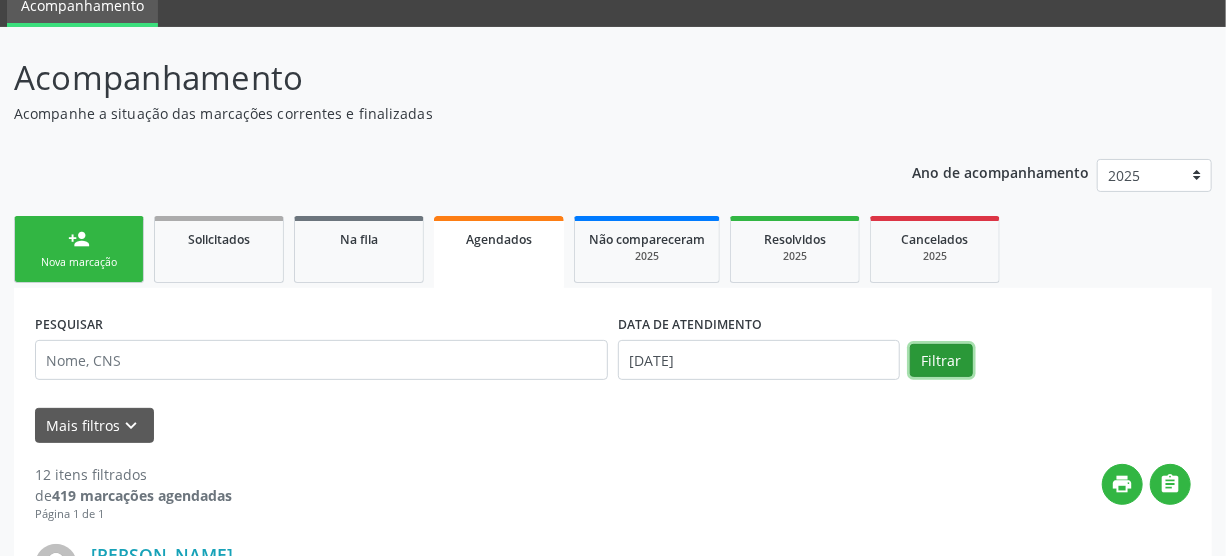 click on "Filtrar" at bounding box center [941, 361] 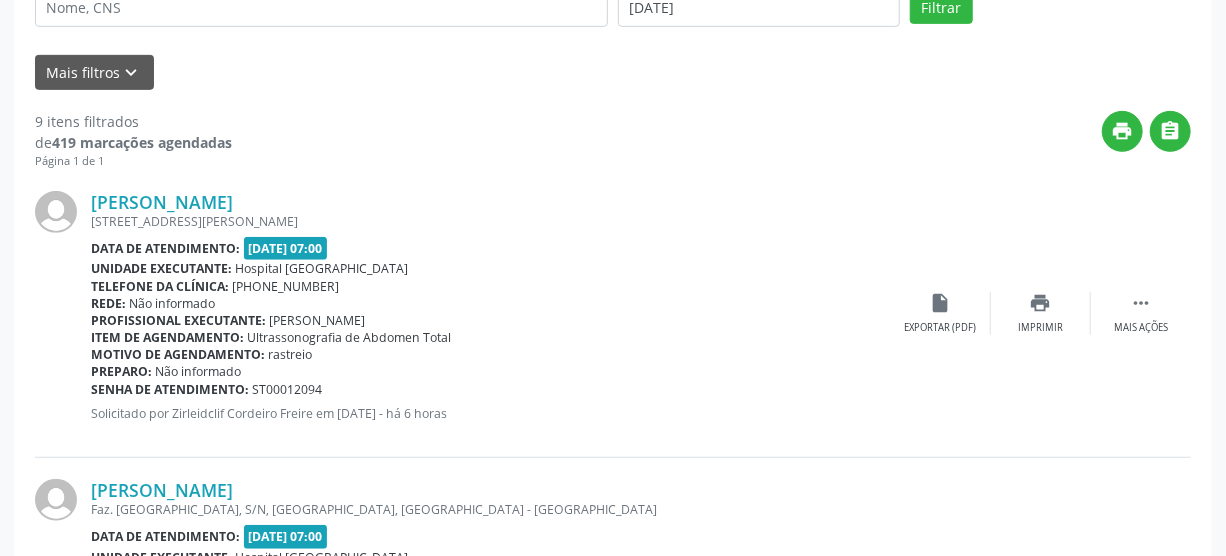 scroll, scrollTop: 447, scrollLeft: 0, axis: vertical 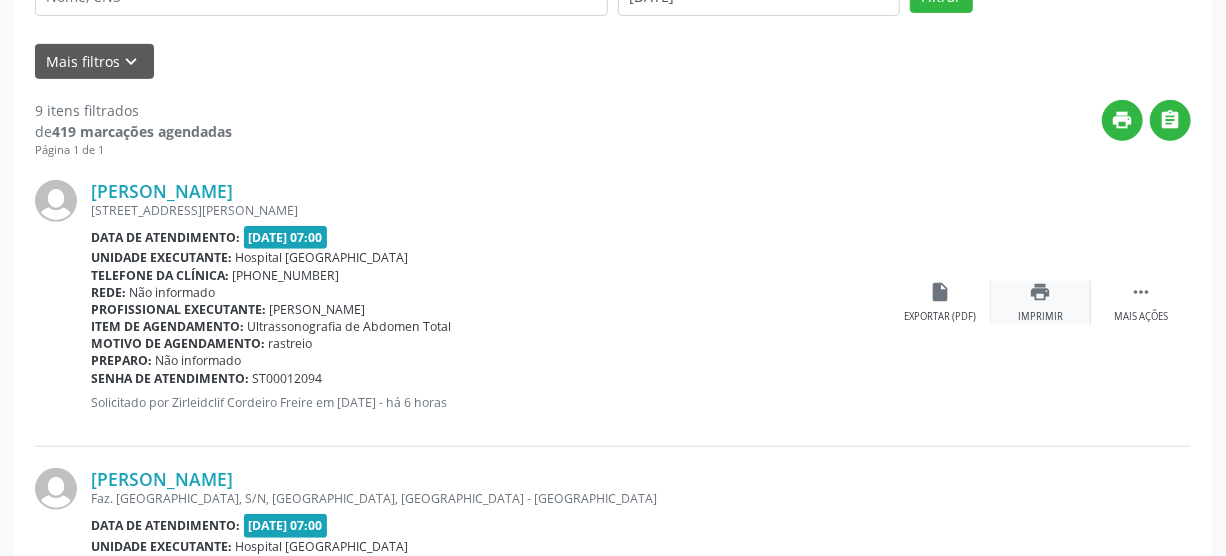 click on "print" at bounding box center (1041, 292) 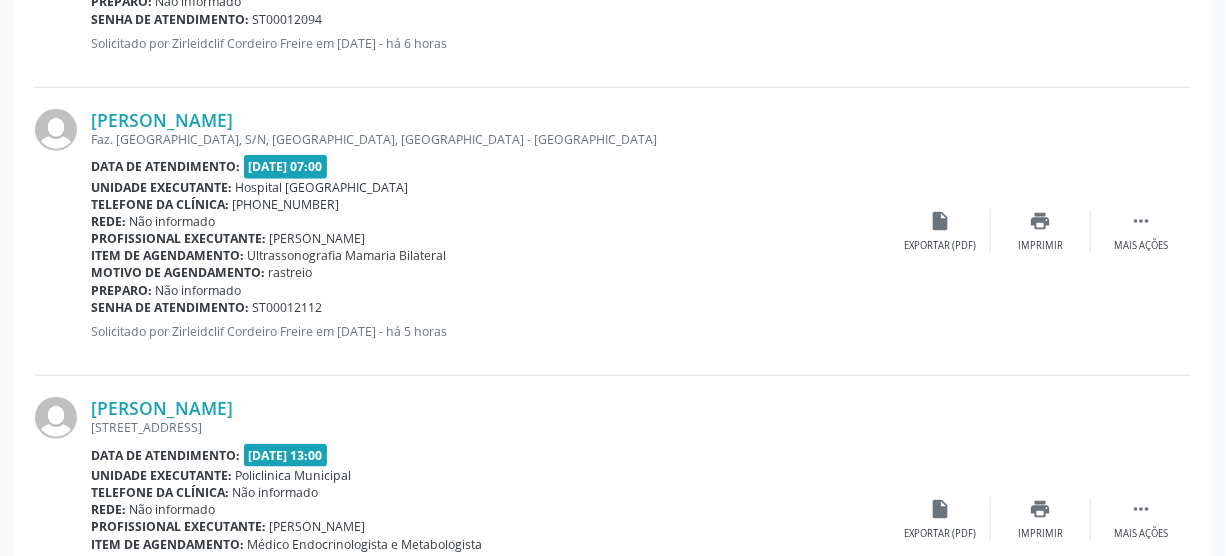 scroll, scrollTop: 810, scrollLeft: 0, axis: vertical 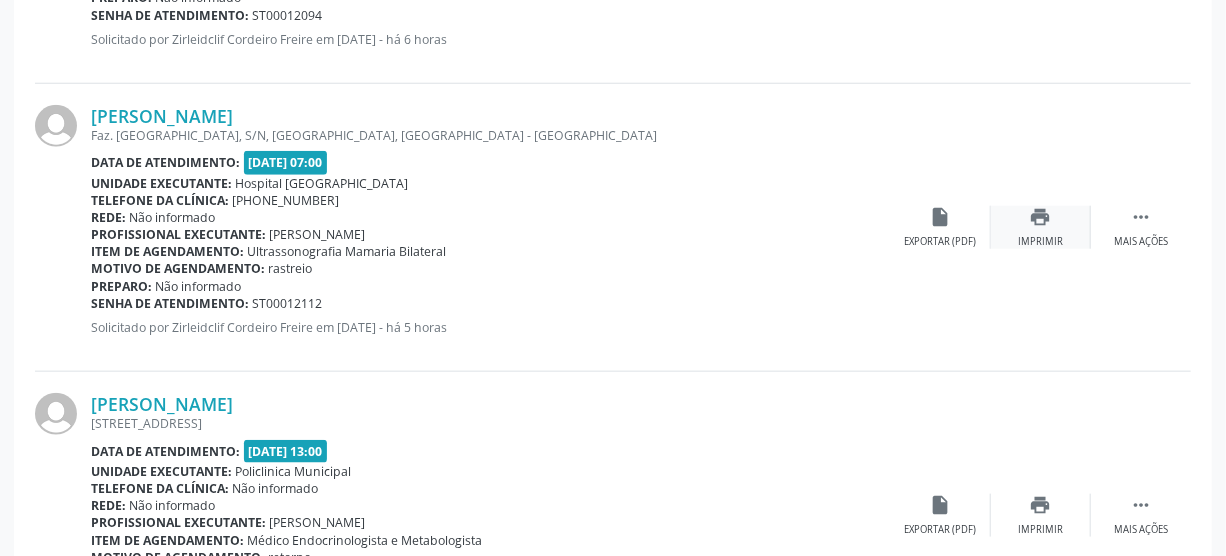 click on "Imprimir" at bounding box center [1040, 242] 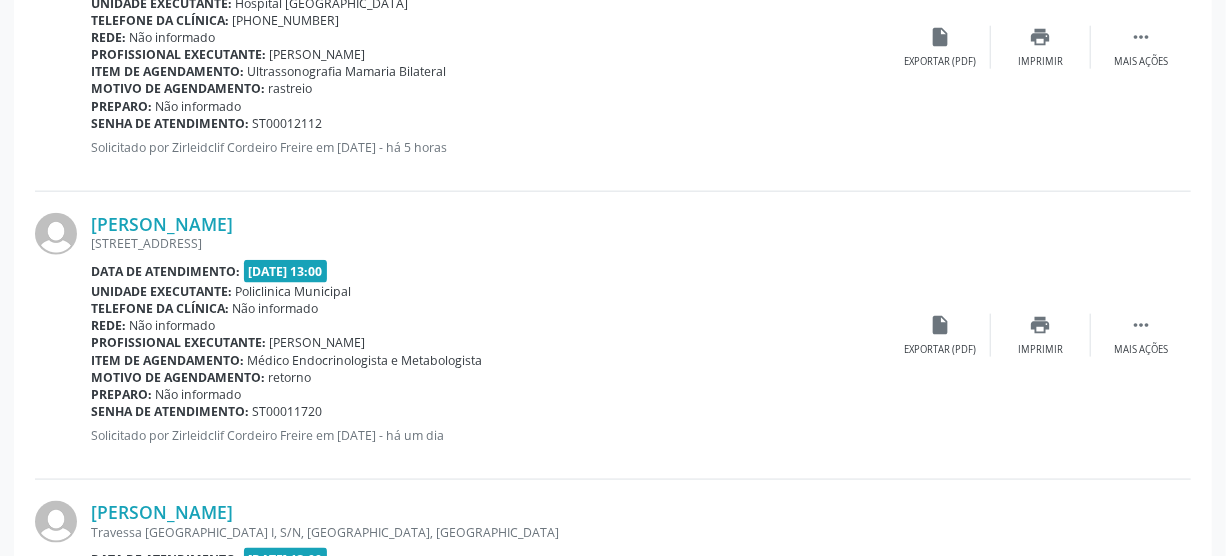 scroll, scrollTop: 992, scrollLeft: 0, axis: vertical 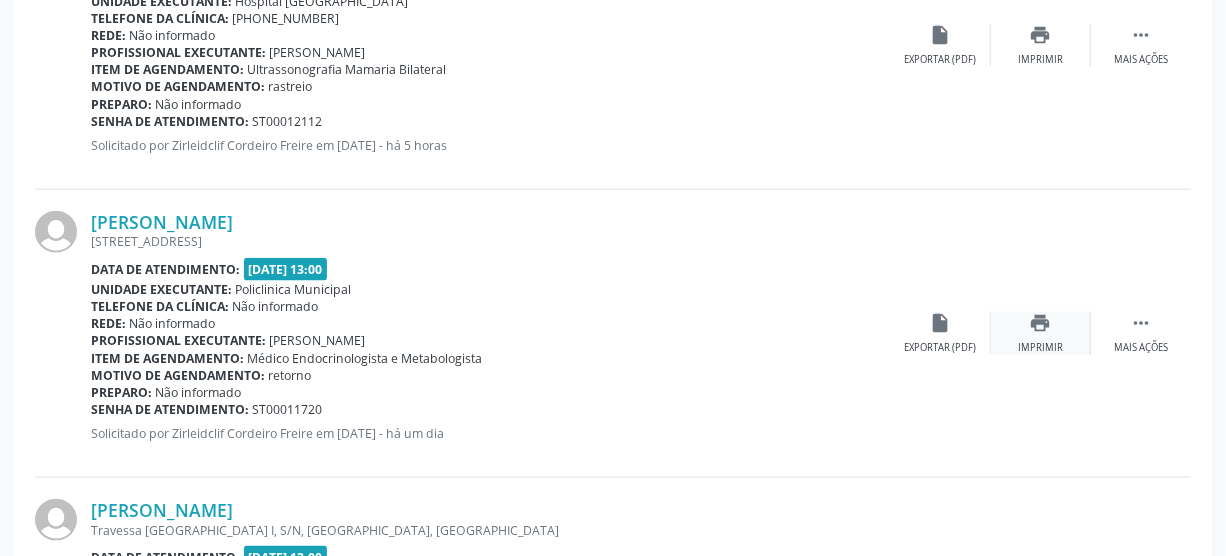 click on "print
Imprimir" at bounding box center (1041, 333) 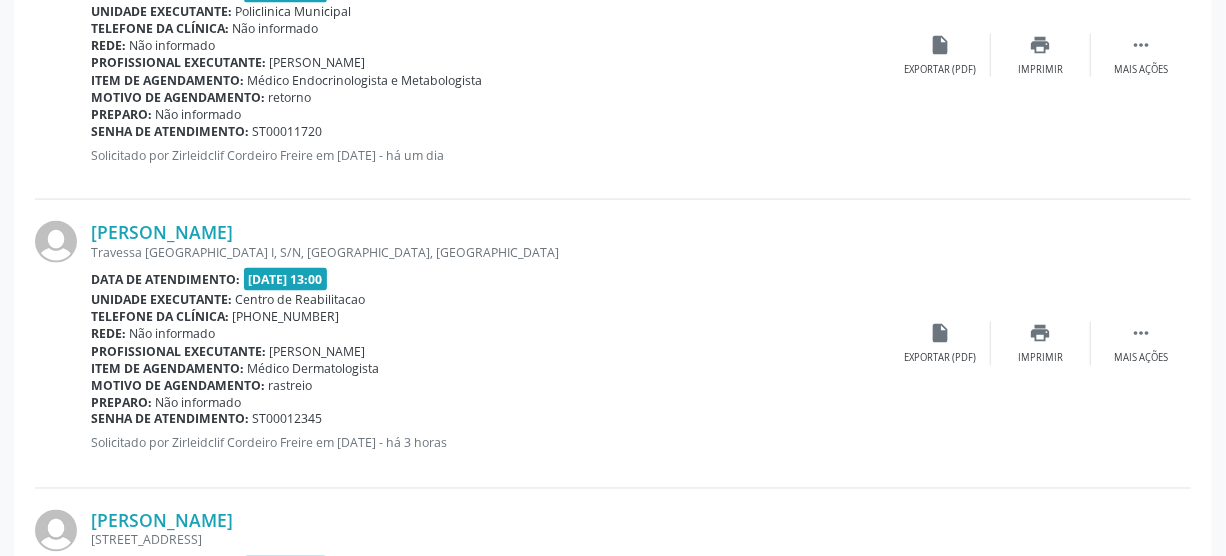 scroll, scrollTop: 1356, scrollLeft: 0, axis: vertical 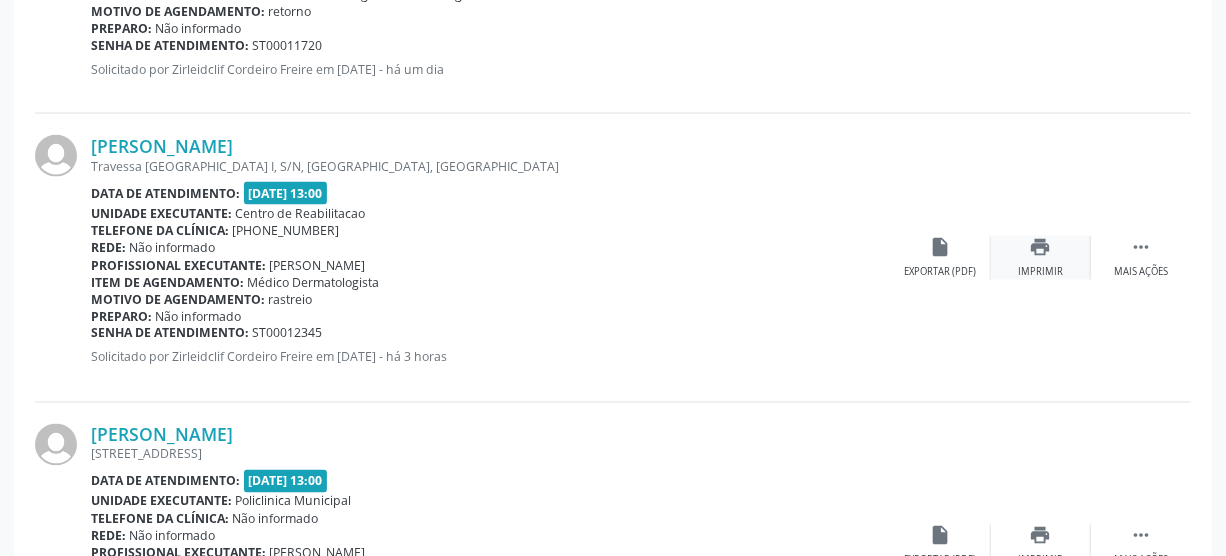 click on "print
Imprimir" at bounding box center (1041, 257) 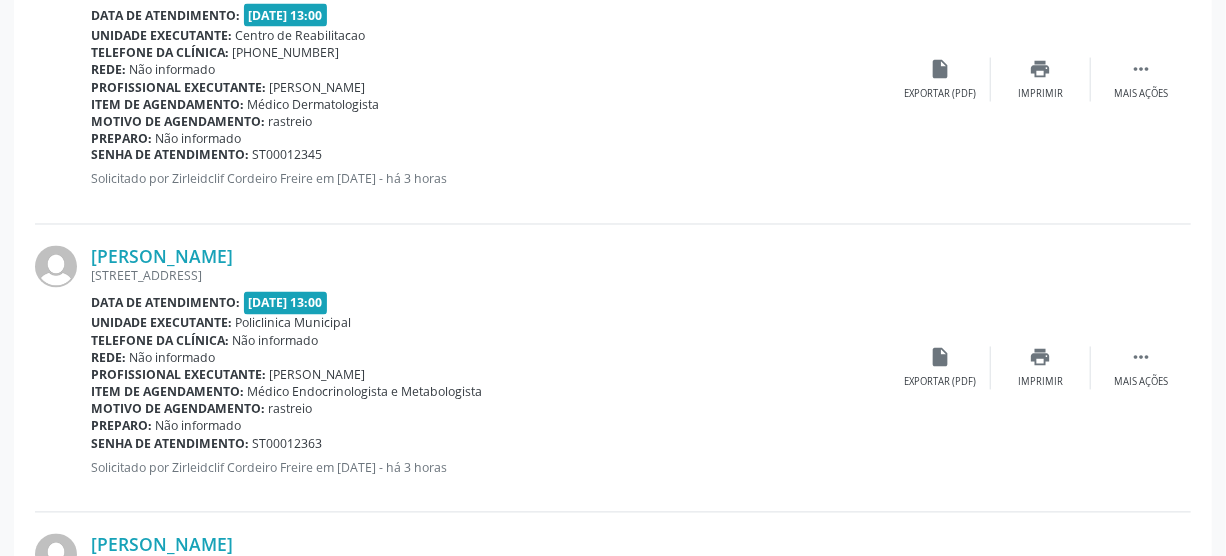 scroll, scrollTop: 1538, scrollLeft: 0, axis: vertical 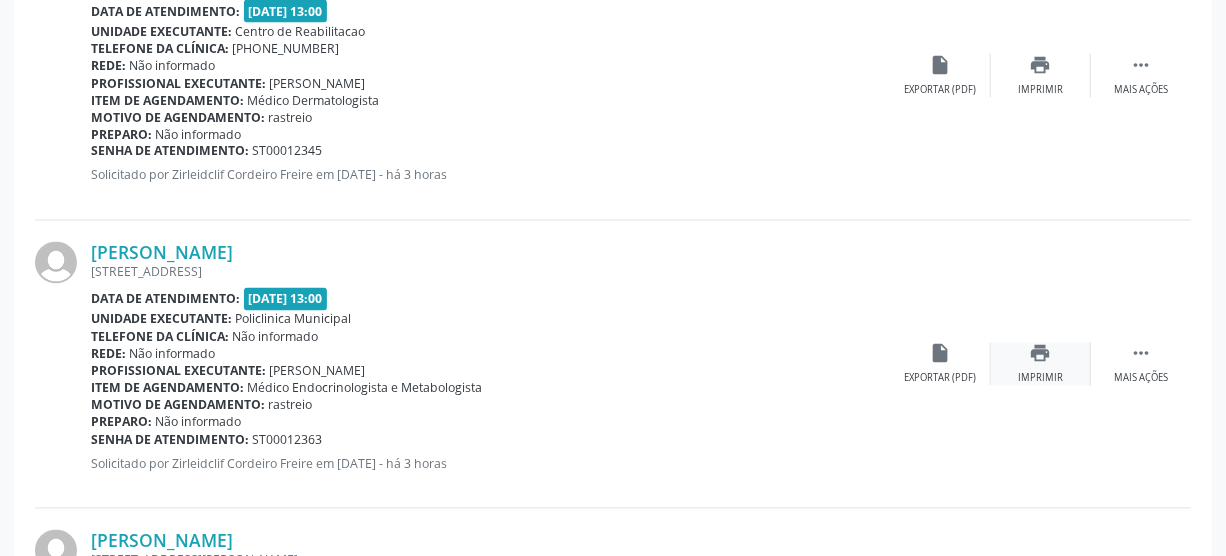 click on "print
Imprimir" at bounding box center (1041, 364) 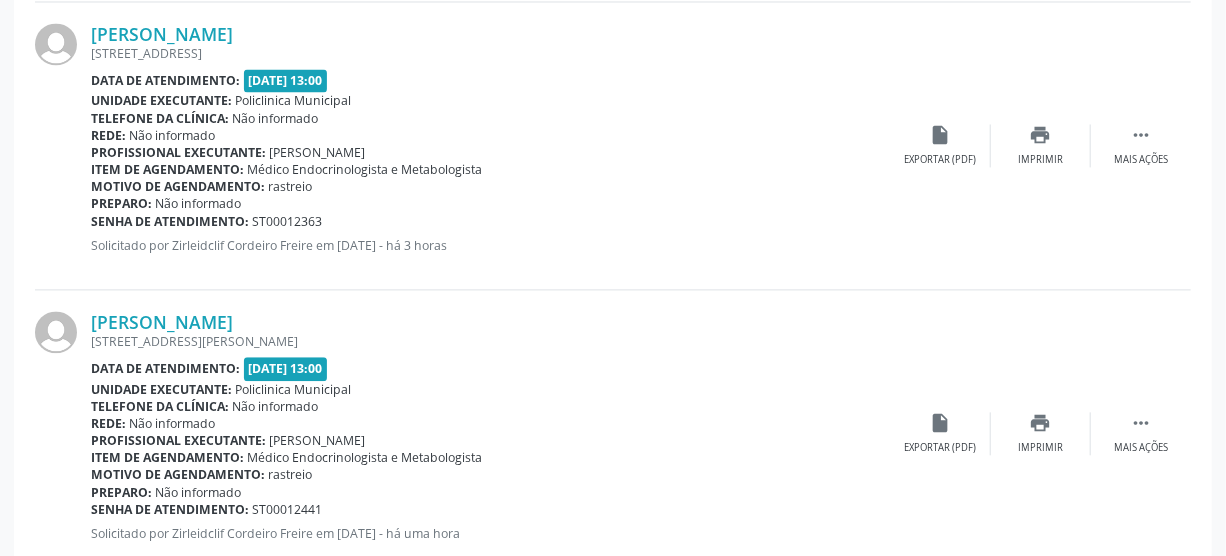 scroll, scrollTop: 1810, scrollLeft: 0, axis: vertical 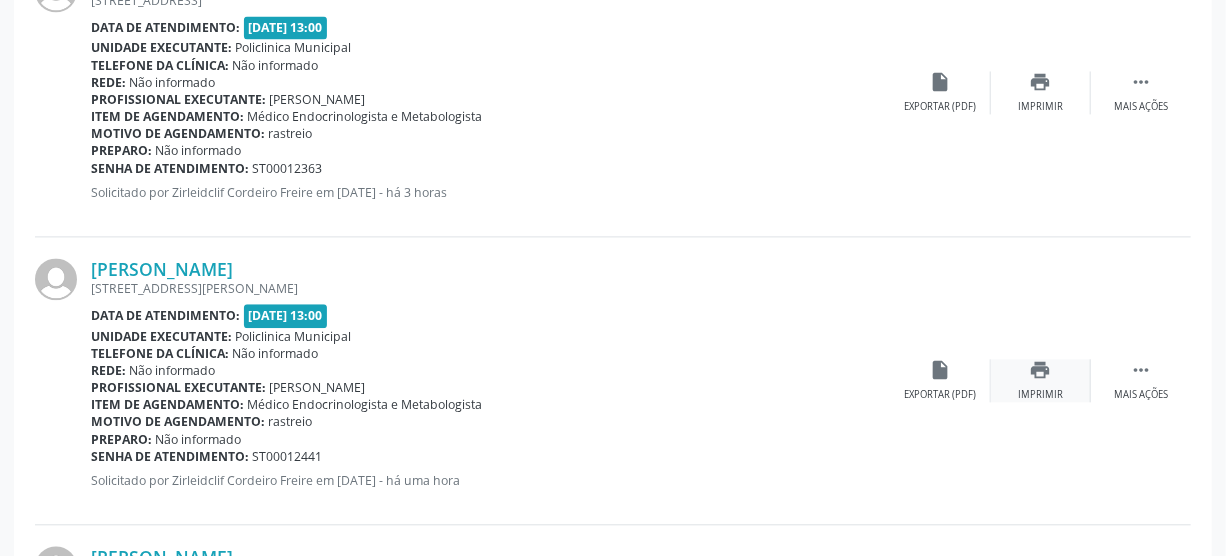 click on "print" at bounding box center [1041, 370] 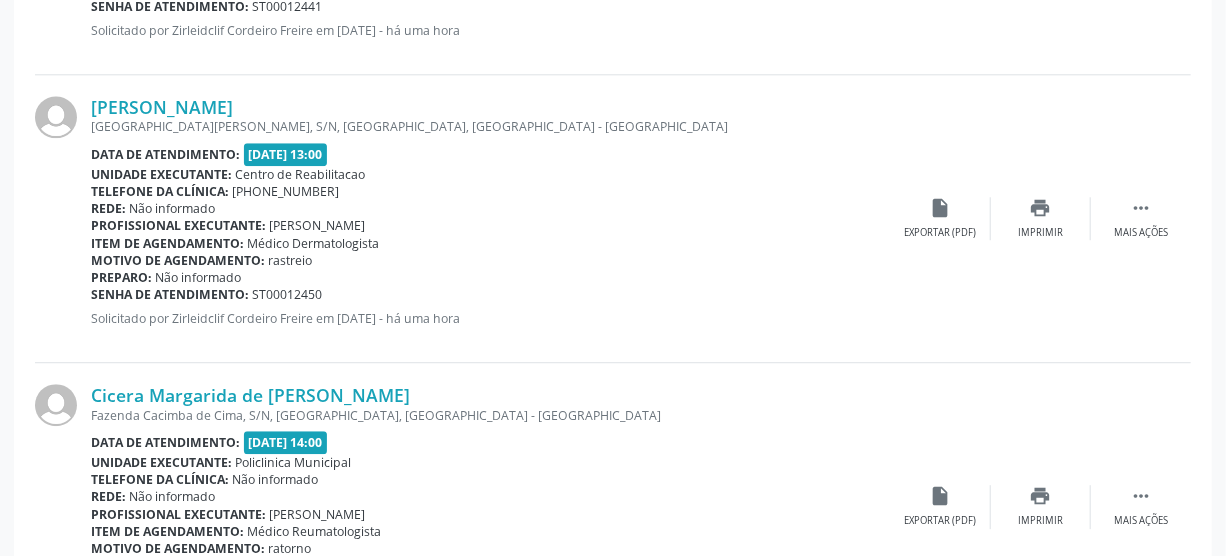 scroll, scrollTop: 2265, scrollLeft: 0, axis: vertical 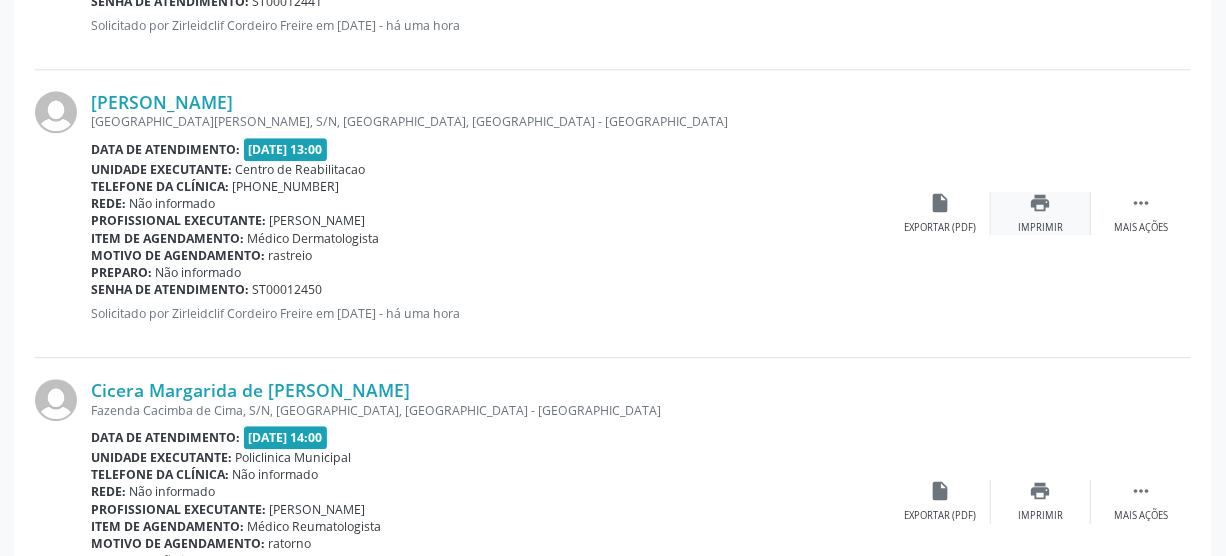 click on "print" at bounding box center [1041, 203] 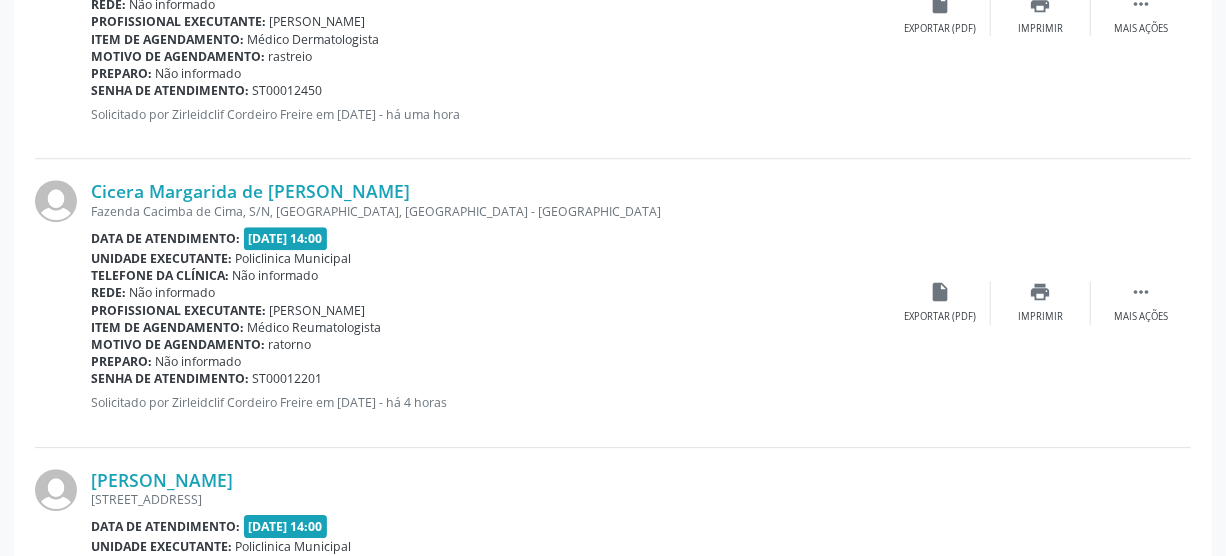 scroll, scrollTop: 2538, scrollLeft: 0, axis: vertical 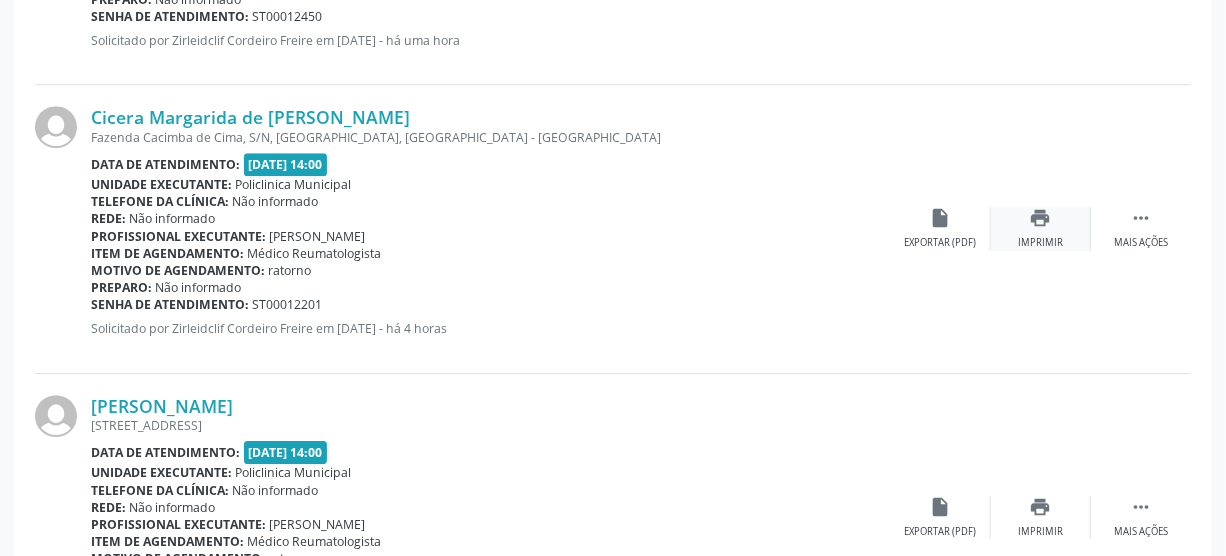 click on "Imprimir" at bounding box center (1040, 243) 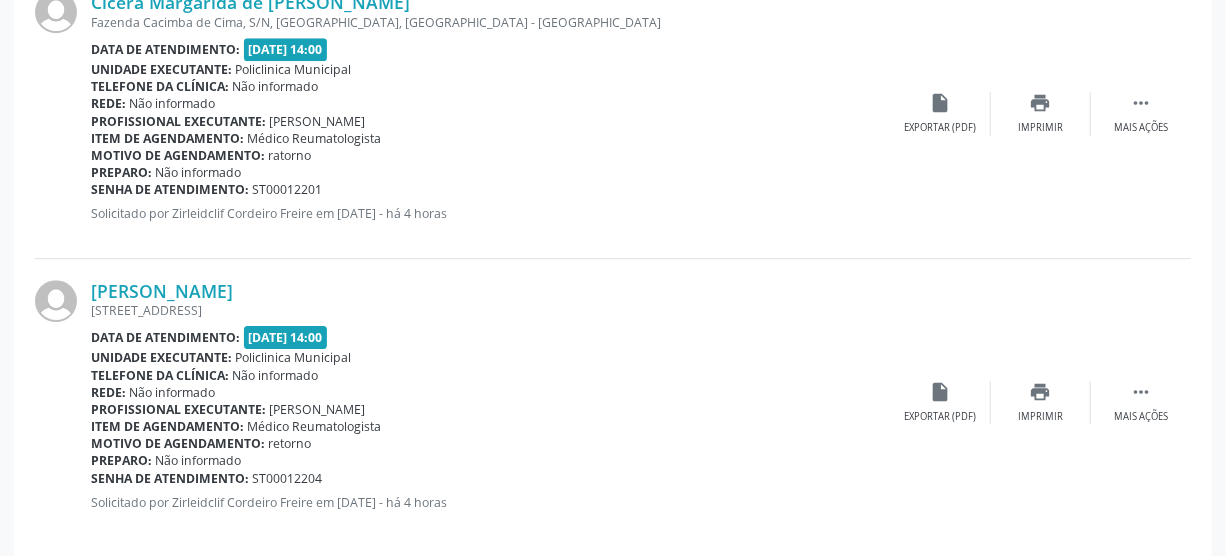 scroll, scrollTop: 2673, scrollLeft: 0, axis: vertical 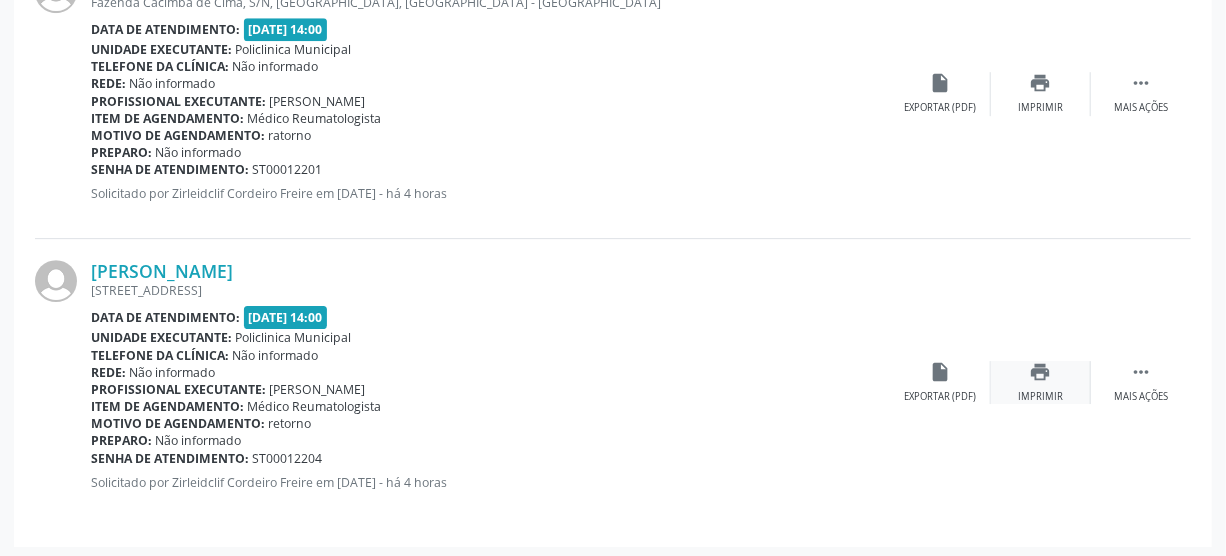 click on "Imprimir" at bounding box center [1040, 397] 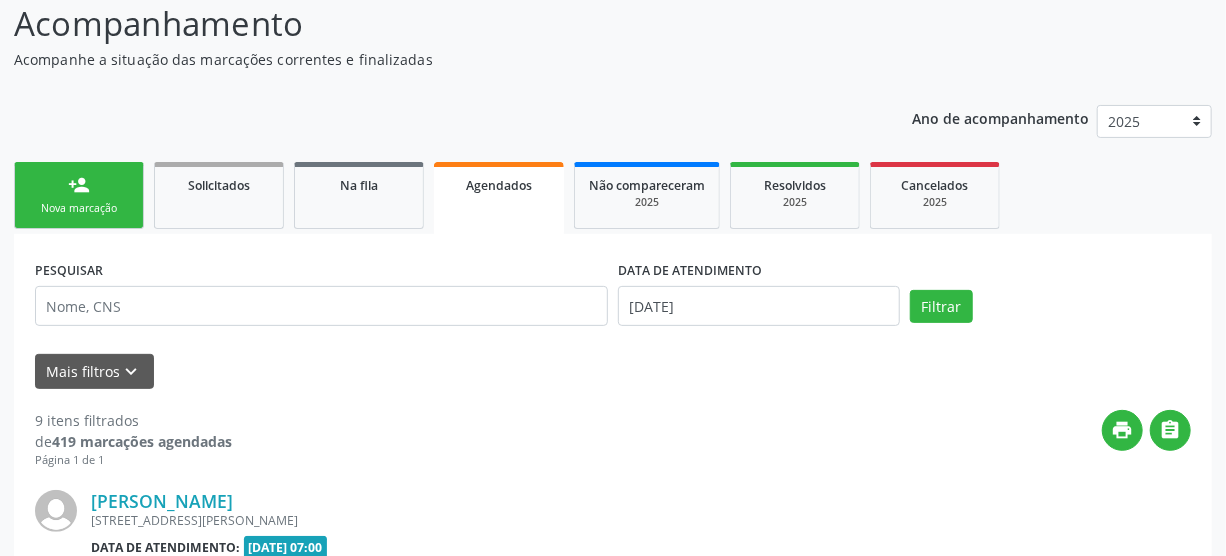 scroll, scrollTop: 128, scrollLeft: 0, axis: vertical 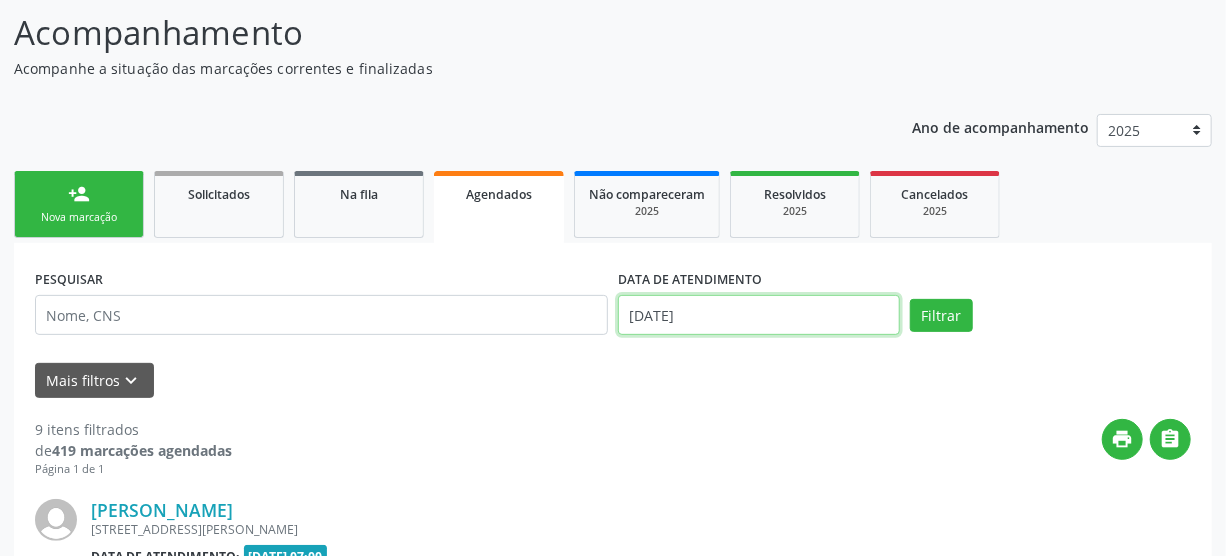 click on "[DATE]" at bounding box center (759, 315) 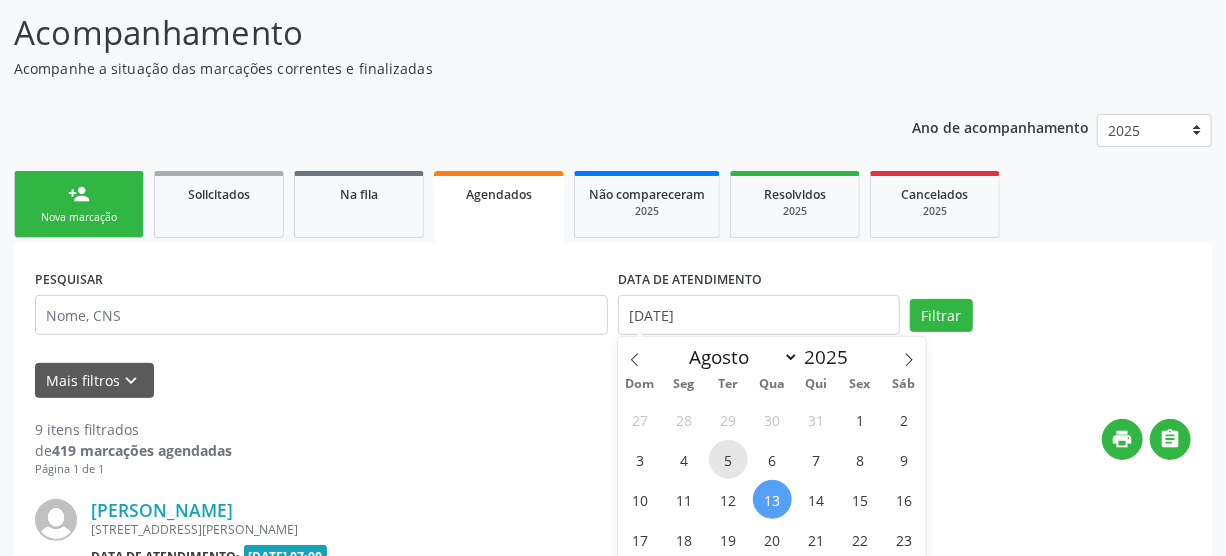 click on "5" at bounding box center (728, 459) 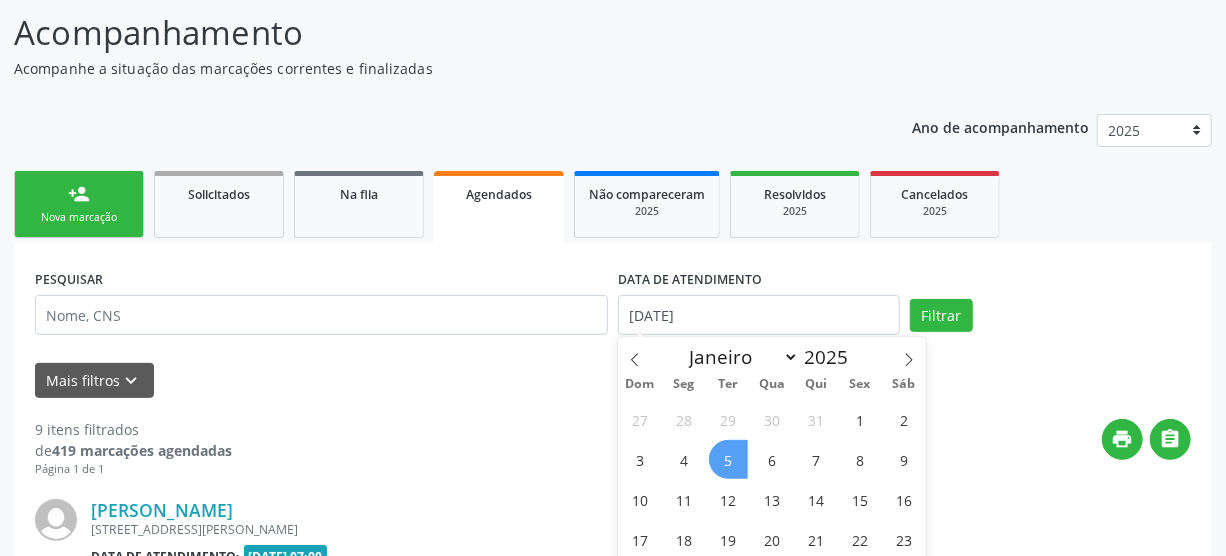 click on "5" at bounding box center [728, 459] 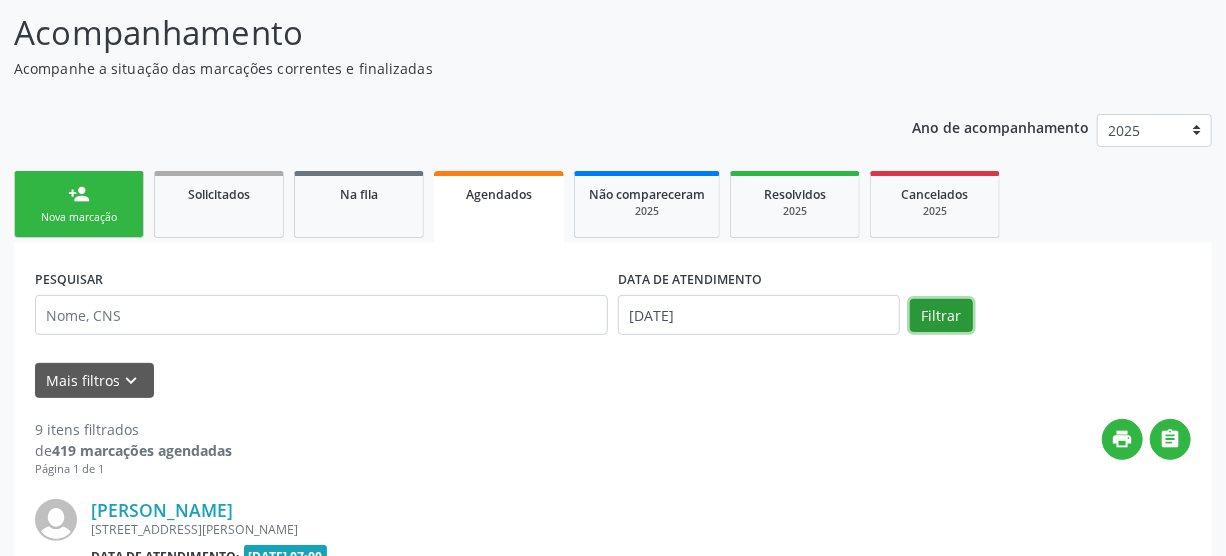 click on "Filtrar" at bounding box center (941, 316) 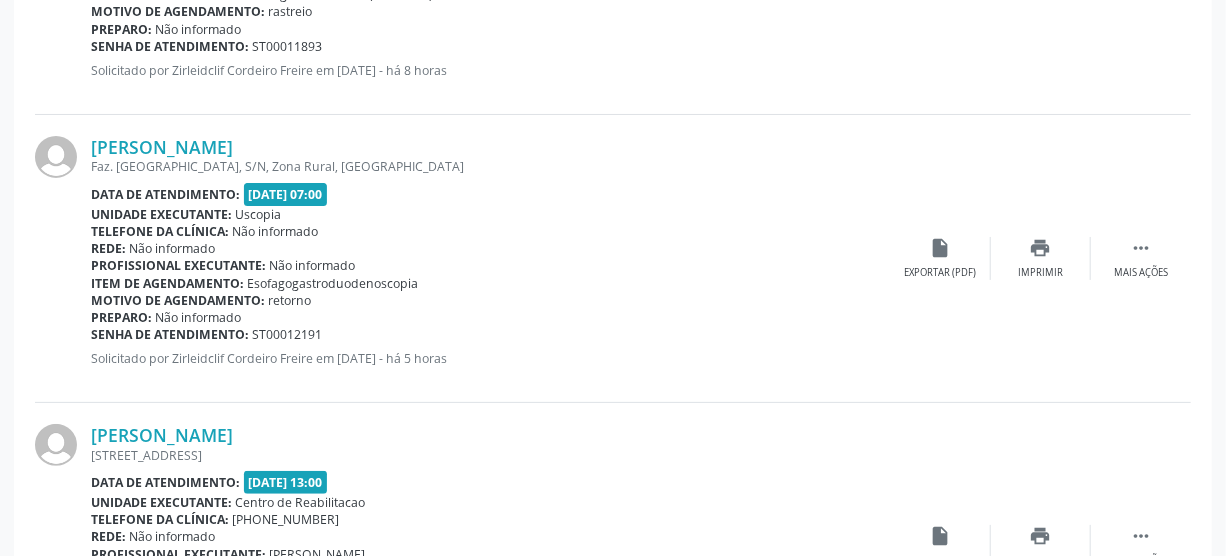 scroll, scrollTop: 3400, scrollLeft: 0, axis: vertical 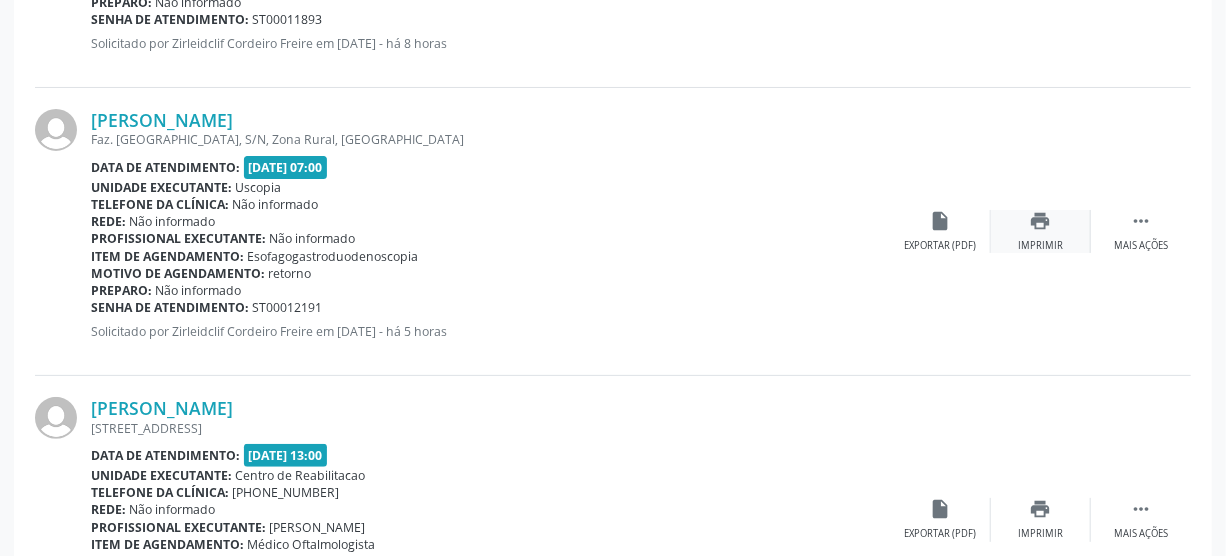 click on "print
Imprimir" at bounding box center (1041, 231) 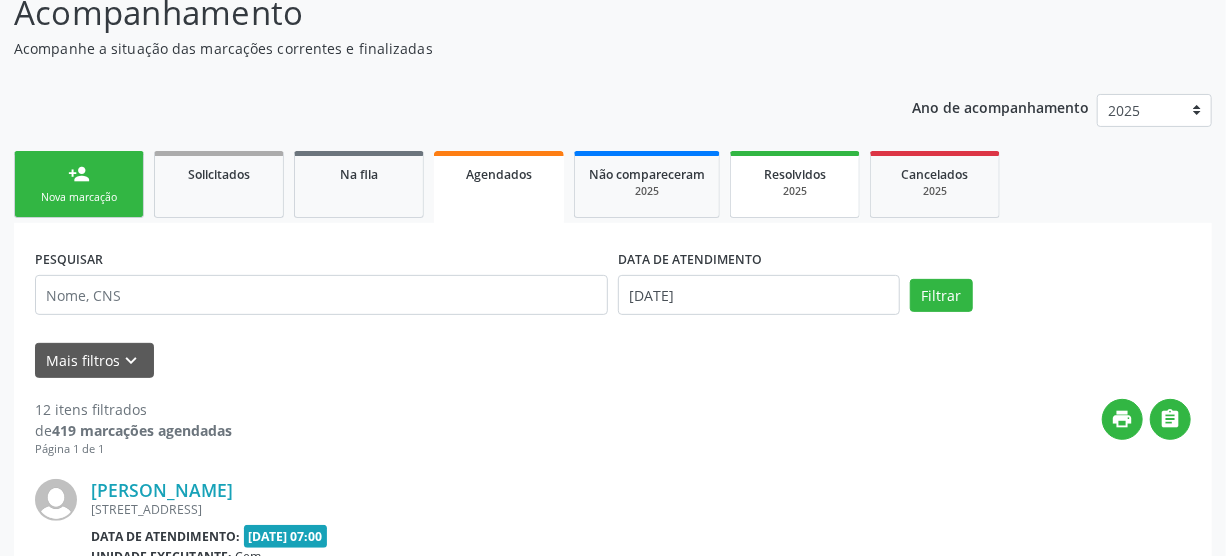 scroll, scrollTop: 128, scrollLeft: 0, axis: vertical 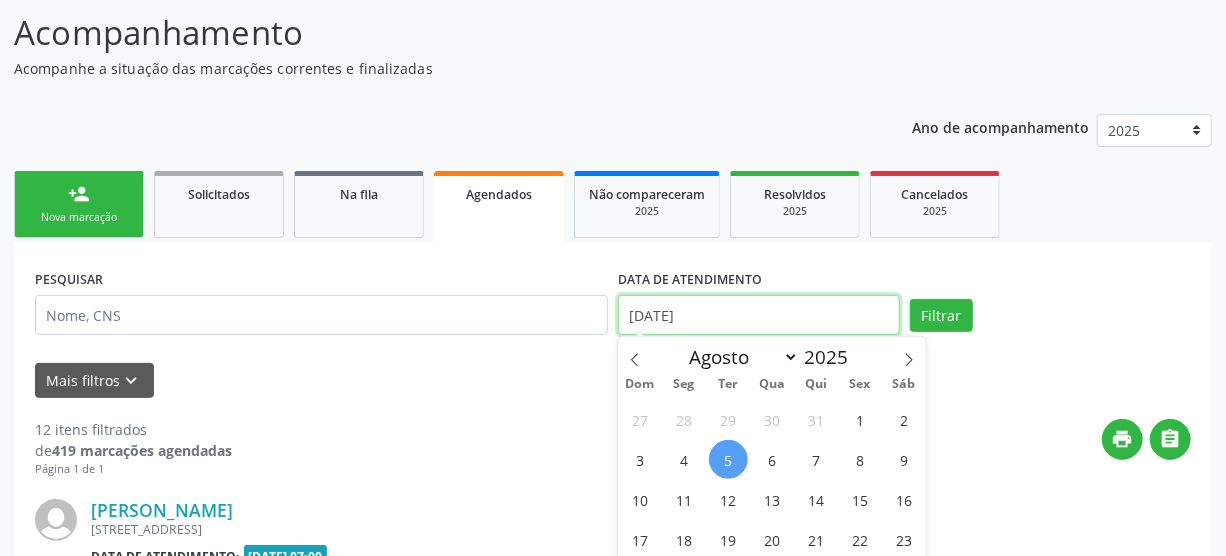 click on "[DATE]" at bounding box center (759, 315) 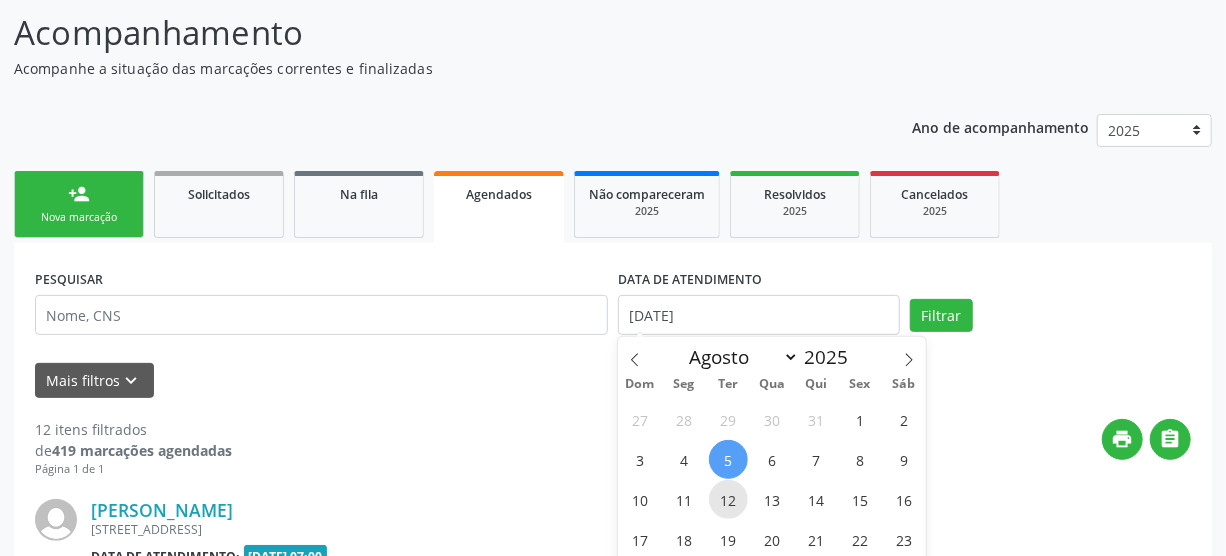 click on "12" at bounding box center [728, 499] 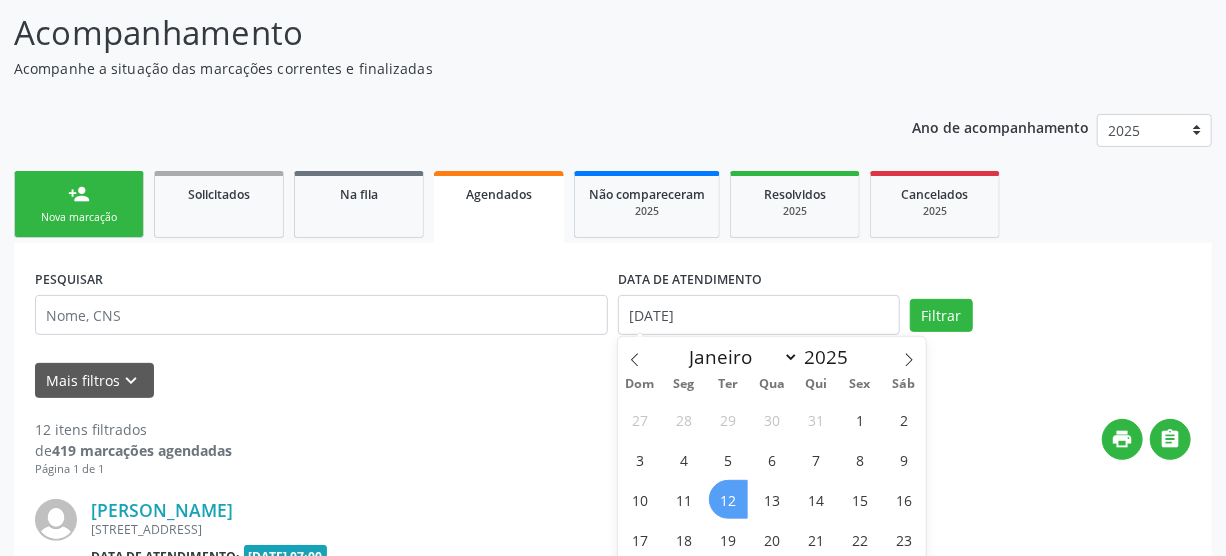 click on "12" at bounding box center (728, 499) 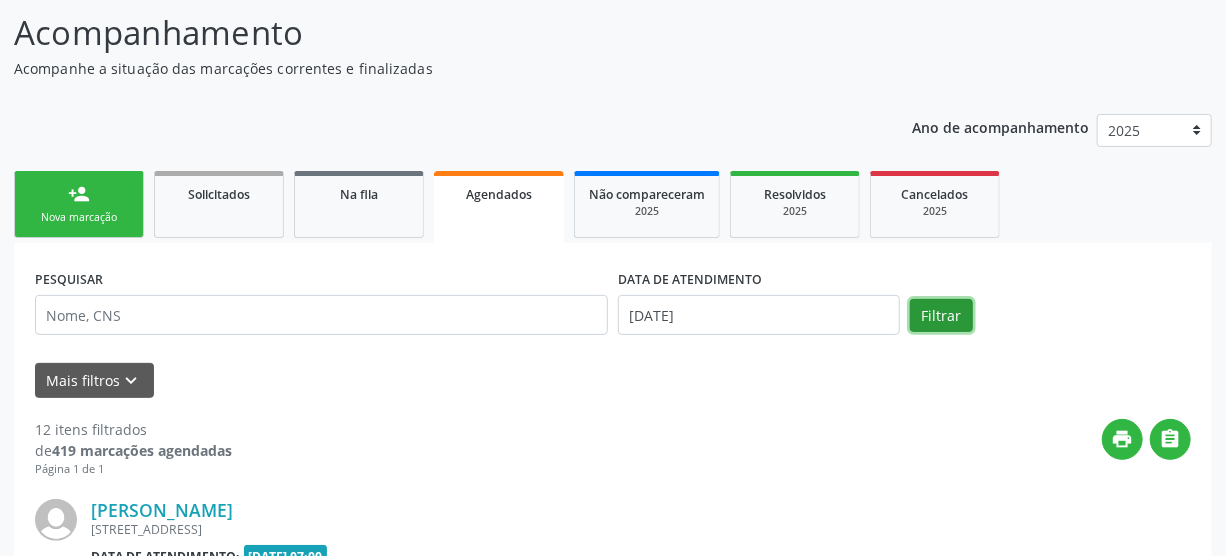 click on "Filtrar" at bounding box center [941, 316] 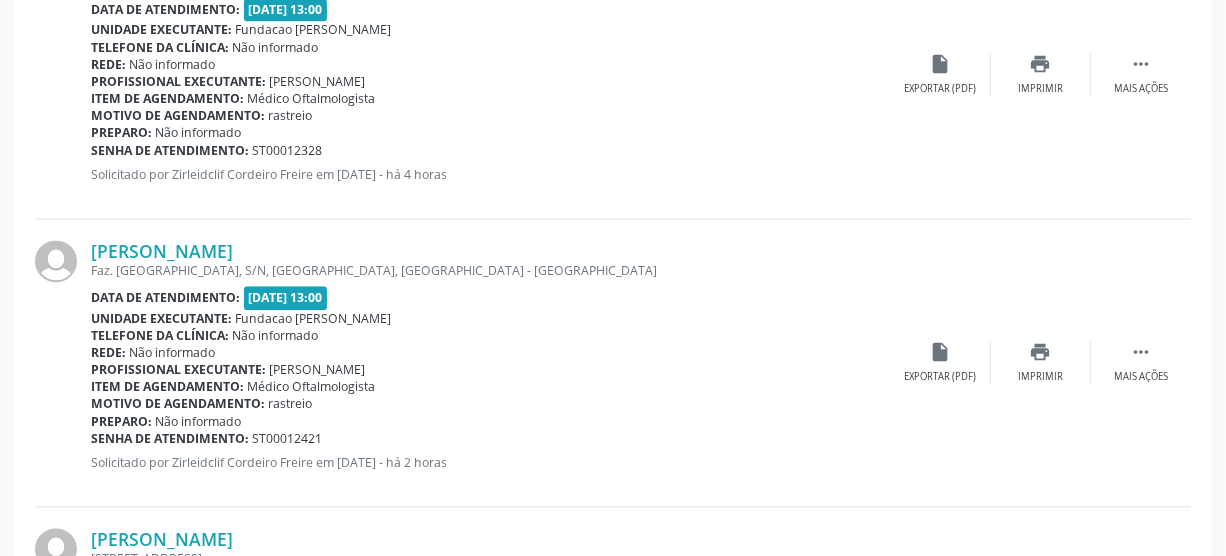 scroll, scrollTop: 1855, scrollLeft: 0, axis: vertical 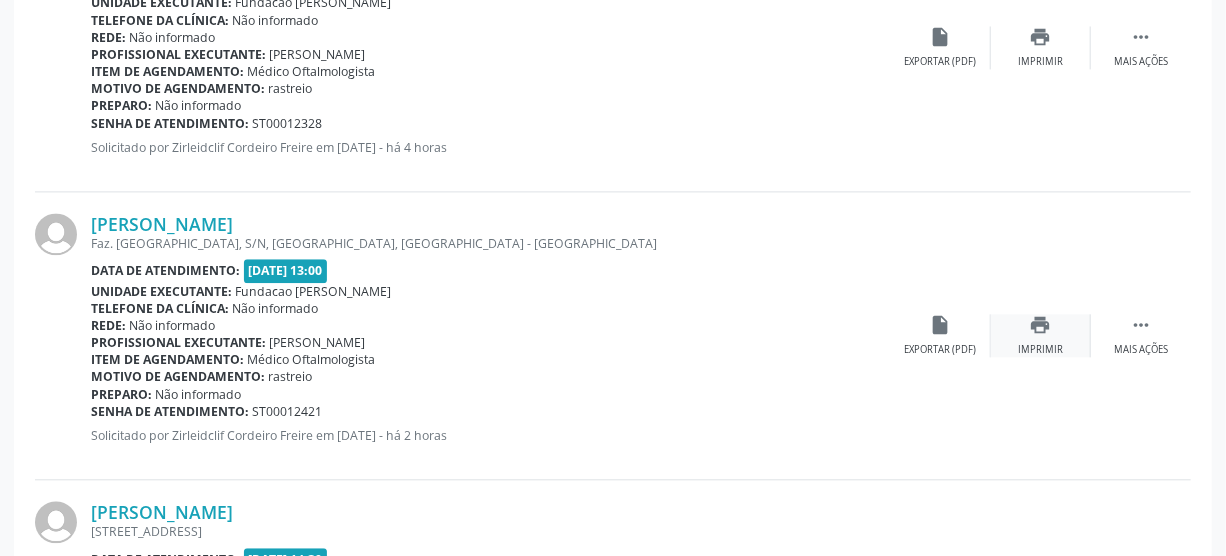 click on "print
Imprimir" at bounding box center (1041, 335) 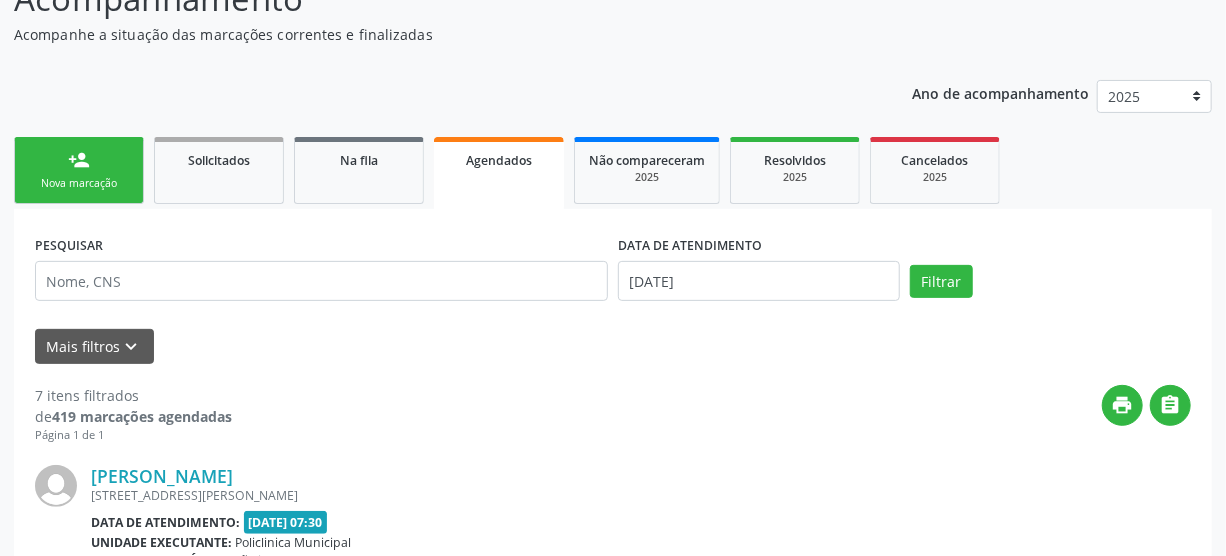 scroll, scrollTop: 0, scrollLeft: 0, axis: both 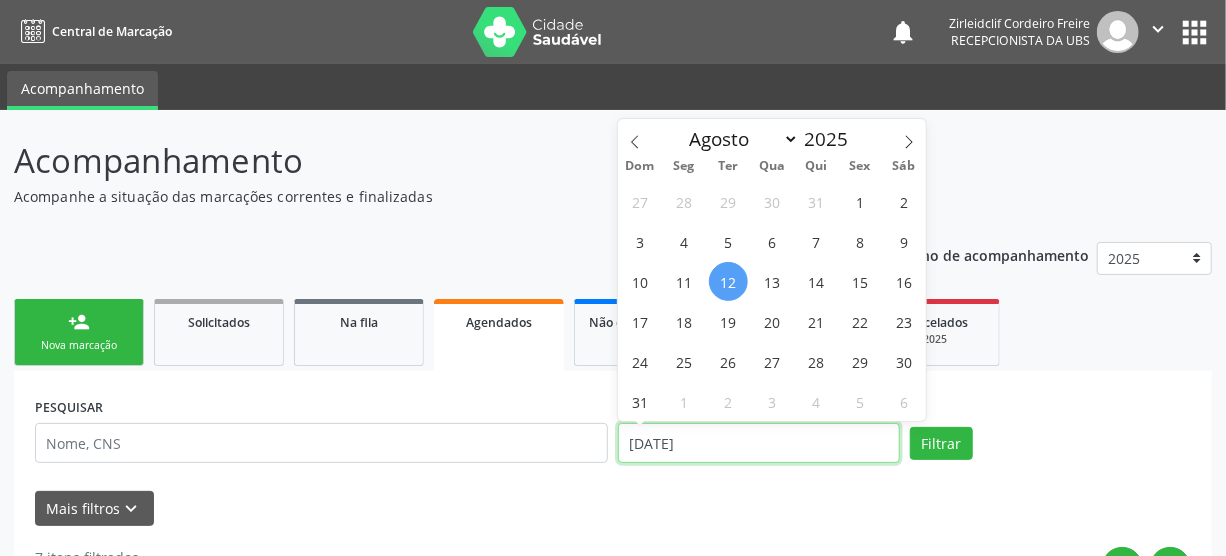 click on "[DATE]" at bounding box center [759, 443] 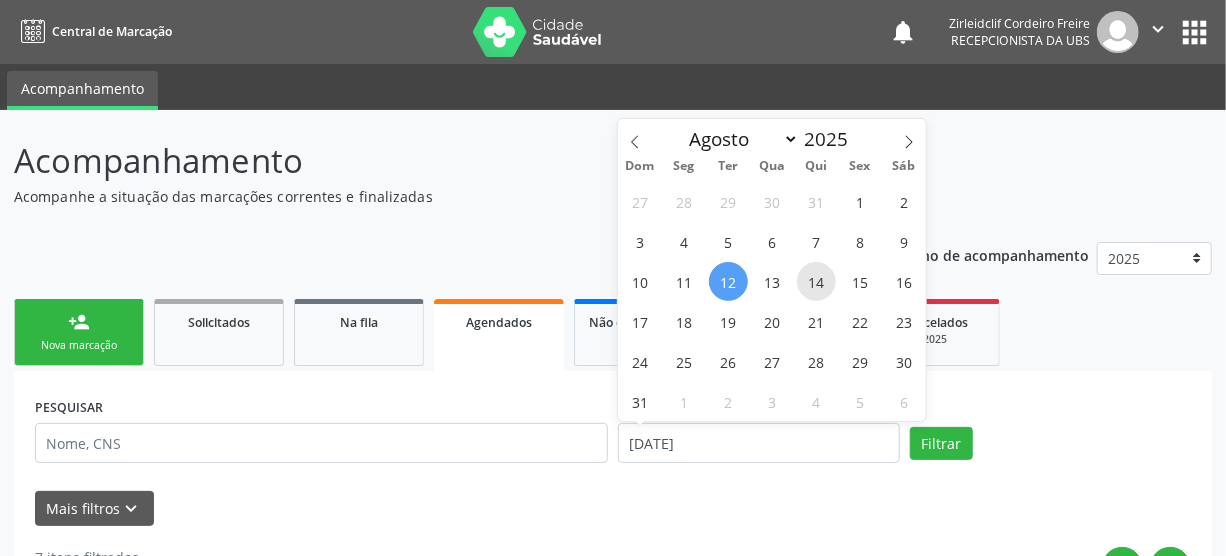 click on "14" at bounding box center (816, 281) 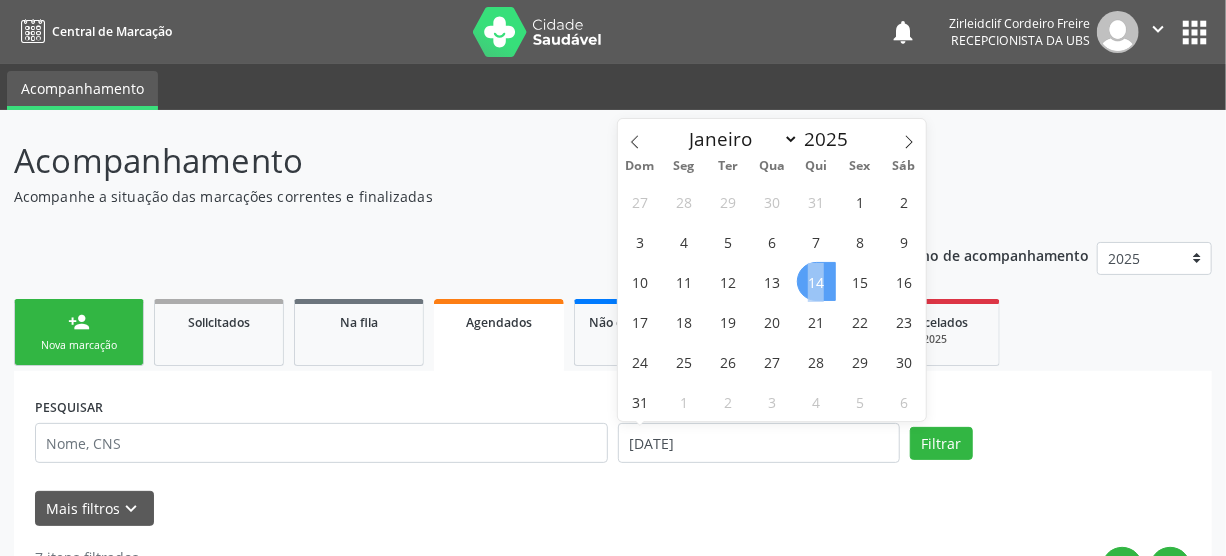 click on "14" at bounding box center (816, 281) 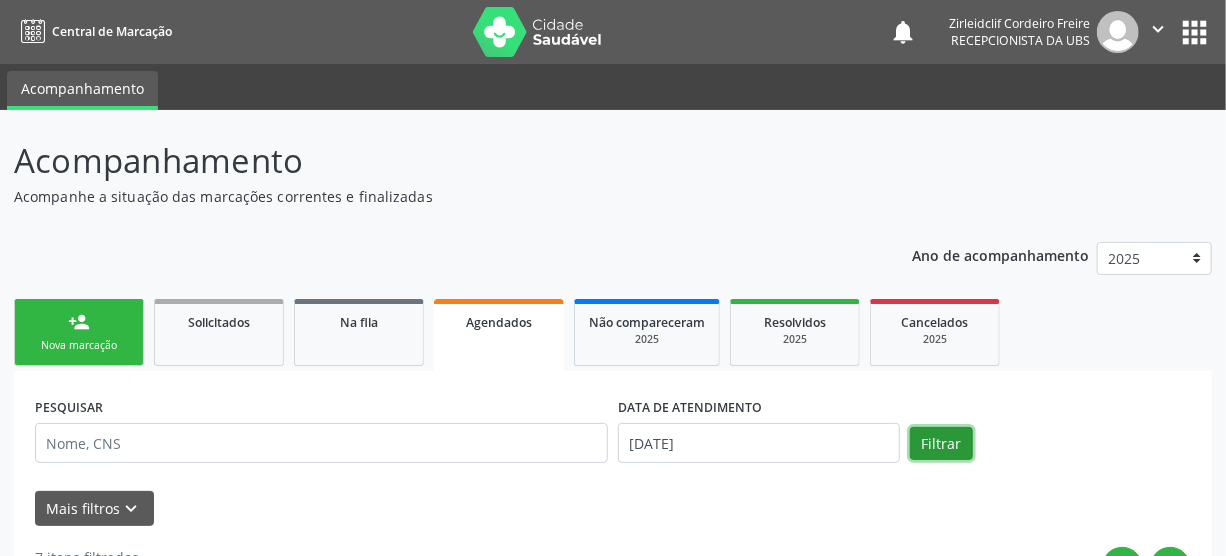 click on "Filtrar" at bounding box center (941, 444) 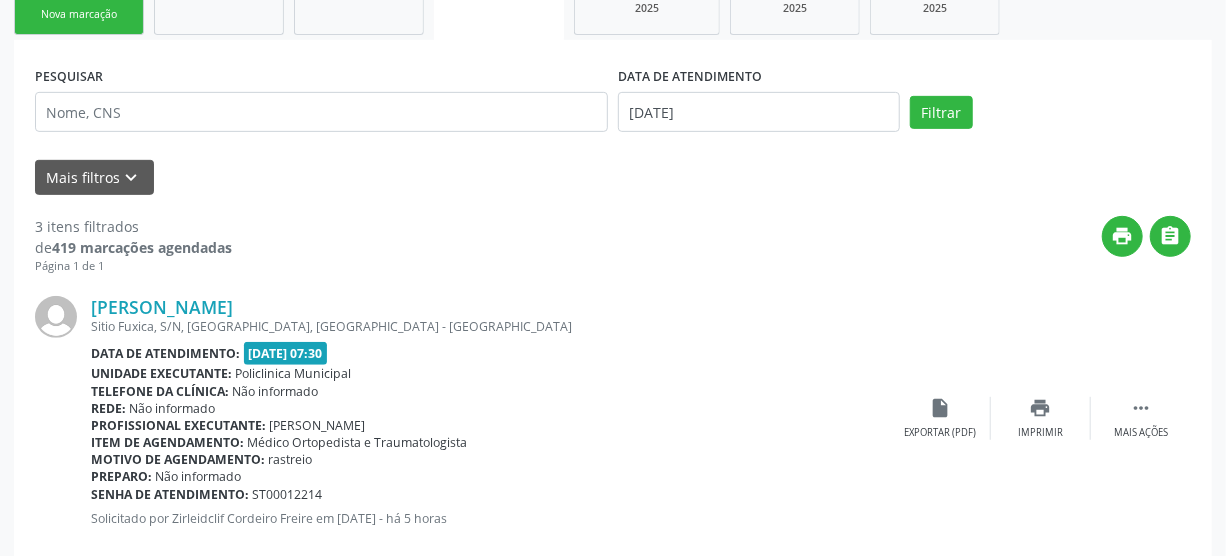 scroll, scrollTop: 363, scrollLeft: 0, axis: vertical 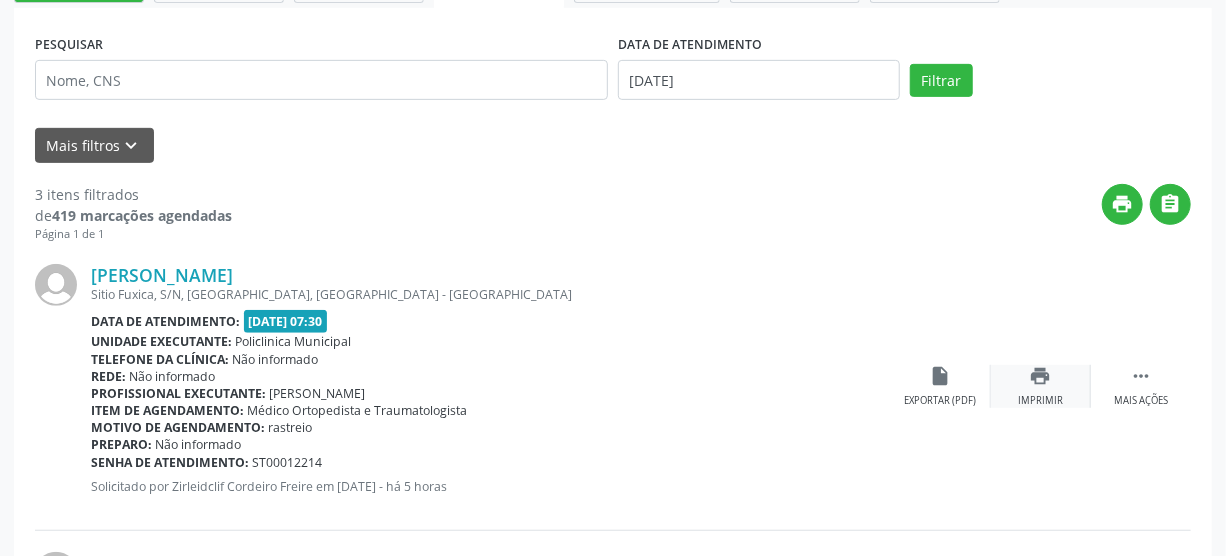 click on "print" at bounding box center (1041, 376) 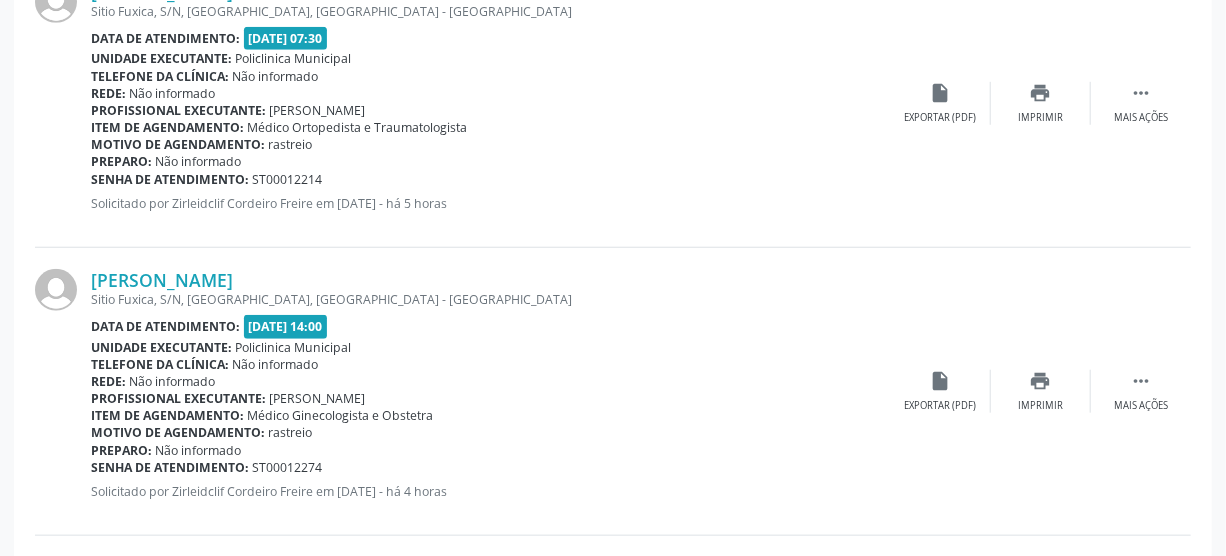 scroll, scrollTop: 727, scrollLeft: 0, axis: vertical 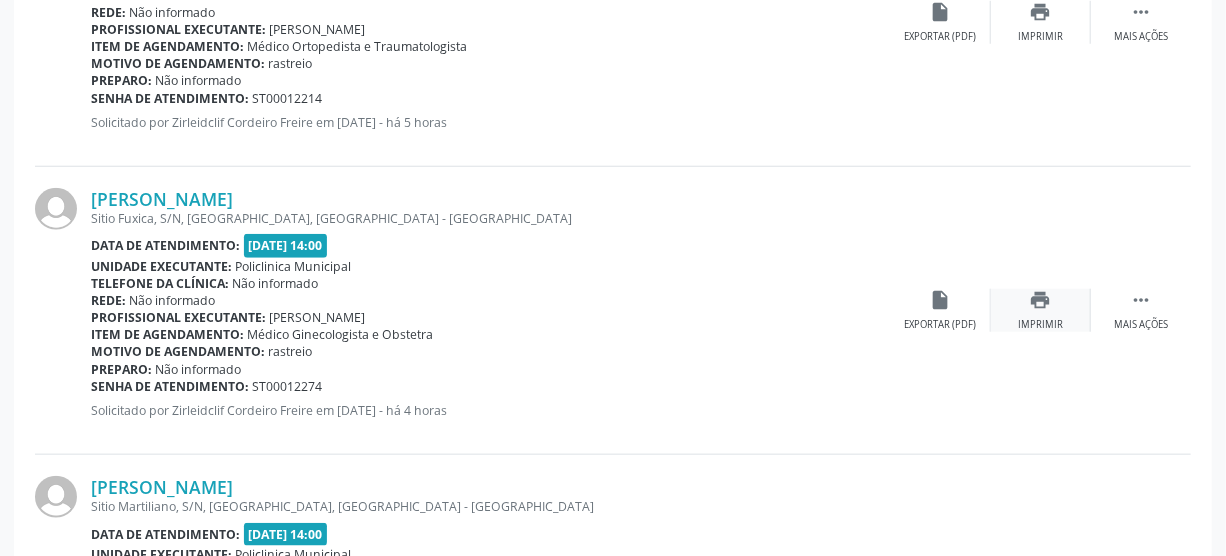 click on "print" at bounding box center [1041, 300] 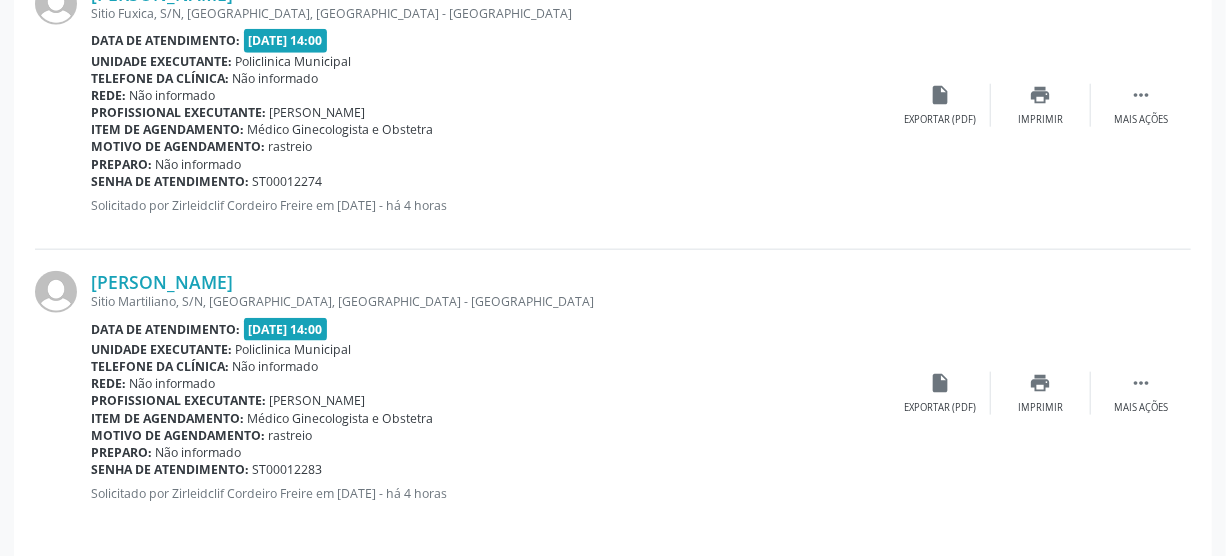 scroll, scrollTop: 946, scrollLeft: 0, axis: vertical 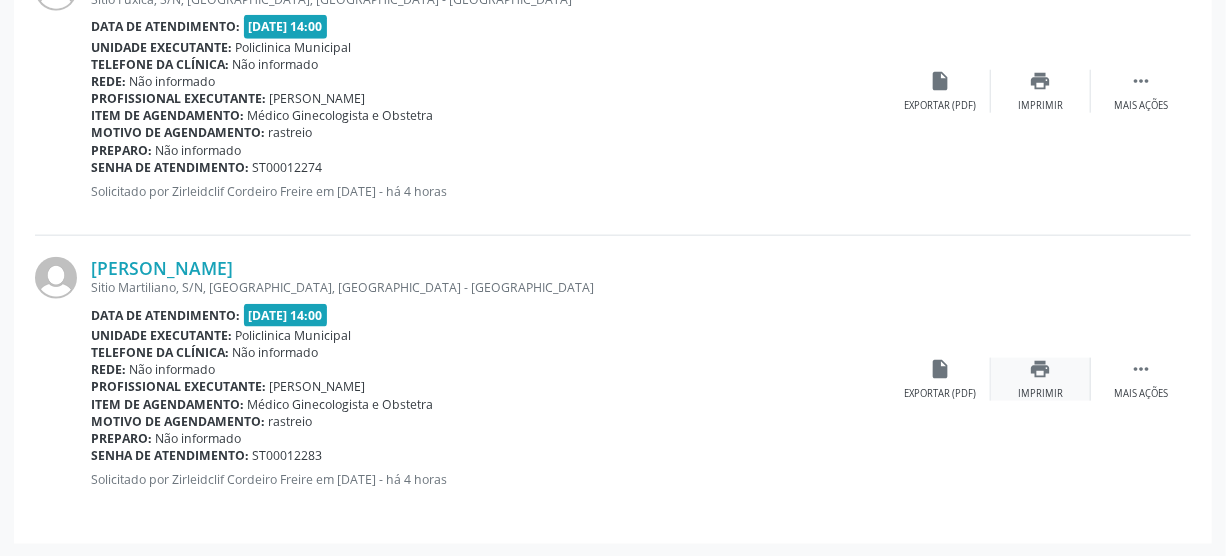 click on "Imprimir" at bounding box center [1040, 394] 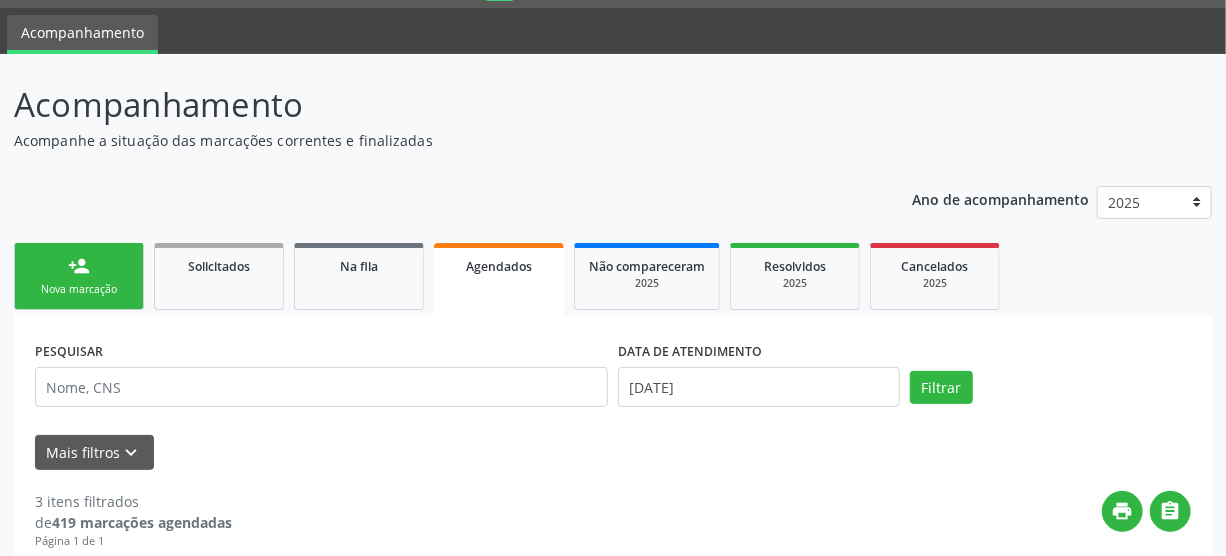 scroll, scrollTop: 0, scrollLeft: 0, axis: both 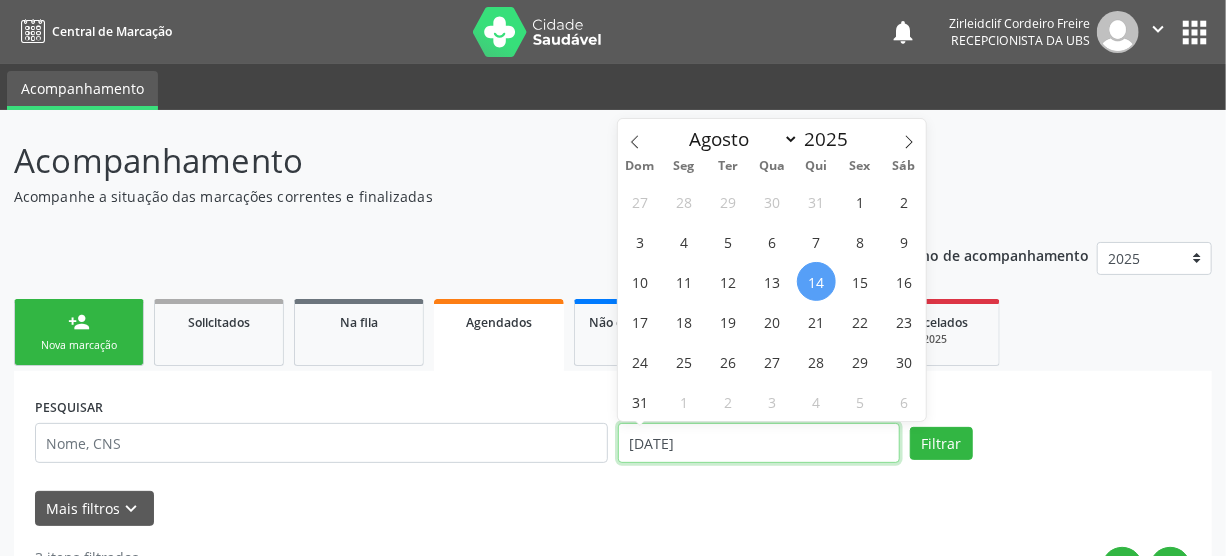 drag, startPoint x: 745, startPoint y: 444, endPoint x: 750, endPoint y: 430, distance: 14.866069 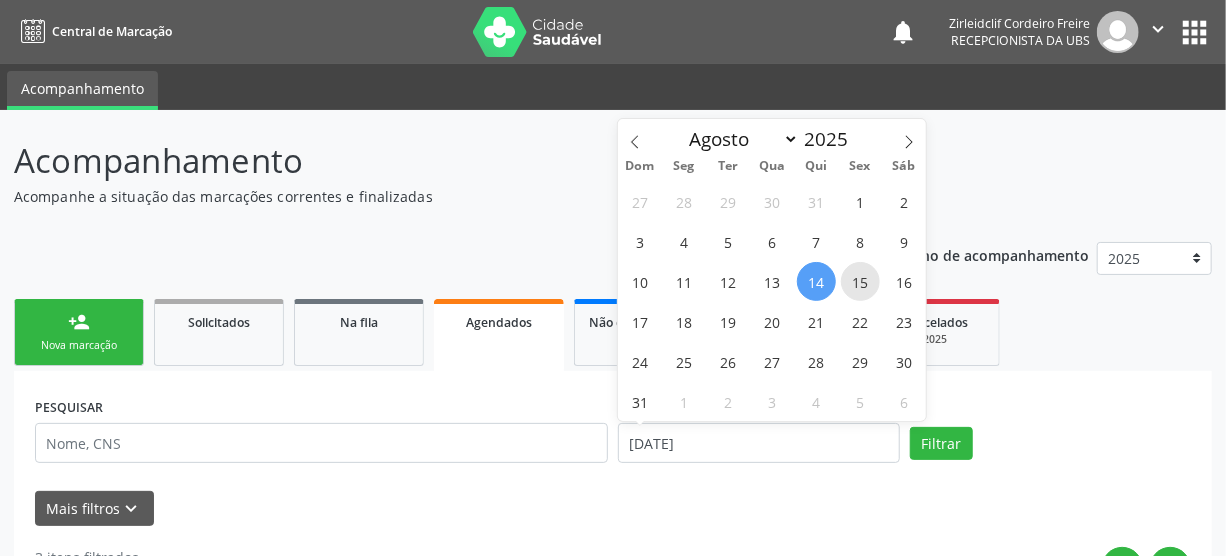 click on "15" at bounding box center (860, 281) 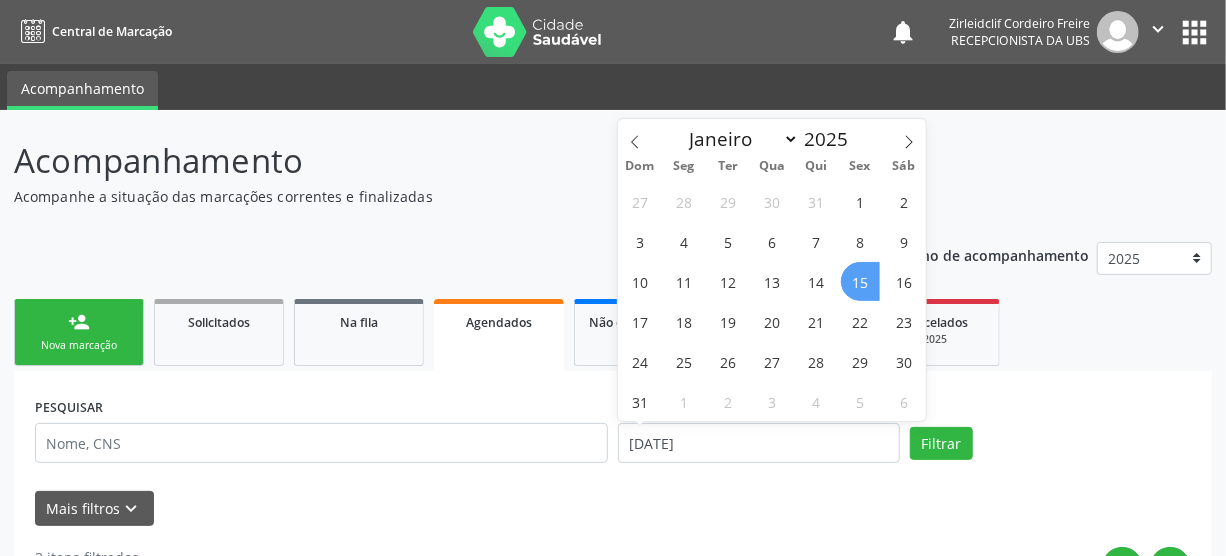 click on "15" at bounding box center (860, 281) 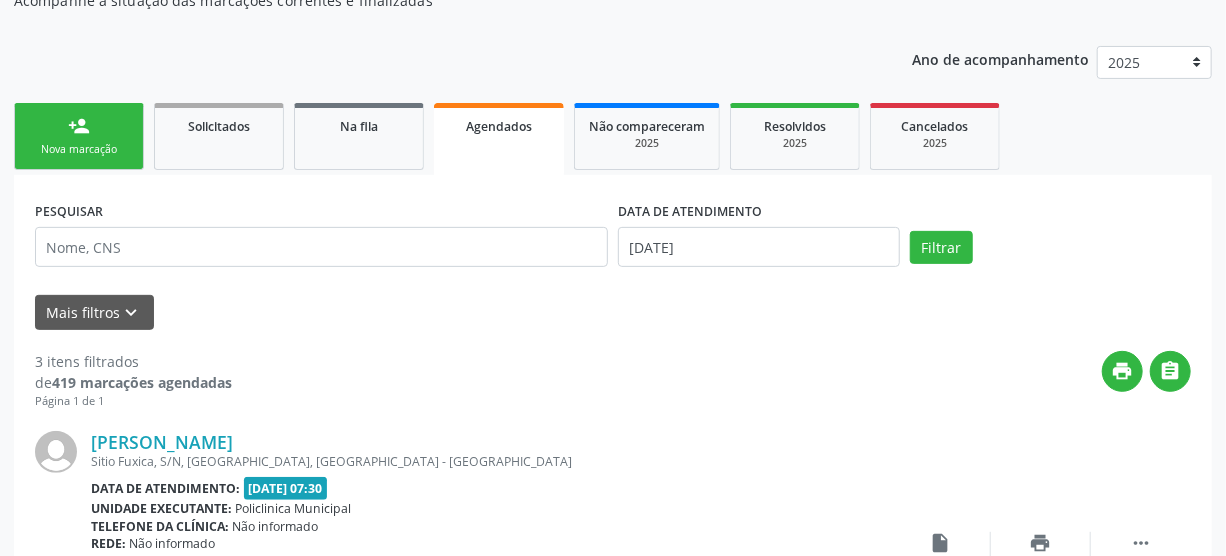 scroll, scrollTop: 181, scrollLeft: 0, axis: vertical 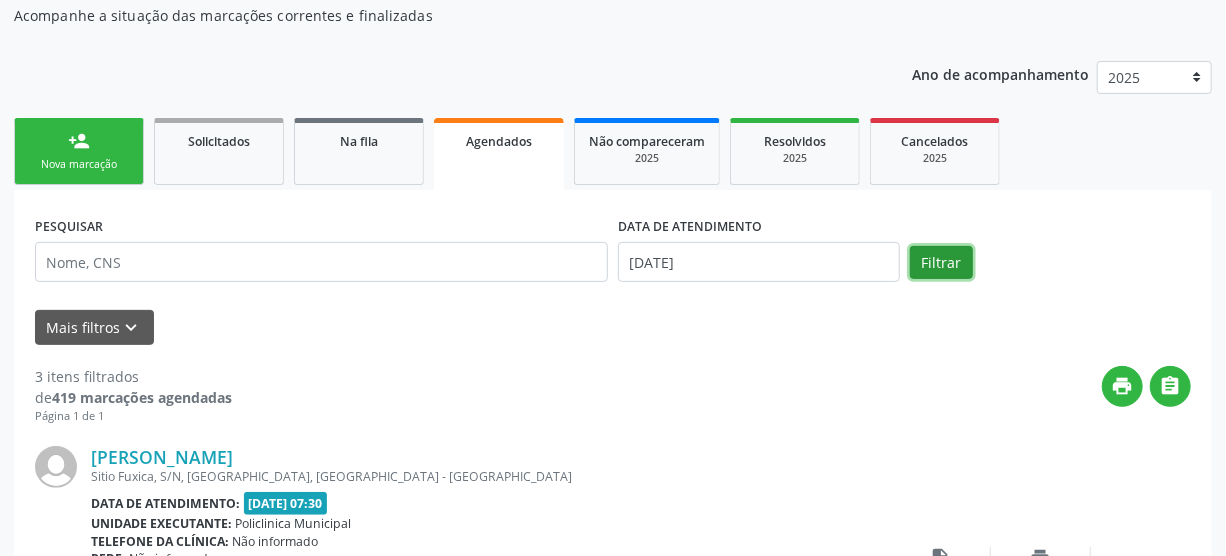 click on "Filtrar" at bounding box center [941, 263] 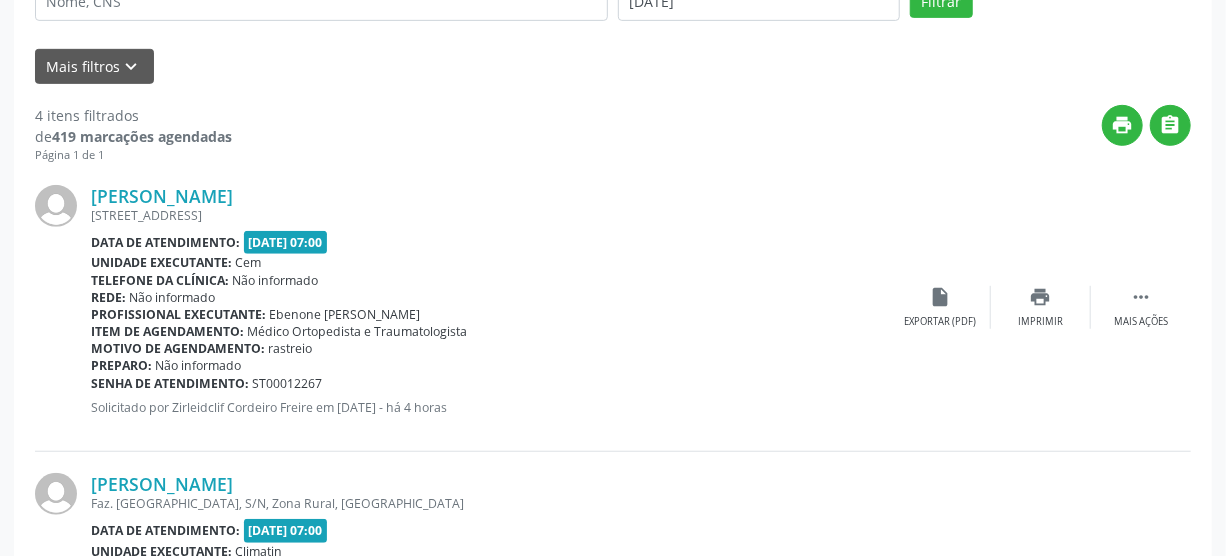 scroll, scrollTop: 454, scrollLeft: 0, axis: vertical 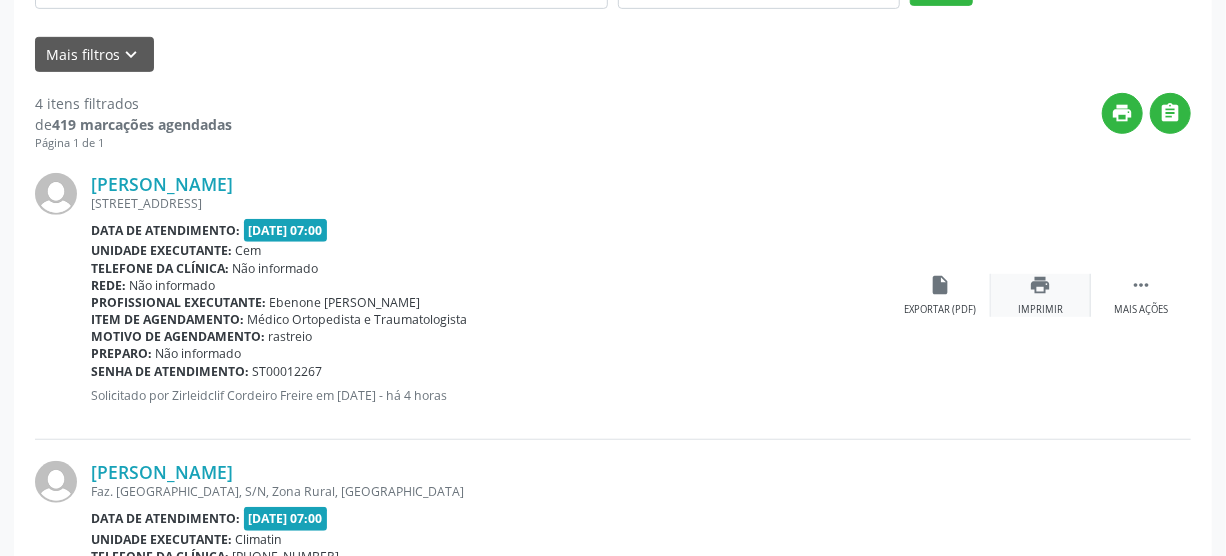 click on "print
Imprimir" at bounding box center (1041, 295) 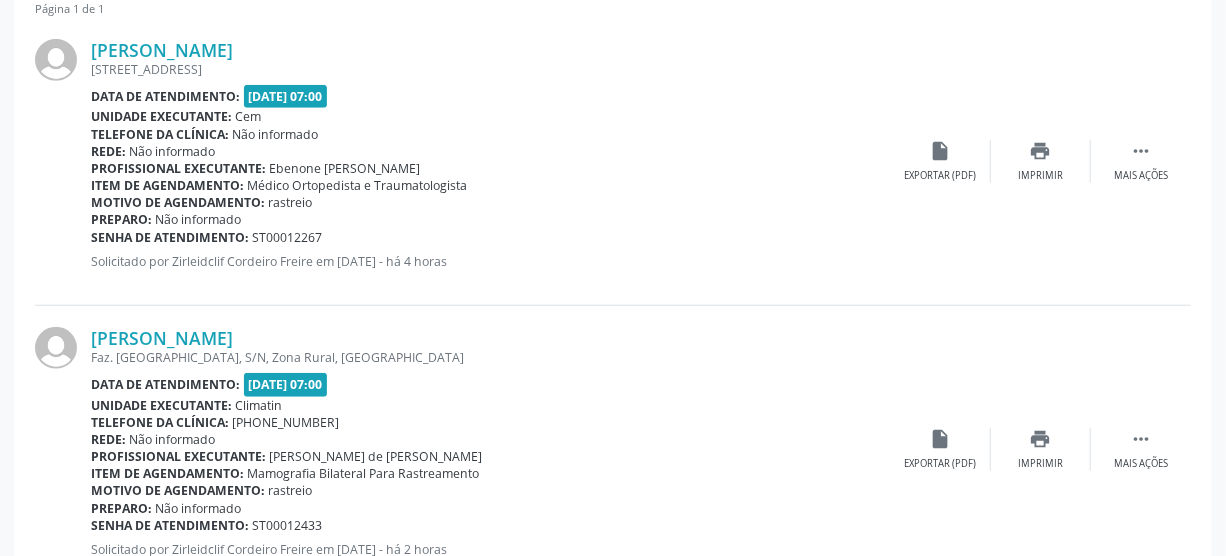 scroll, scrollTop: 727, scrollLeft: 0, axis: vertical 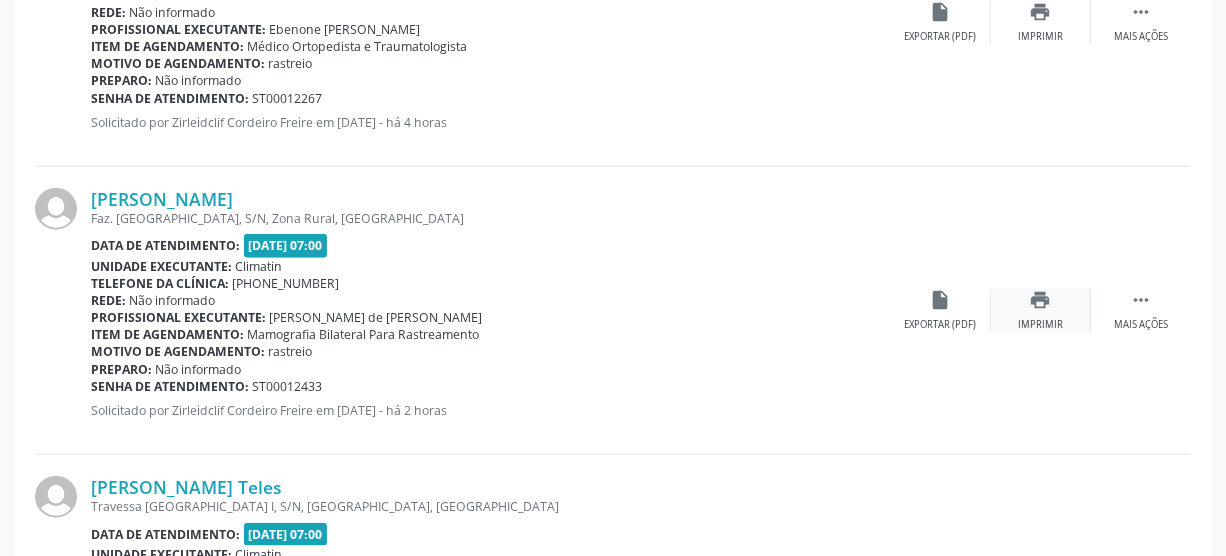 click on "print" at bounding box center [1041, 300] 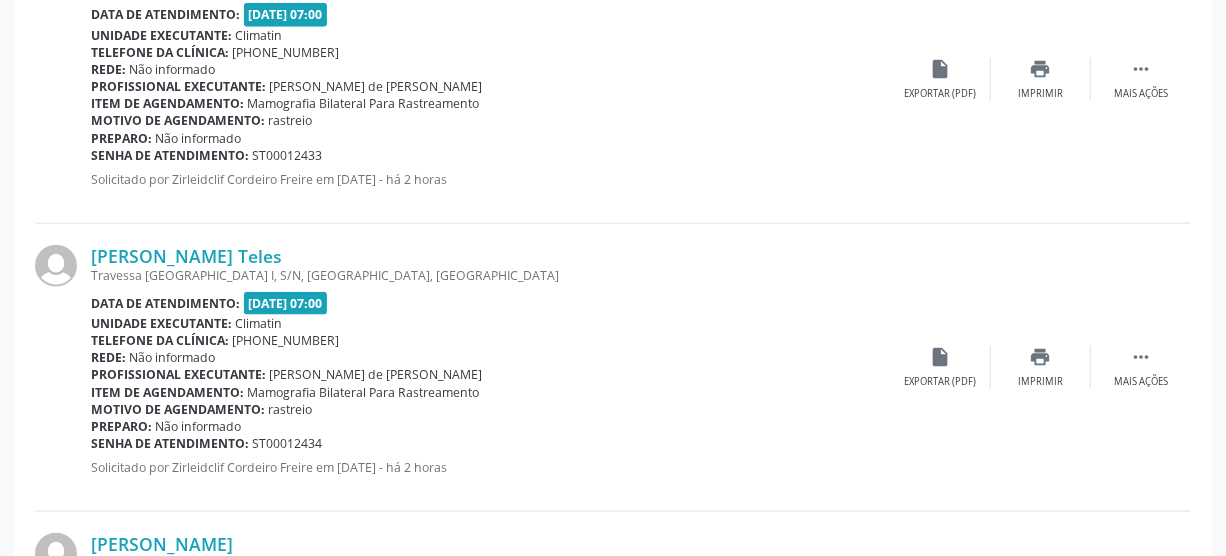 scroll, scrollTop: 1000, scrollLeft: 0, axis: vertical 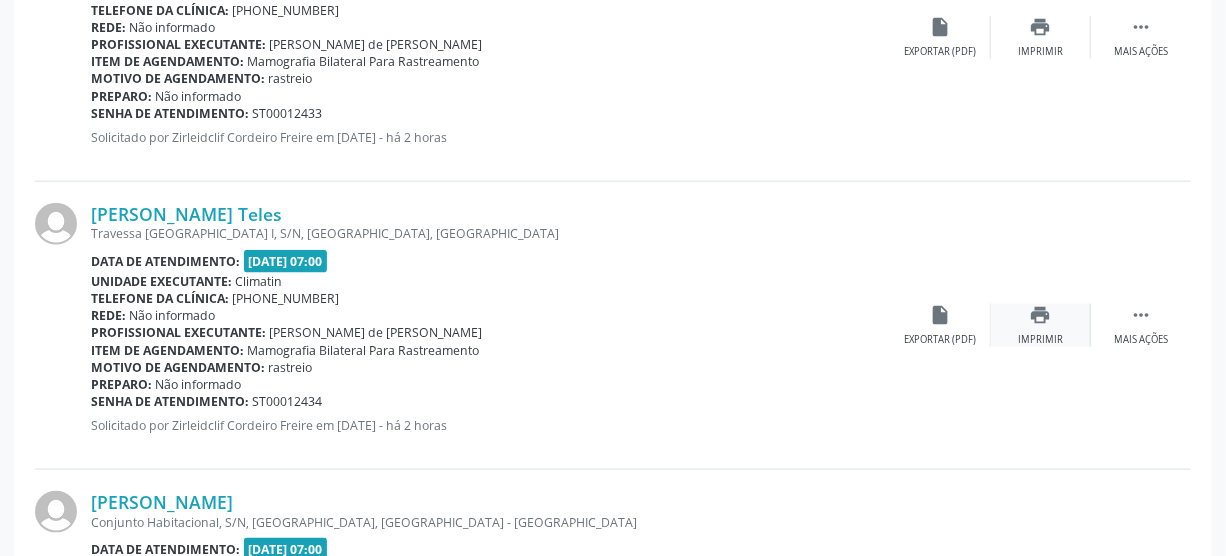 click on "Imprimir" at bounding box center (1040, 340) 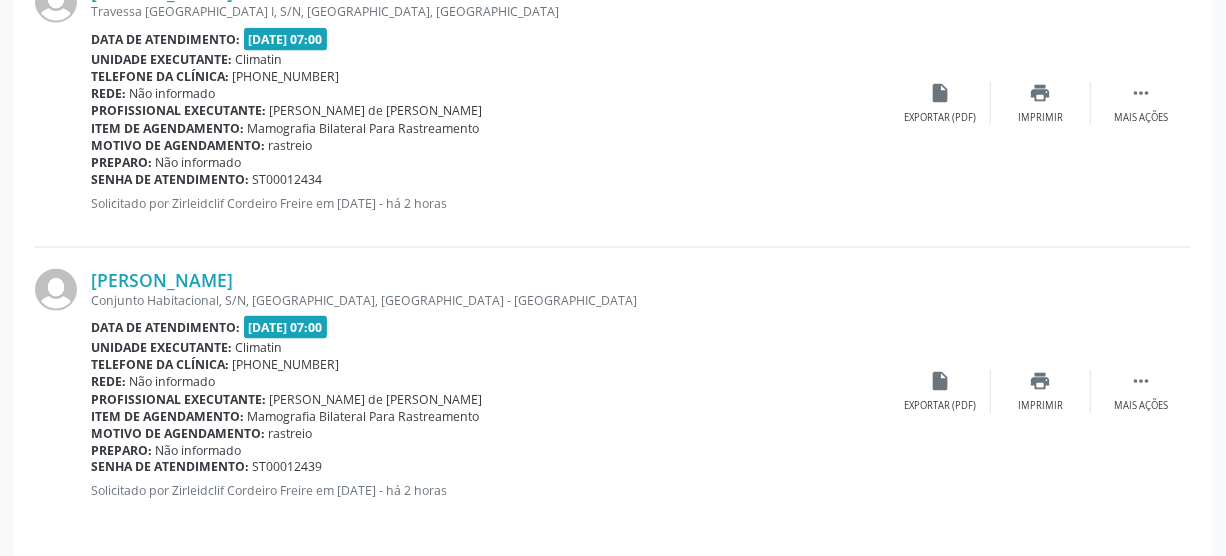 scroll, scrollTop: 1234, scrollLeft: 0, axis: vertical 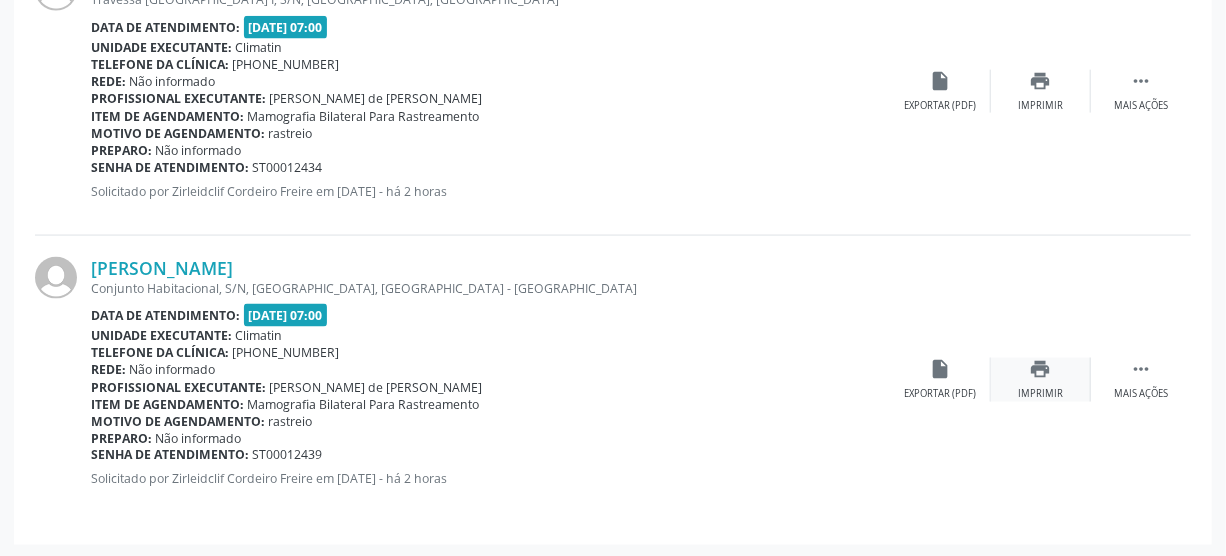 click on "Imprimir" at bounding box center (1040, 394) 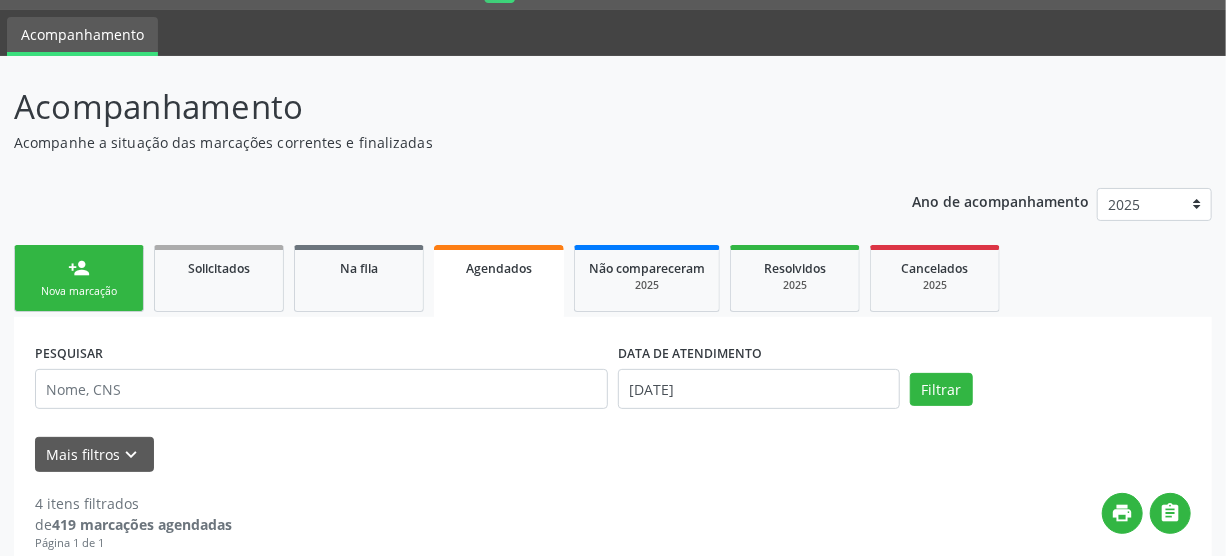 scroll, scrollTop: 0, scrollLeft: 0, axis: both 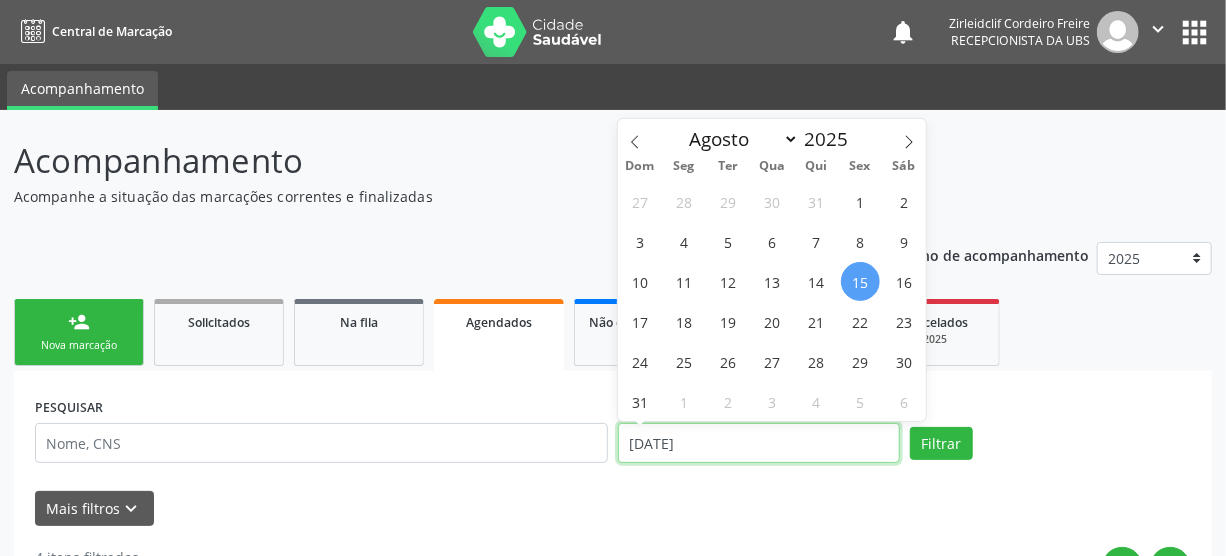 click on "[DATE]" at bounding box center [759, 443] 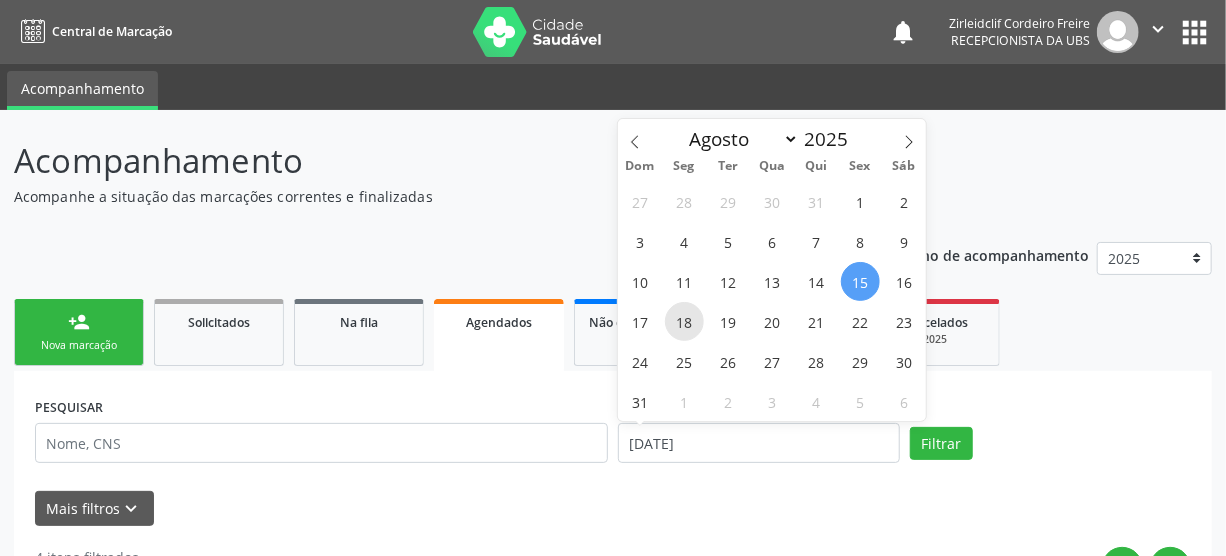 click on "18" at bounding box center [684, 321] 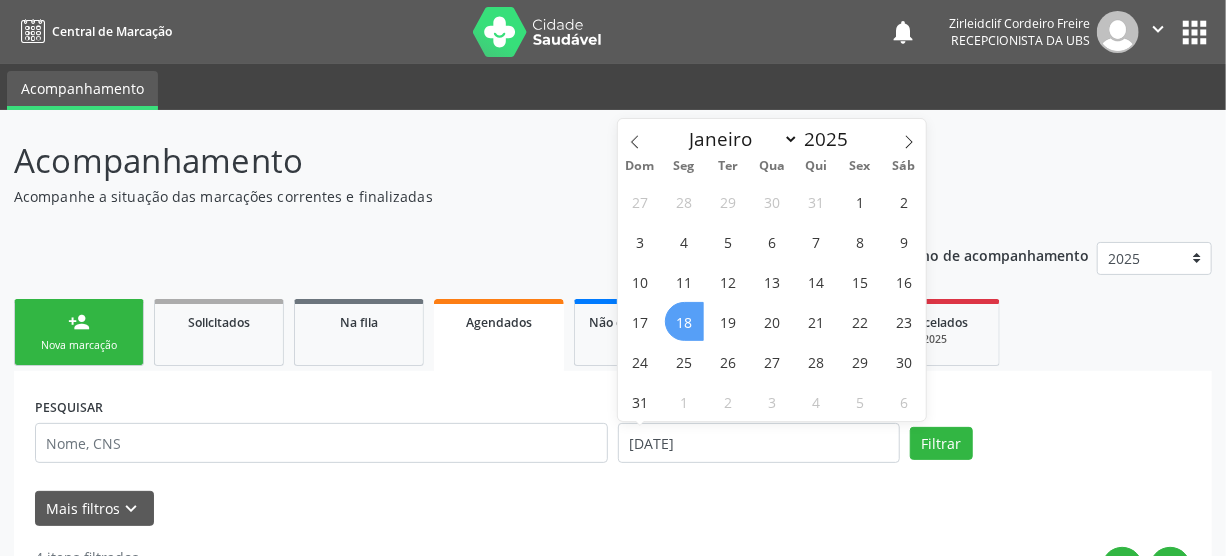 click on "18" at bounding box center [684, 321] 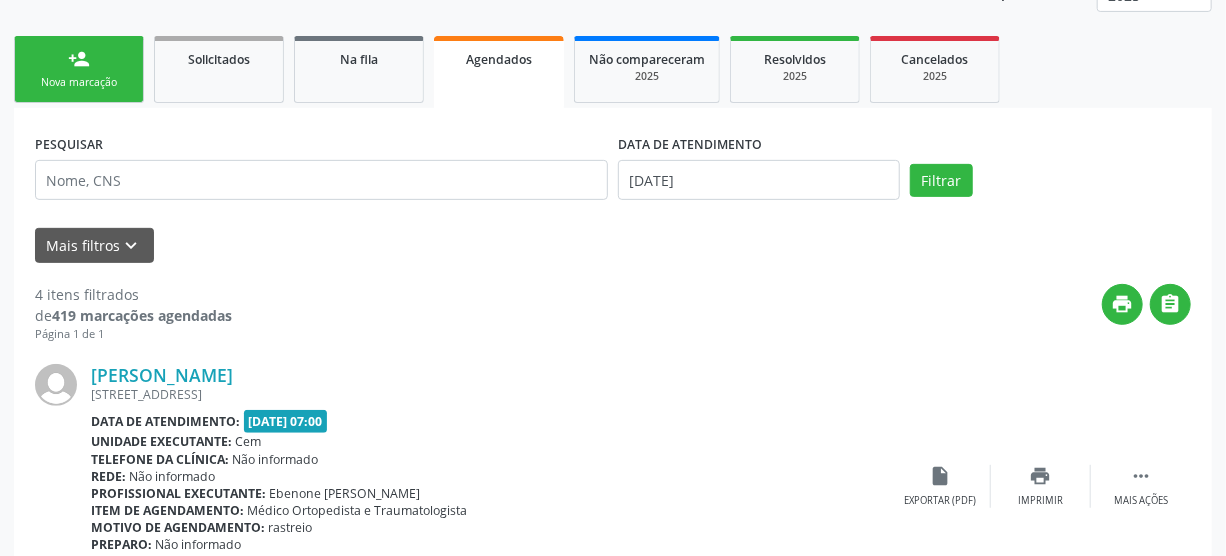 scroll, scrollTop: 272, scrollLeft: 0, axis: vertical 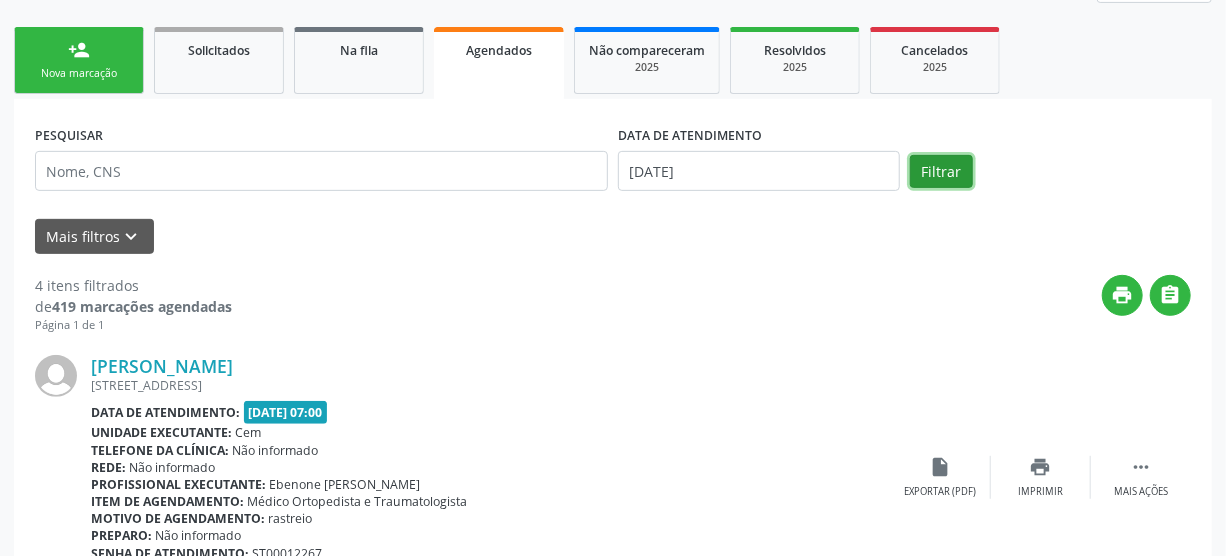 click on "Filtrar" at bounding box center [941, 172] 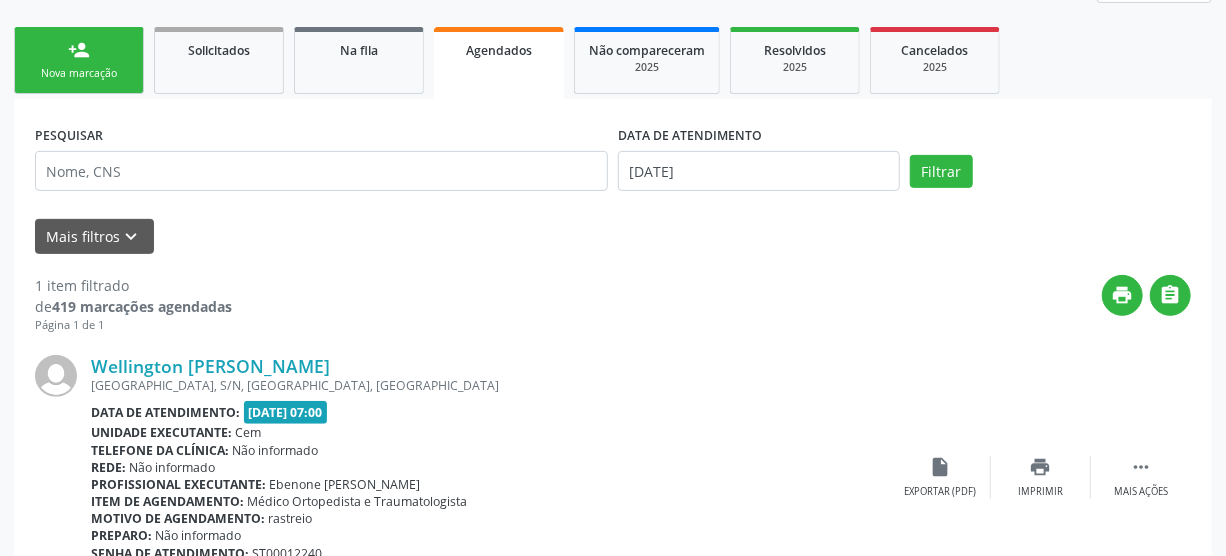scroll, scrollTop: 370, scrollLeft: 0, axis: vertical 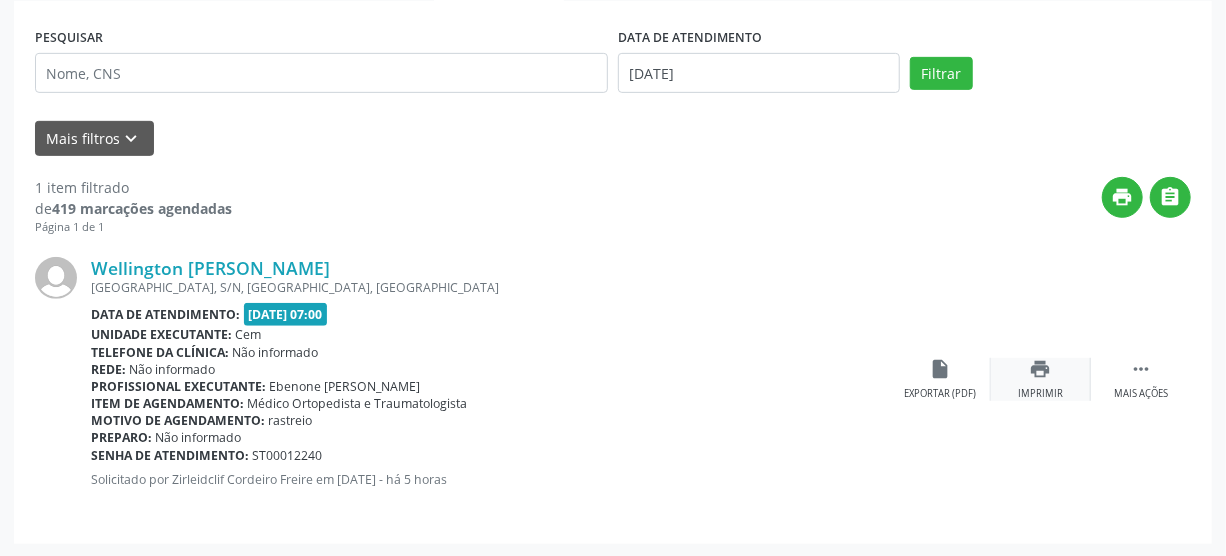 click on "print
Imprimir" at bounding box center (1041, 379) 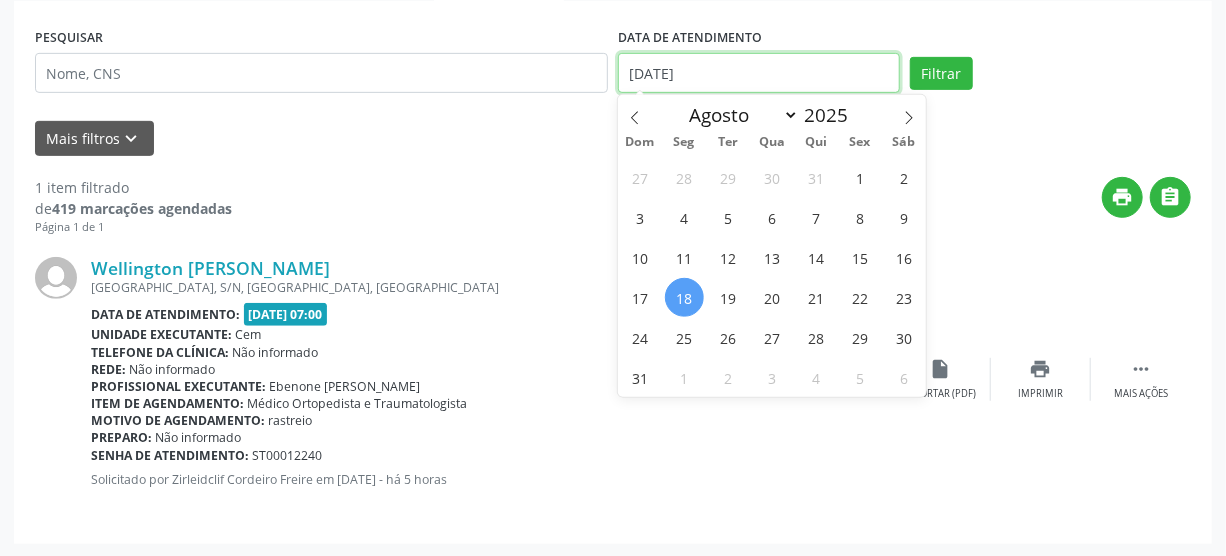 click on "[DATE]" at bounding box center (759, 73) 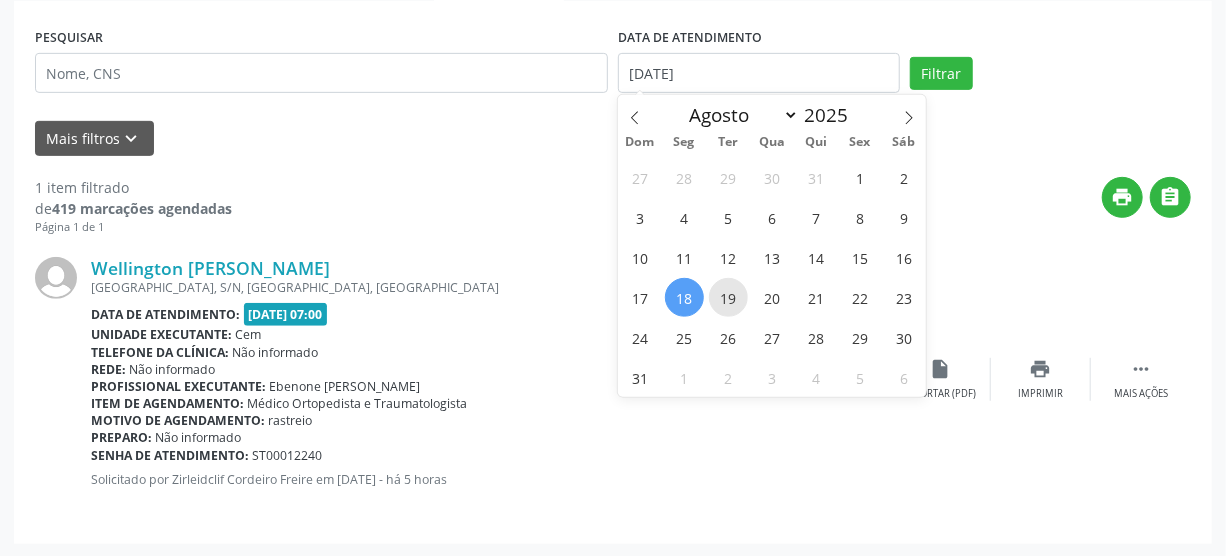 click on "19" at bounding box center [728, 297] 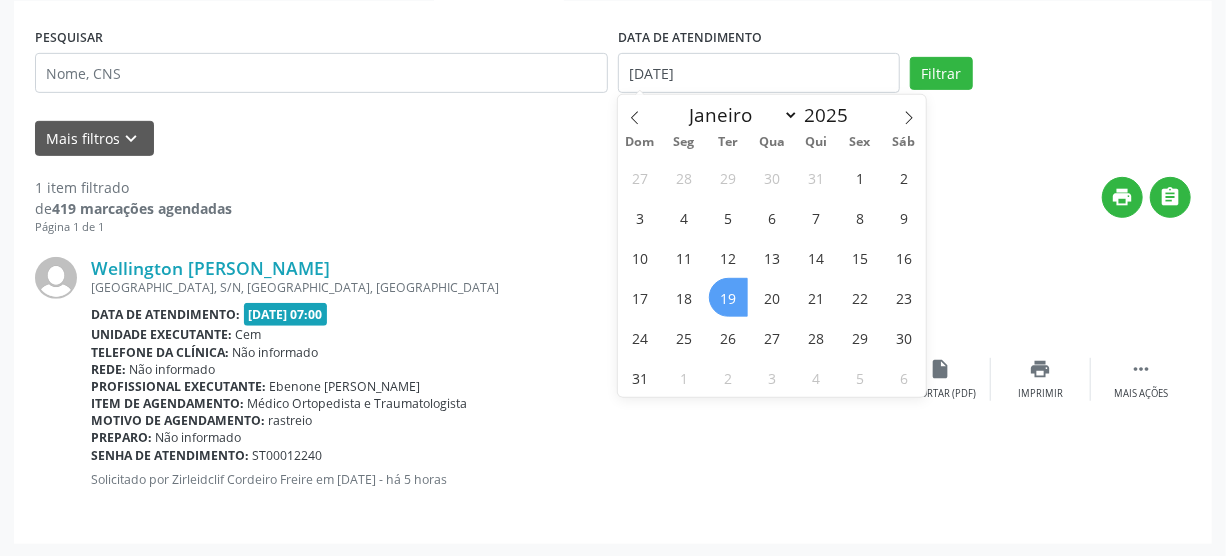 click on "19" at bounding box center [728, 297] 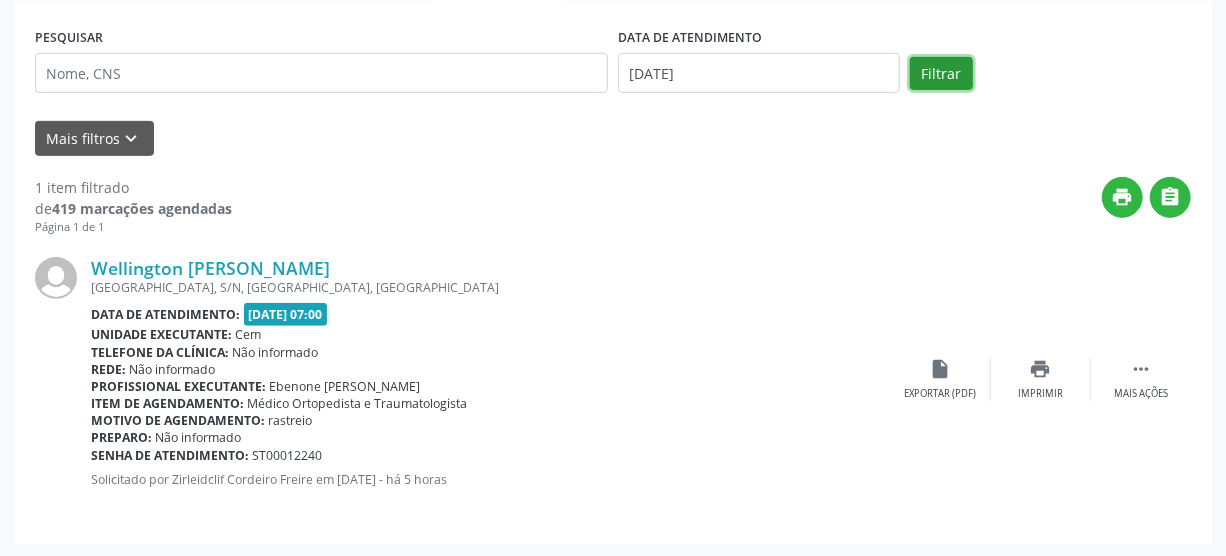 click on "Filtrar" at bounding box center (941, 74) 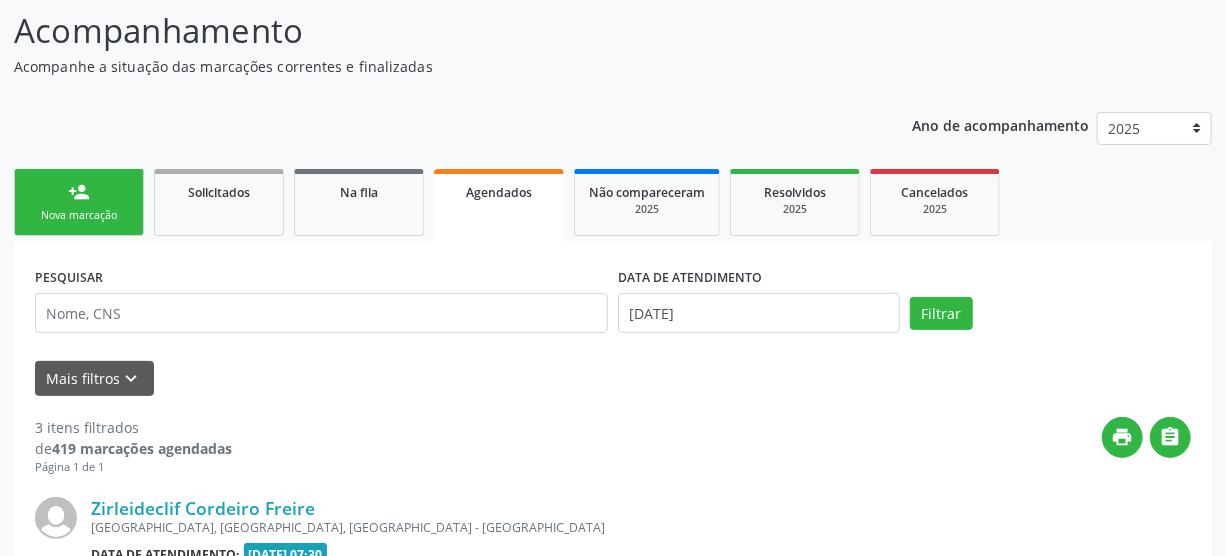 scroll, scrollTop: 370, scrollLeft: 0, axis: vertical 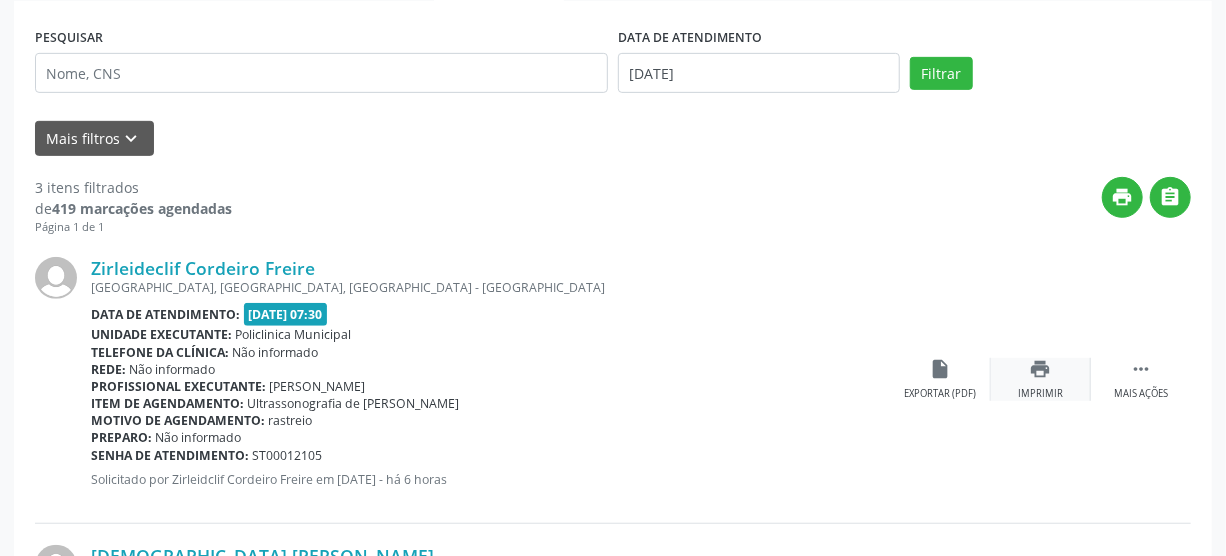 click on "Imprimir" at bounding box center [1040, 394] 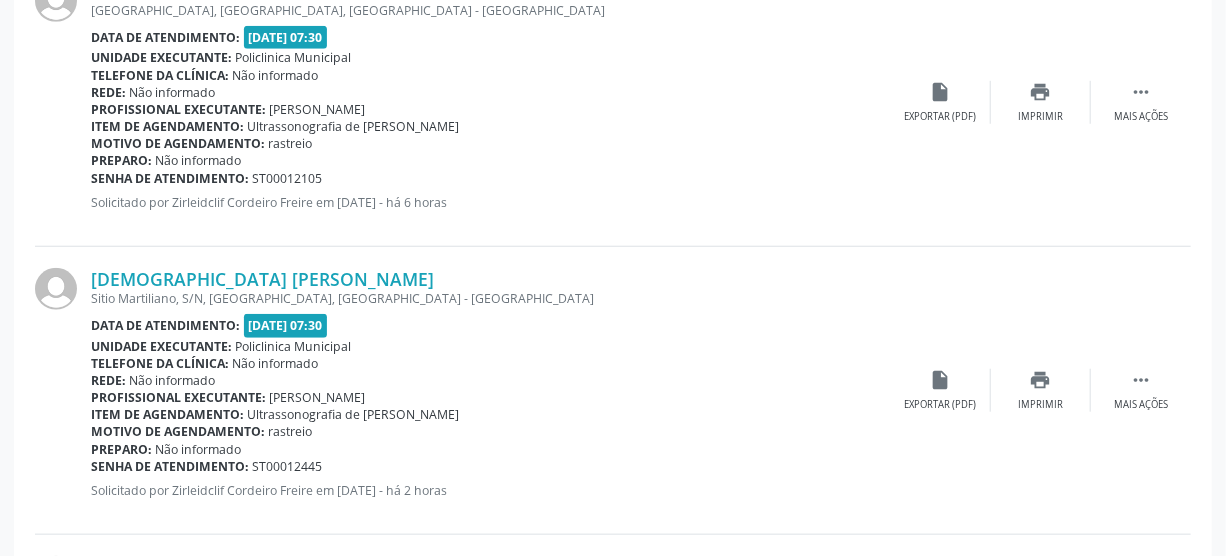 scroll, scrollTop: 733, scrollLeft: 0, axis: vertical 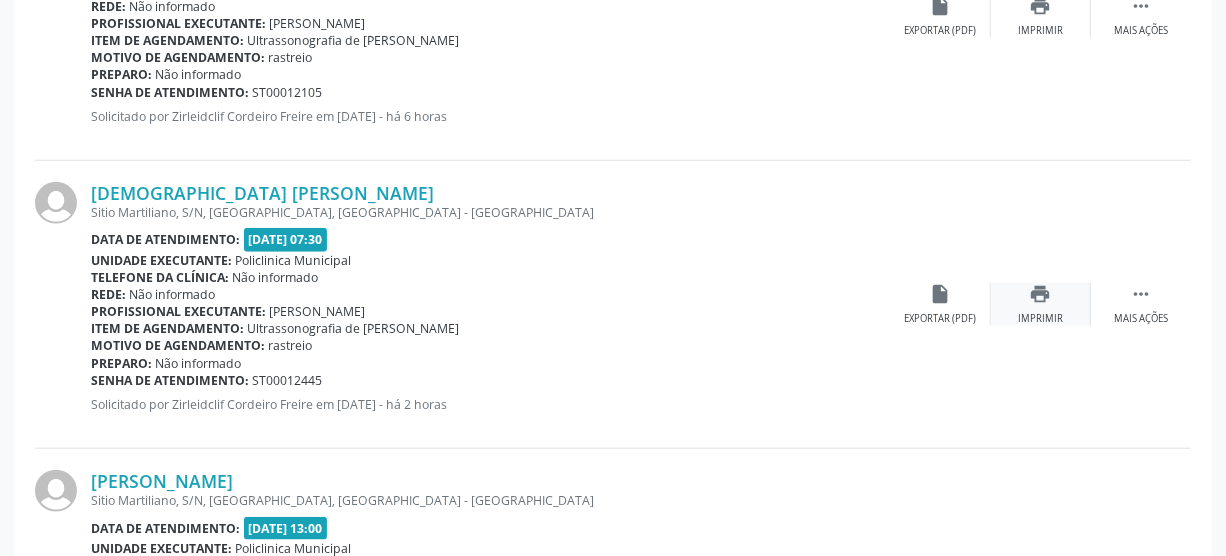 click on "print
Imprimir" at bounding box center (1041, 304) 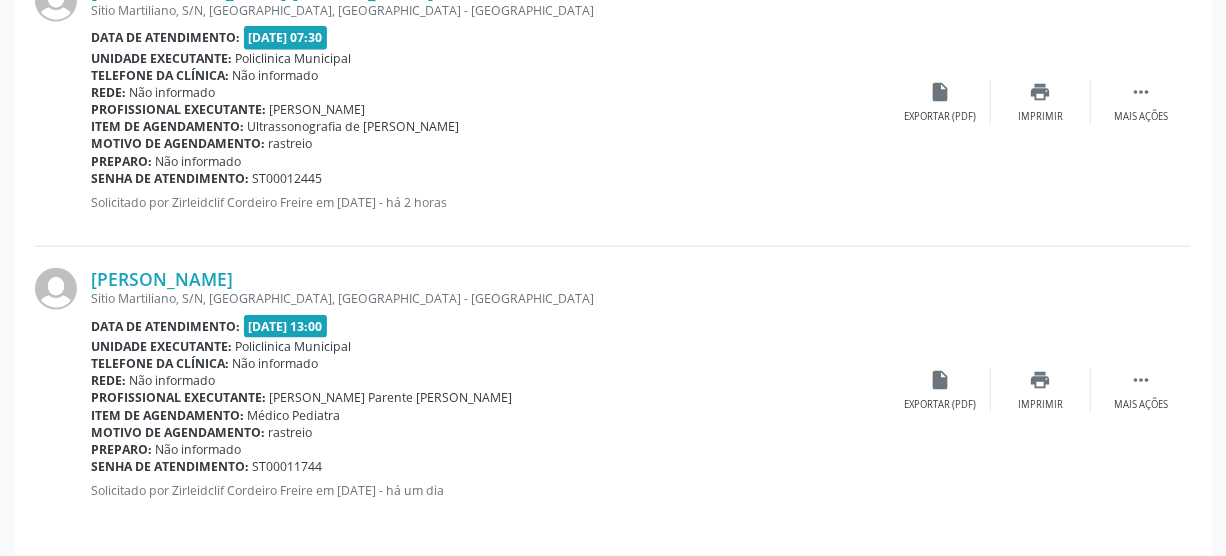 scroll, scrollTop: 946, scrollLeft: 0, axis: vertical 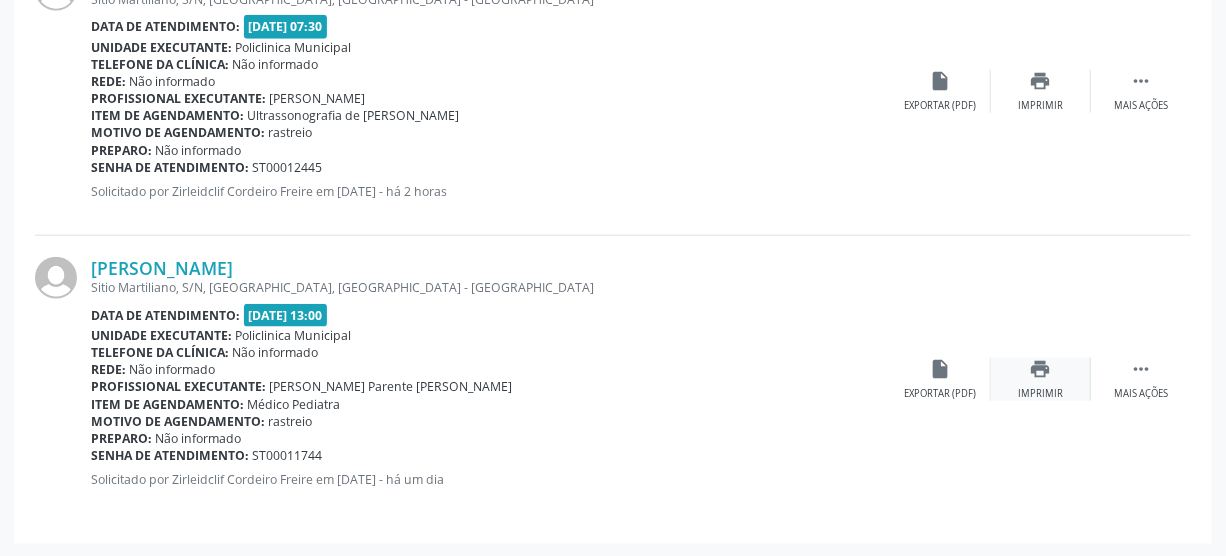 click on "print
Imprimir" at bounding box center [1041, 379] 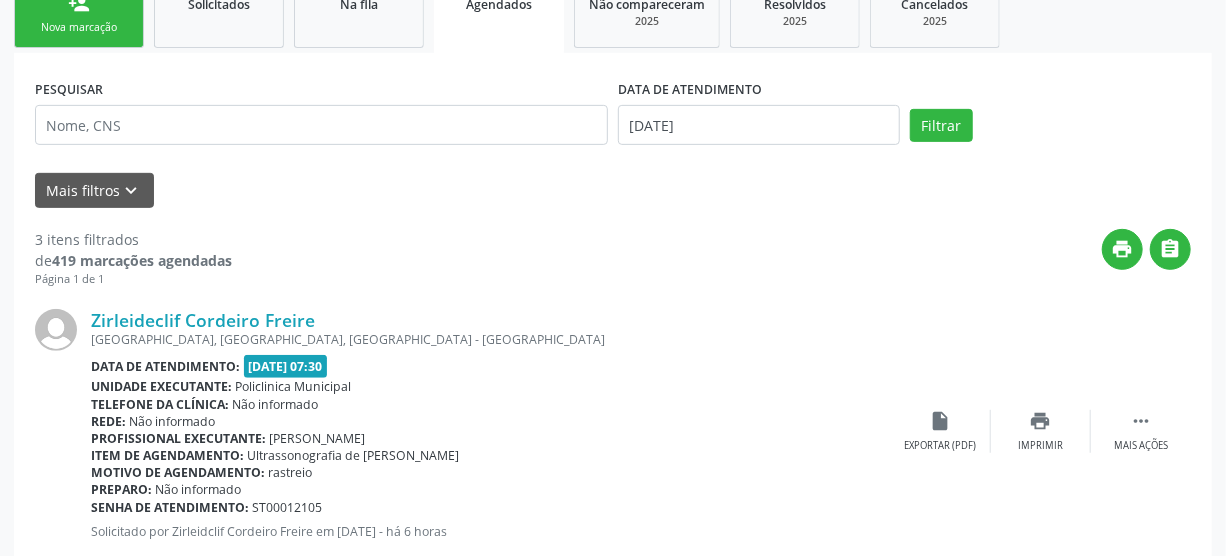 scroll, scrollTop: 219, scrollLeft: 0, axis: vertical 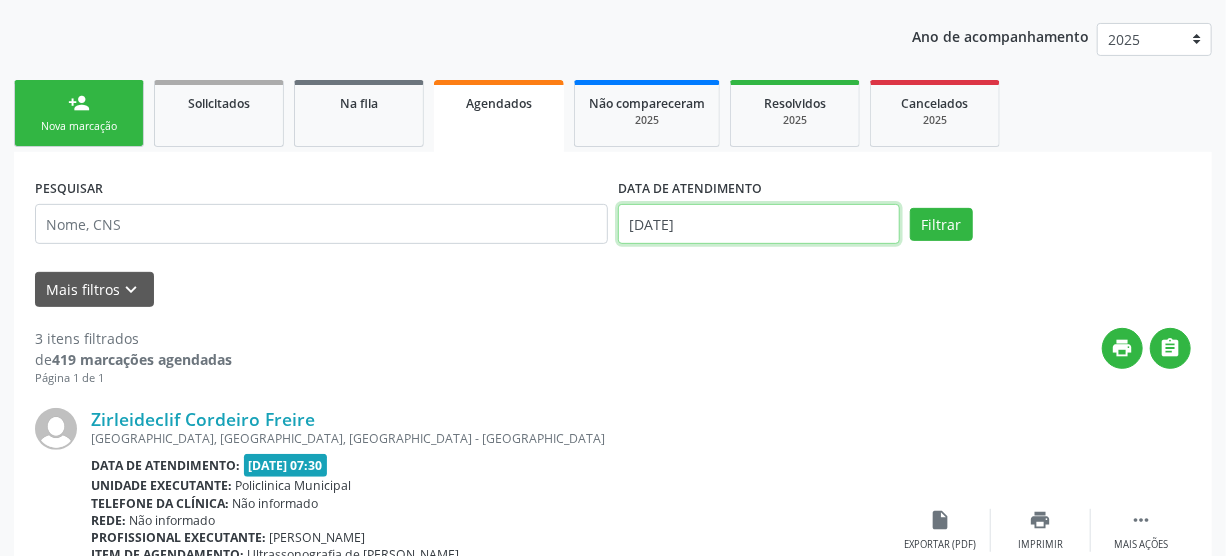 click on "[DATE]" at bounding box center (759, 224) 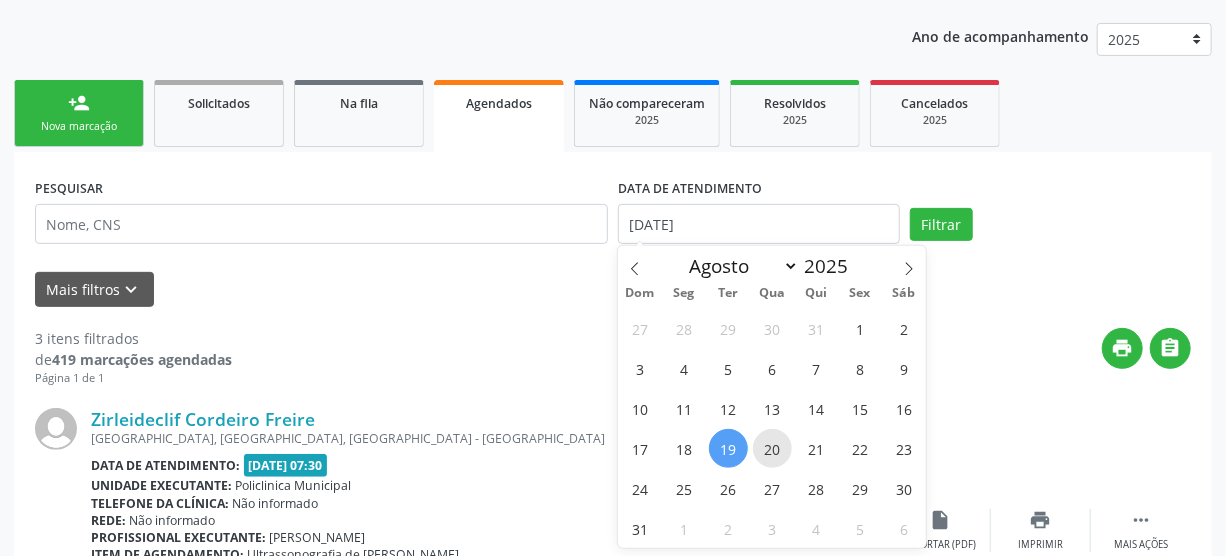 click on "20" at bounding box center (772, 448) 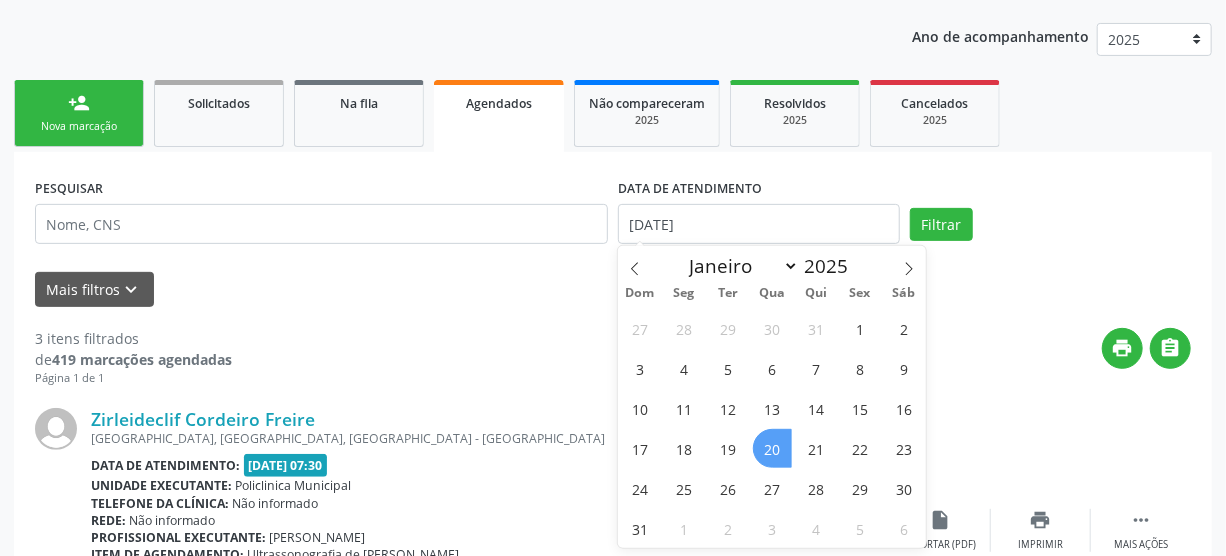 click on "20" at bounding box center (772, 448) 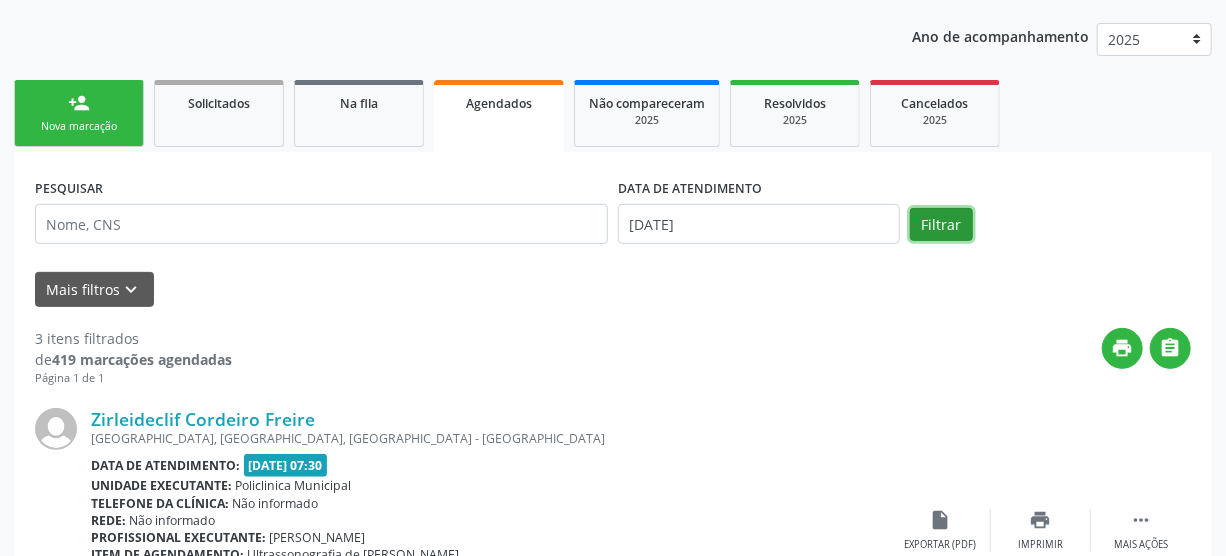click on "Filtrar" at bounding box center [941, 225] 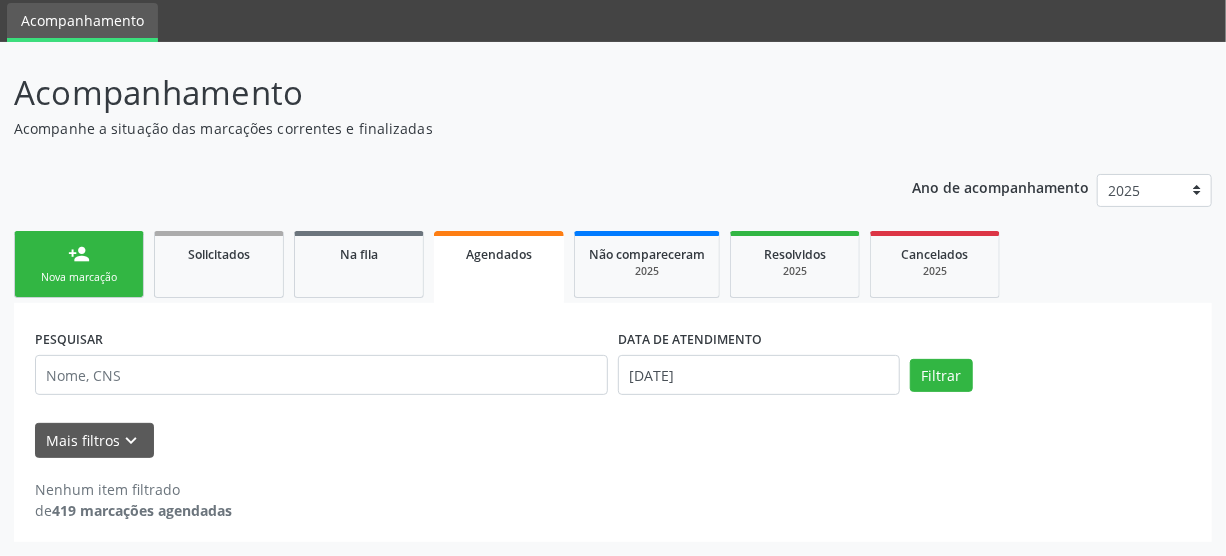 scroll, scrollTop: 66, scrollLeft: 0, axis: vertical 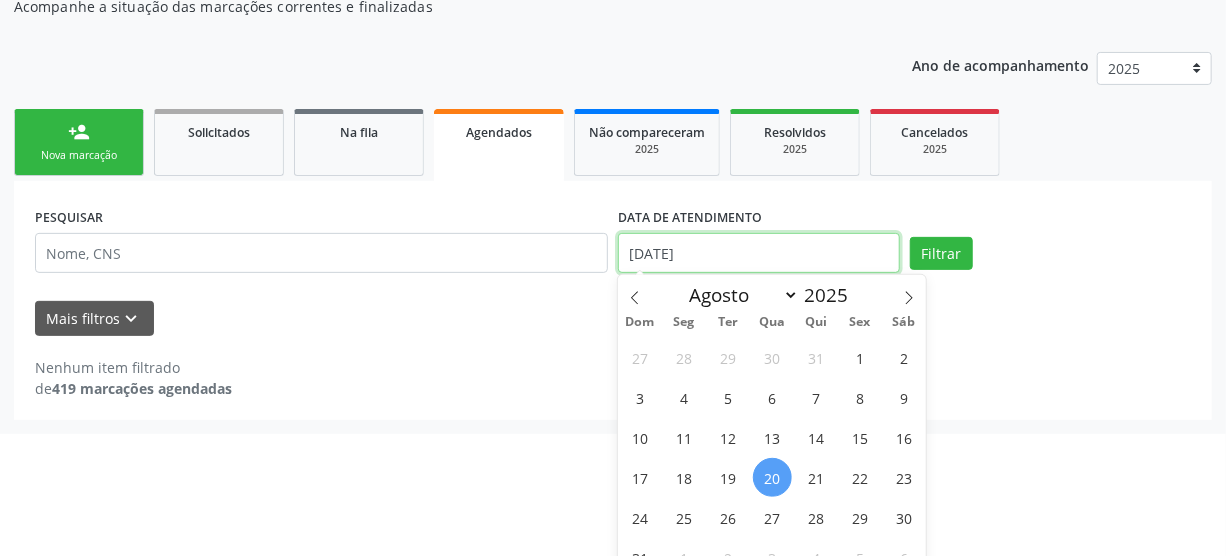 click on "Central de Marcação
notifications
Zirleidclif Cordeiro Freire
Recepcionista da UBS

Configurações
Sair
apps
Acompanhamento
Acompanhamento
Acompanhe a situação das marcações correntes e finalizadas
Relatórios
Ano de acompanhamento
2025 2024
person_add
Nova marcação
Solicitados   Na fila   Agendados   Não compareceram
2025
Resolvidos
2025
Cancelados
2025
PESQUISAR
DATA DE ATENDIMENTO
[DATE]
Filtrar
UNIDADE EXECUTANTE
Selecione uma unidade
Todos as unidades   3 Grupamento de Bombeiros   [PERSON_NAME] Dental   Academia da Cidade [GEOGRAPHIC_DATA]   Academia da [GEOGRAPHIC_DATA]   Academia da [GEOGRAPHIC_DATA] I   Academia da Cidade [GEOGRAPHIC_DATA]" at bounding box center (613, 88) 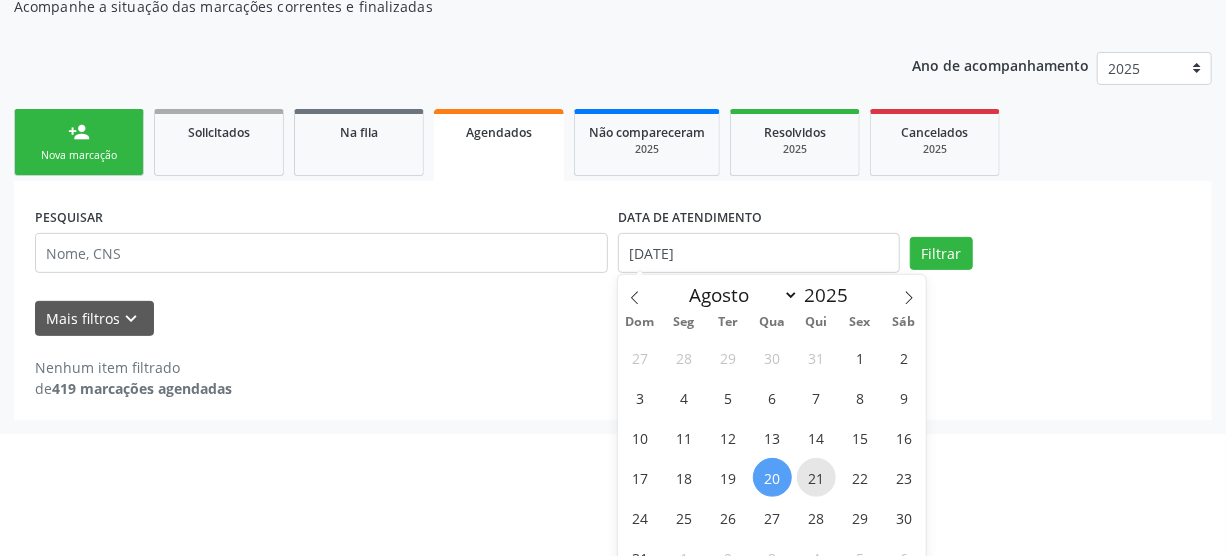 click on "21" at bounding box center [816, 477] 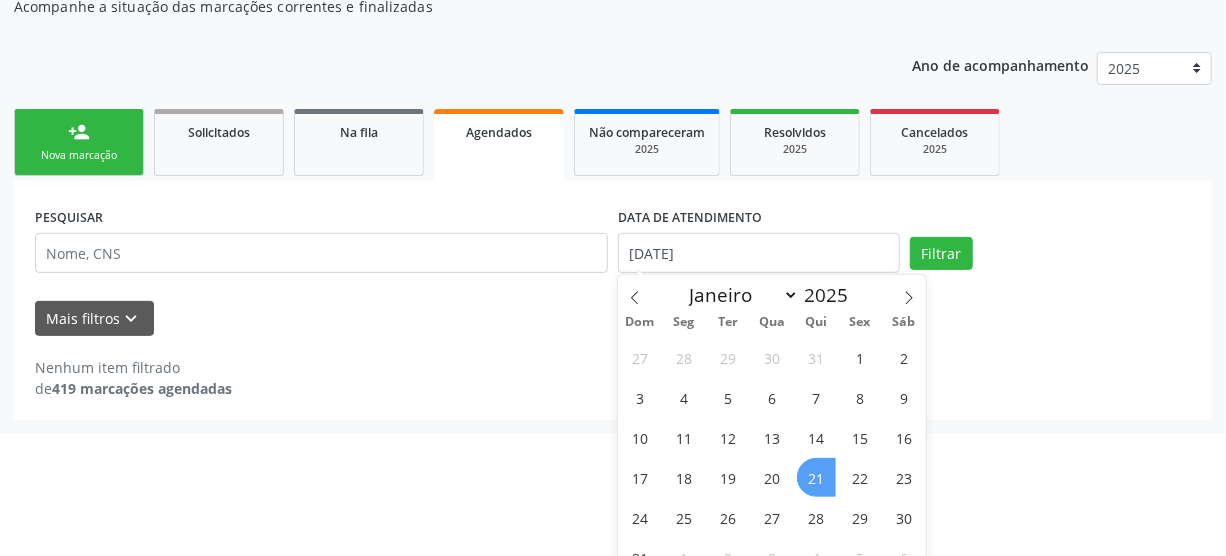 click on "21" at bounding box center [816, 477] 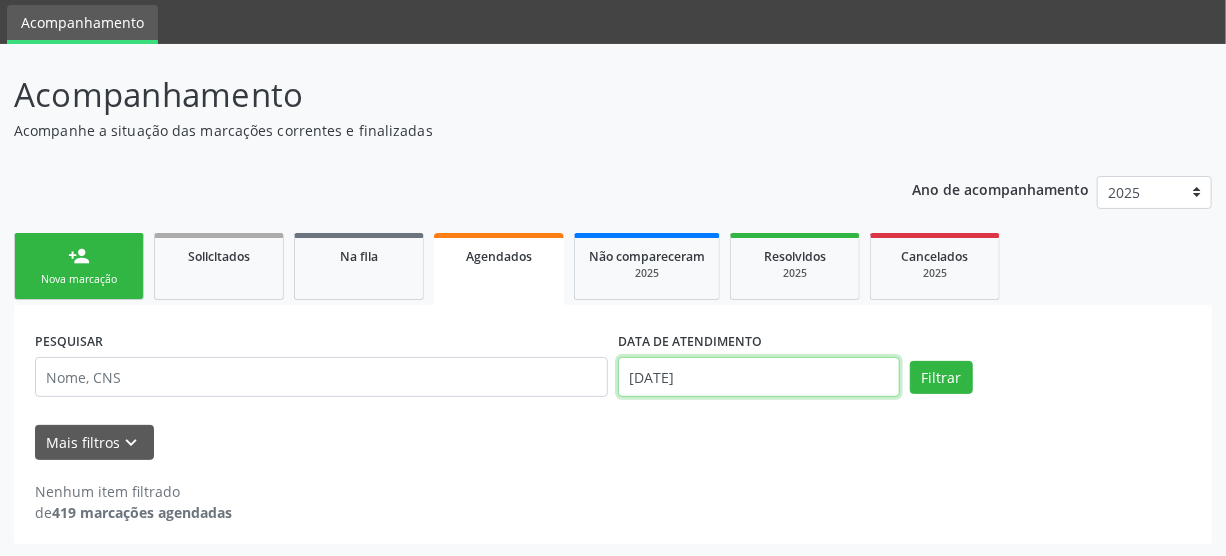 click on "[DATE]" at bounding box center [759, 377] 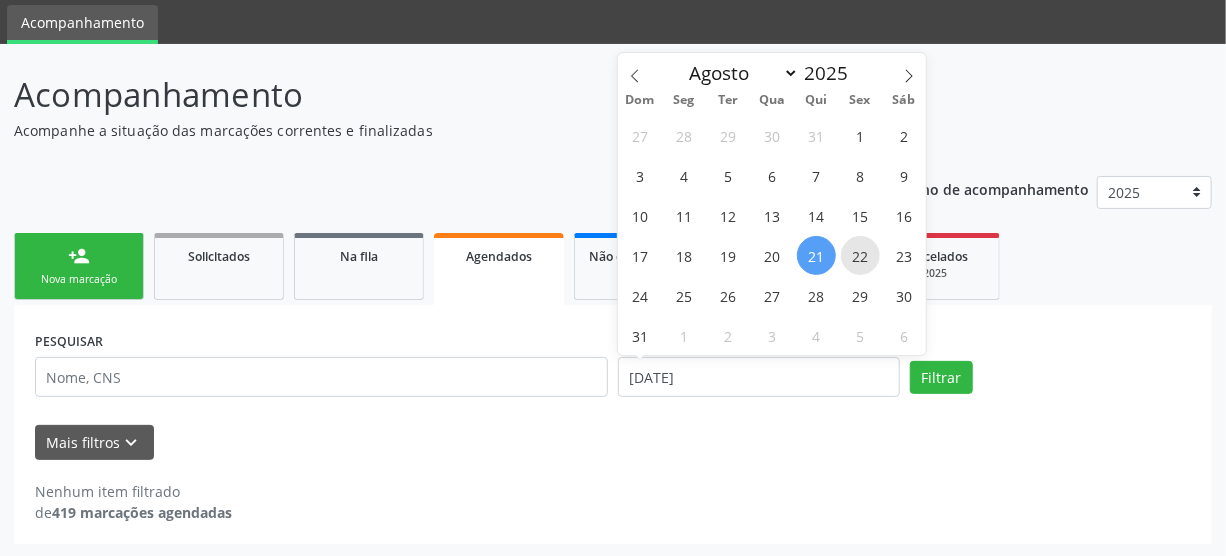 click on "22" at bounding box center [860, 255] 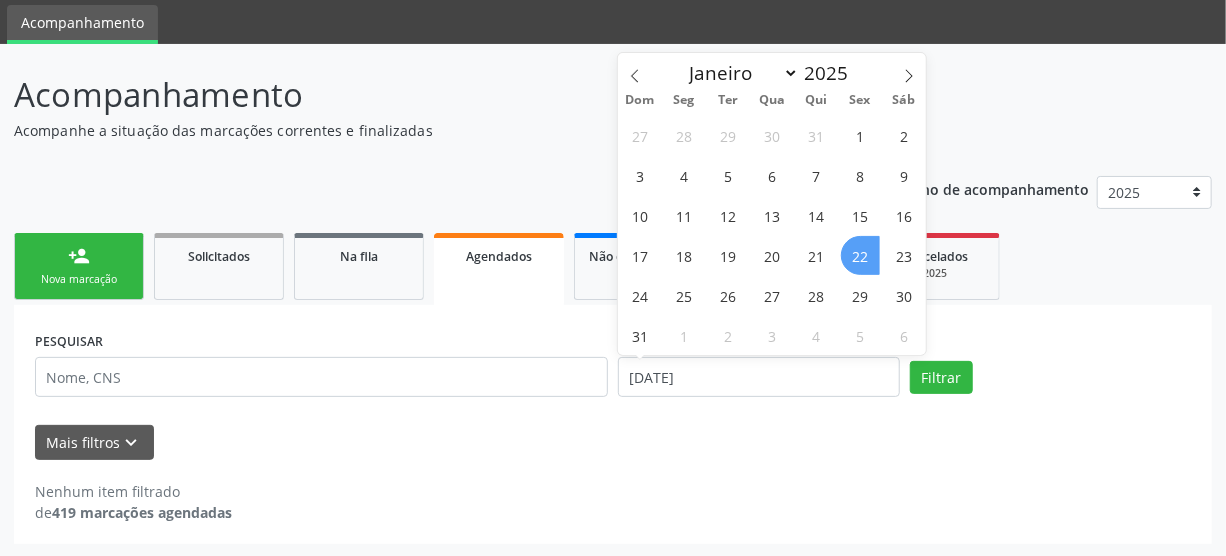 click on "22" at bounding box center [860, 255] 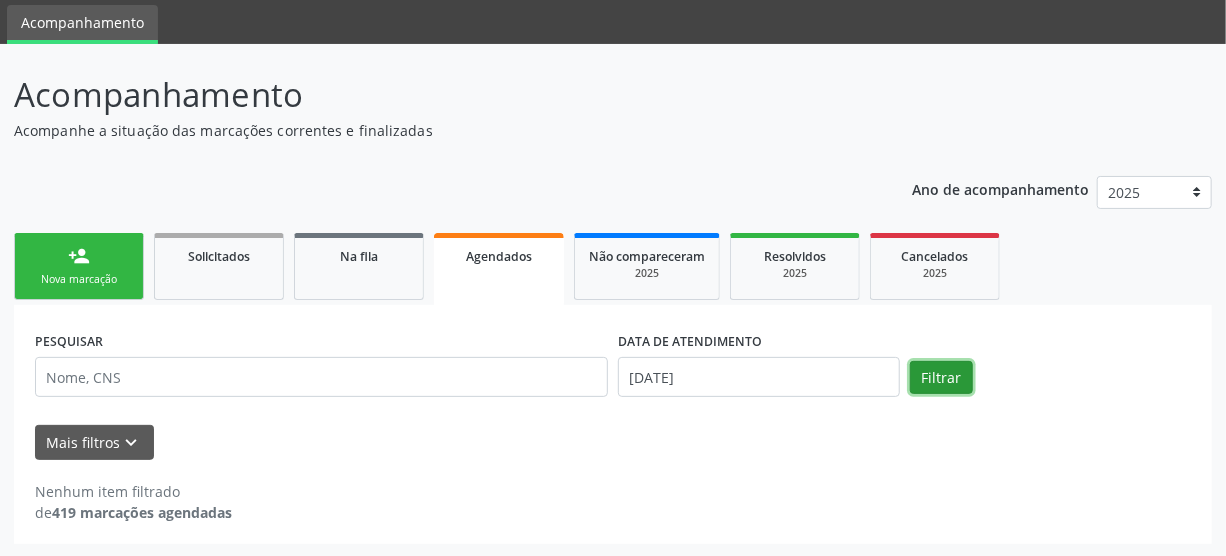 click on "Filtrar" at bounding box center [941, 378] 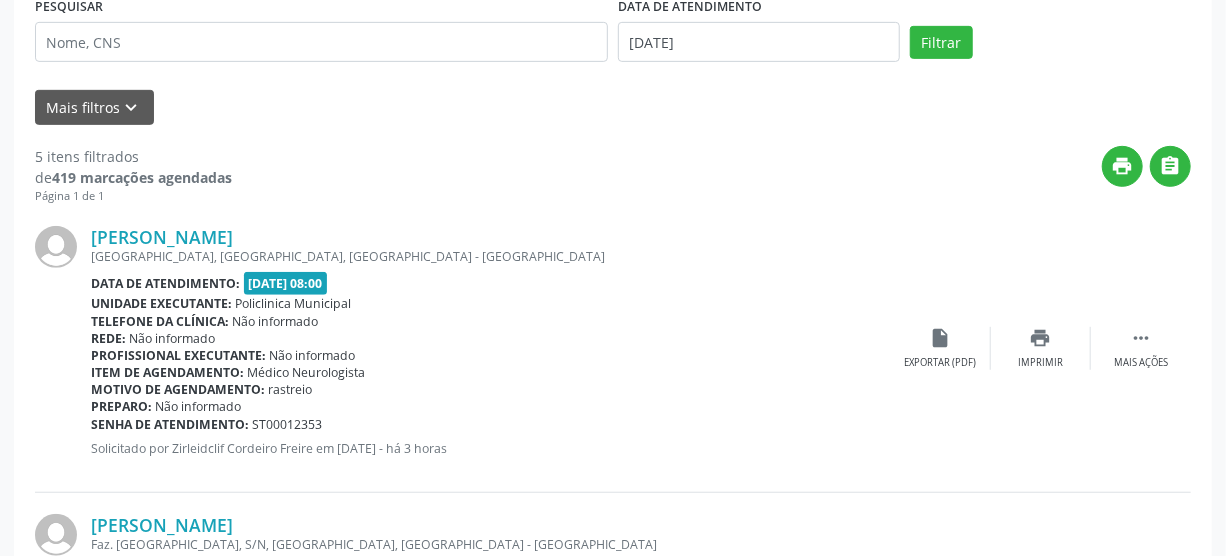 scroll, scrollTop: 430, scrollLeft: 0, axis: vertical 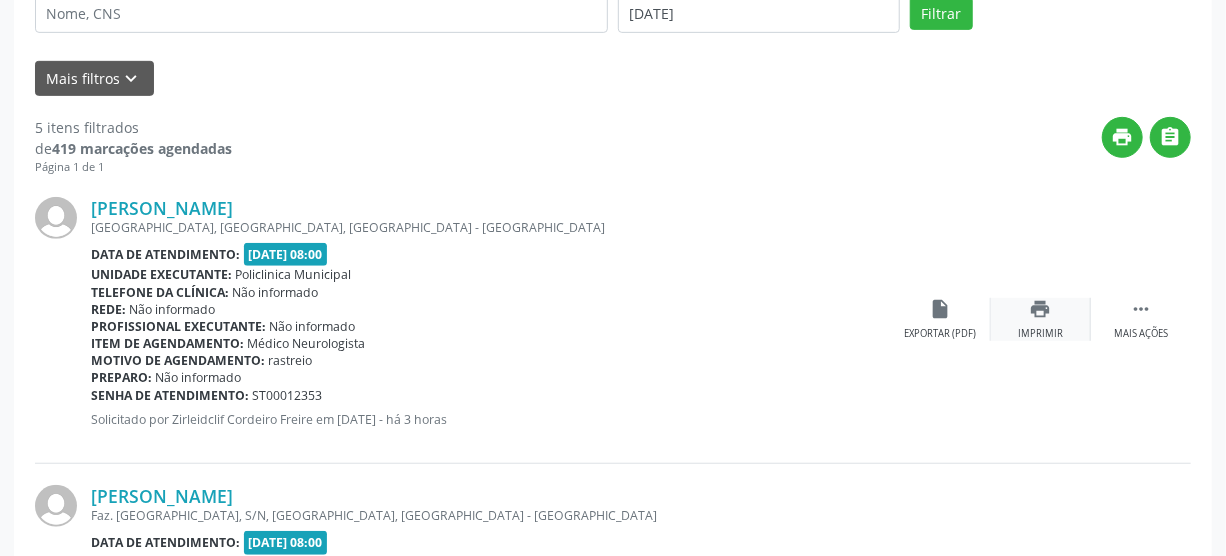 click on "print
Imprimir" at bounding box center [1041, 319] 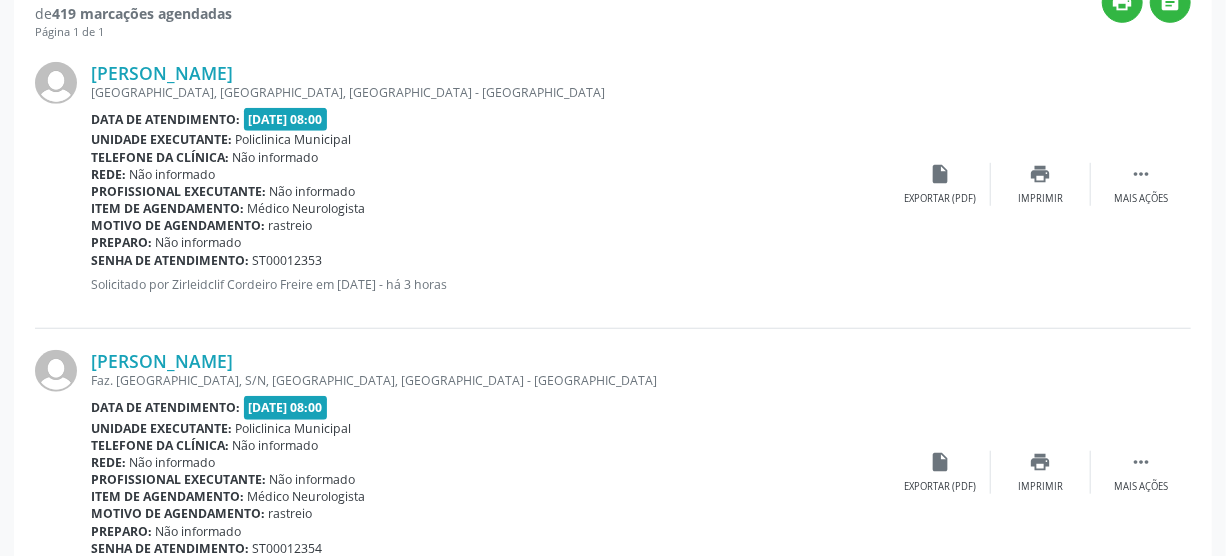 scroll, scrollTop: 702, scrollLeft: 0, axis: vertical 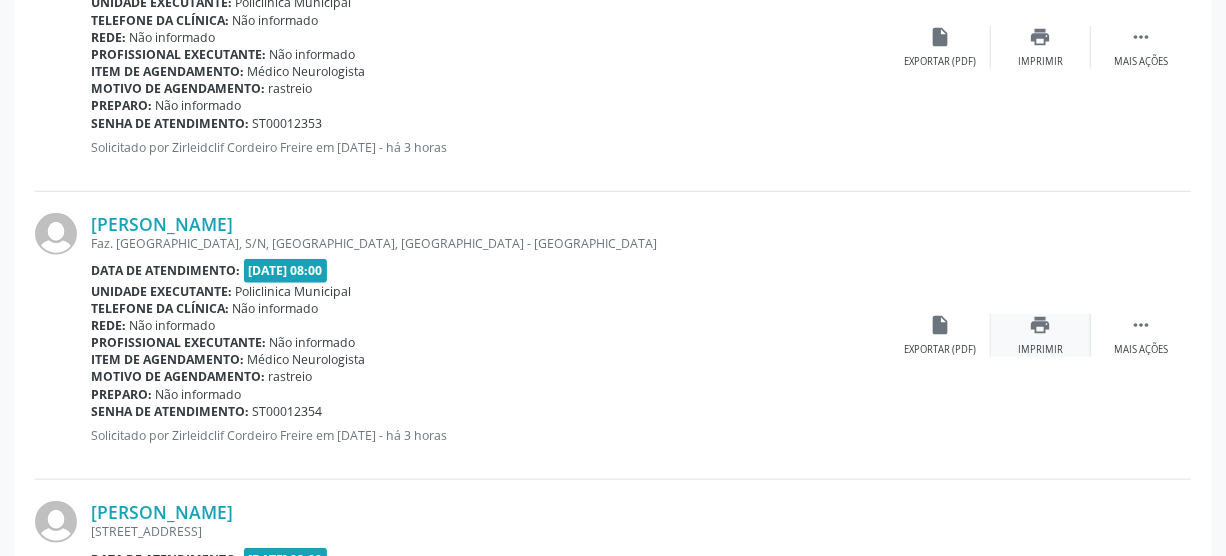 click on "print
Imprimir" at bounding box center [1041, 335] 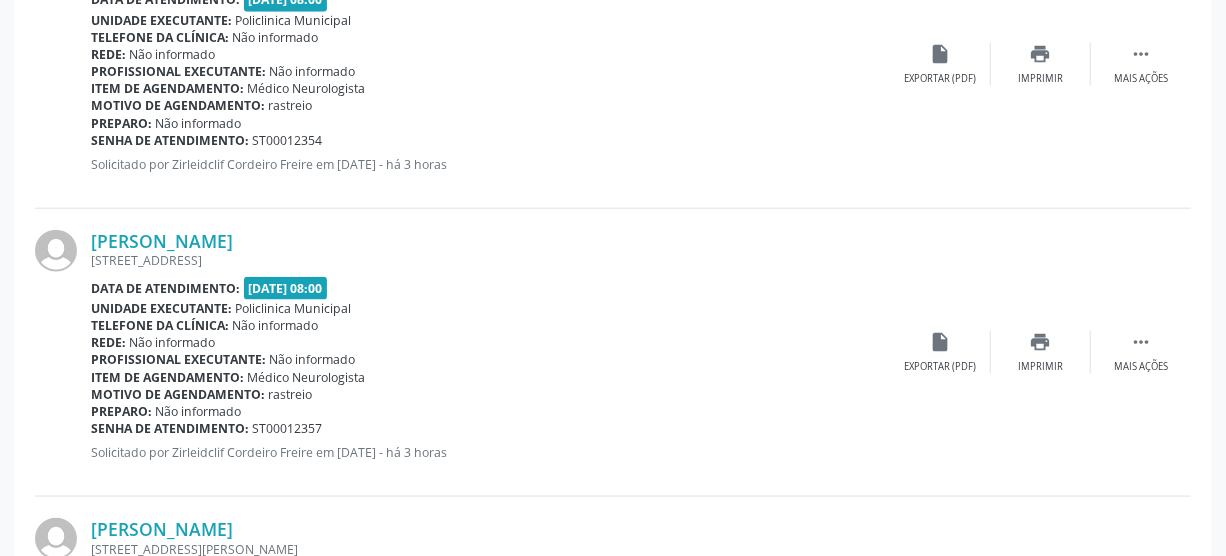 scroll, scrollTop: 975, scrollLeft: 0, axis: vertical 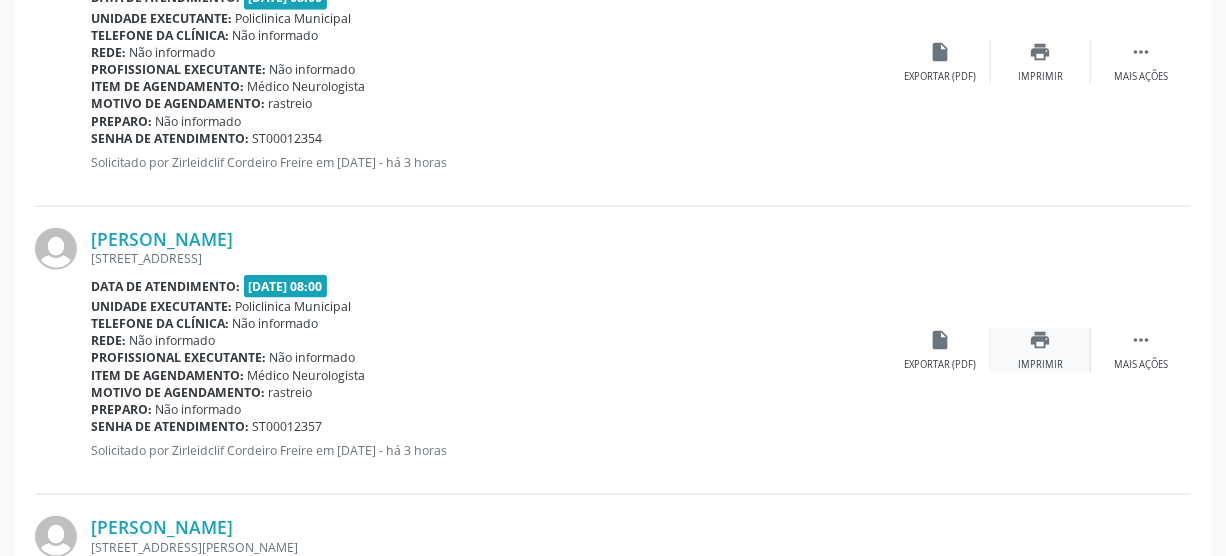 click on "print
Imprimir" at bounding box center (1041, 350) 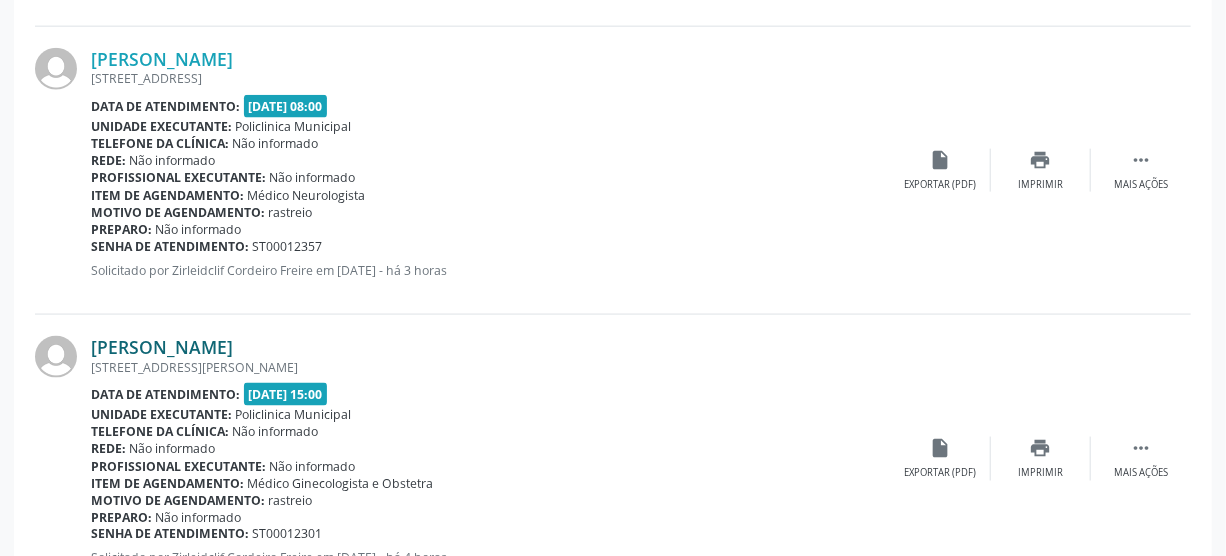 scroll, scrollTop: 1248, scrollLeft: 0, axis: vertical 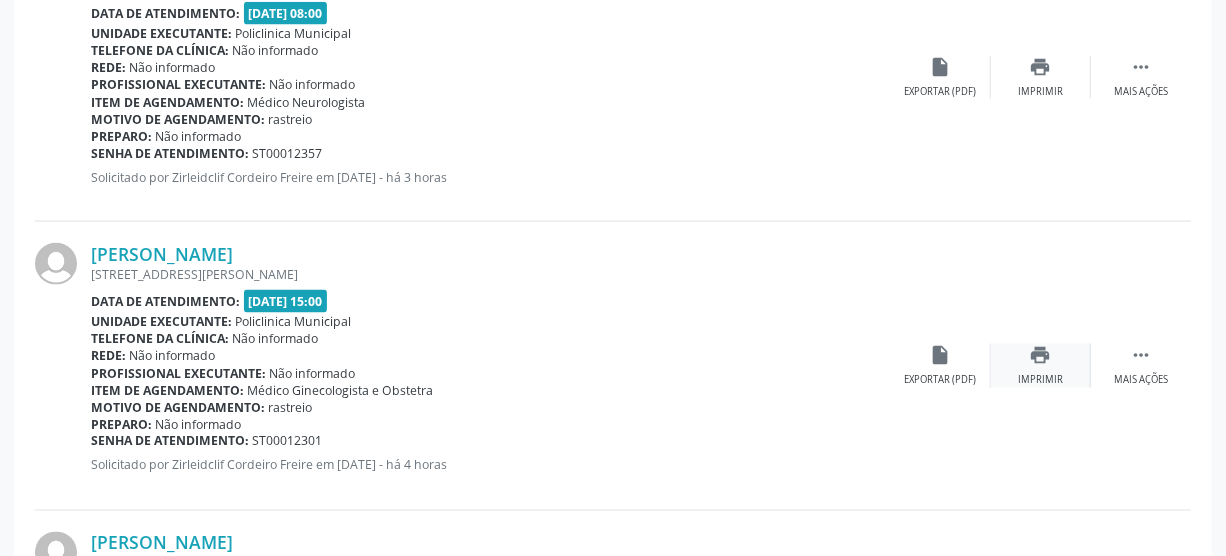 click on "print
Imprimir" at bounding box center [1041, 365] 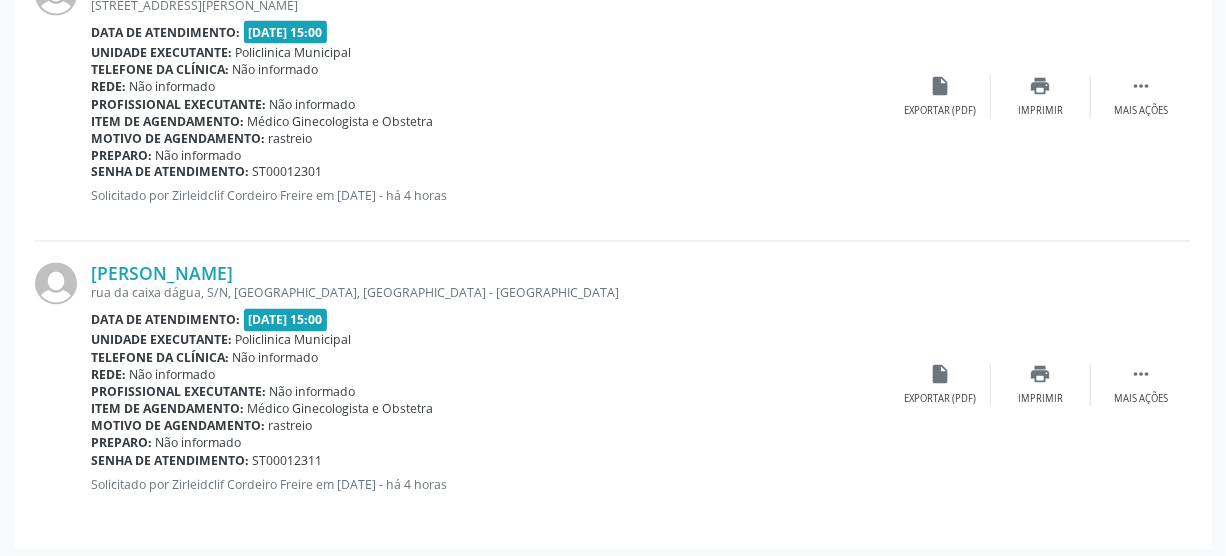 scroll, scrollTop: 1520, scrollLeft: 0, axis: vertical 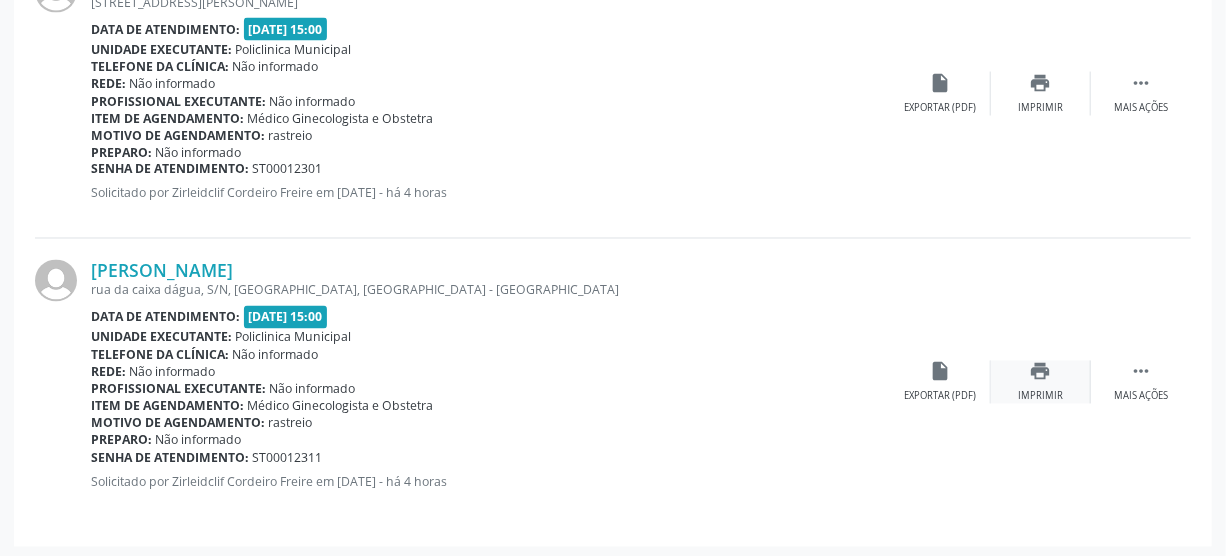 click on "print
Imprimir" at bounding box center [1041, 382] 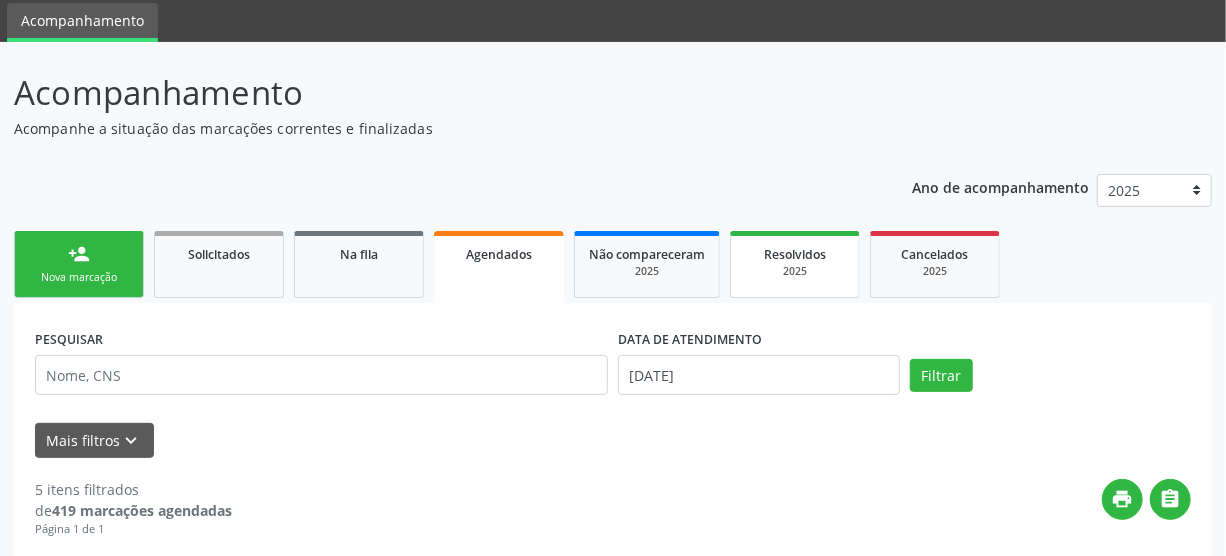 scroll, scrollTop: 67, scrollLeft: 0, axis: vertical 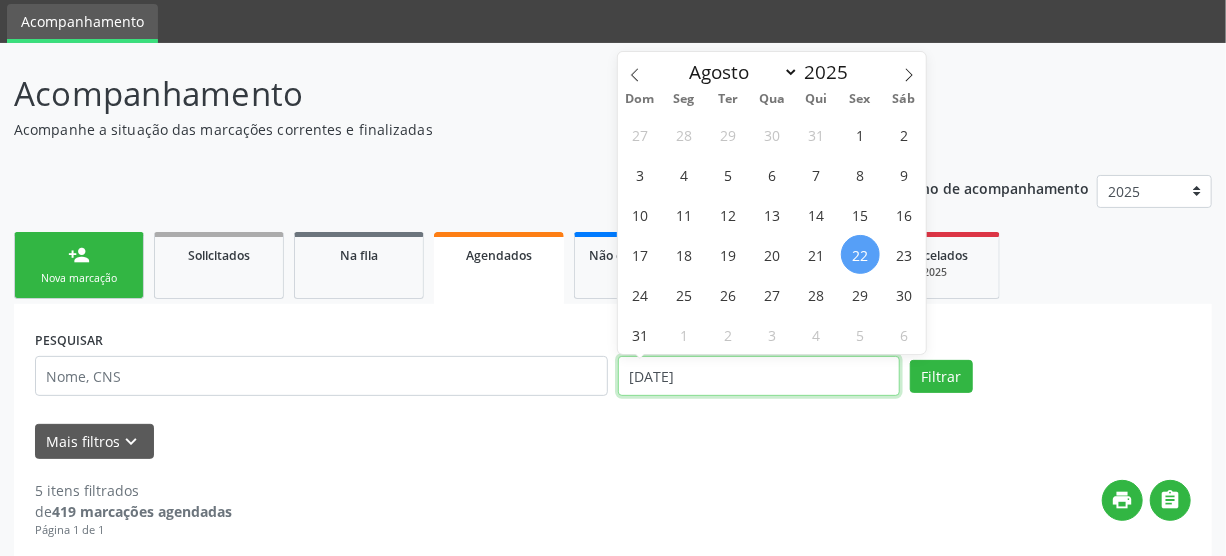 click on "[DATE]" at bounding box center (759, 376) 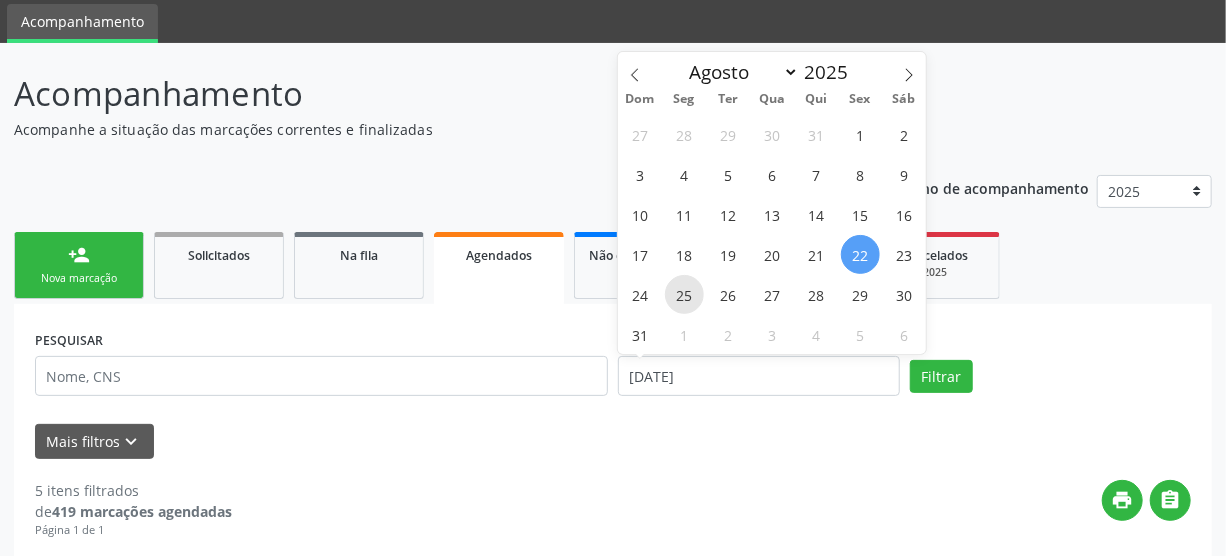 click on "25" at bounding box center [684, 294] 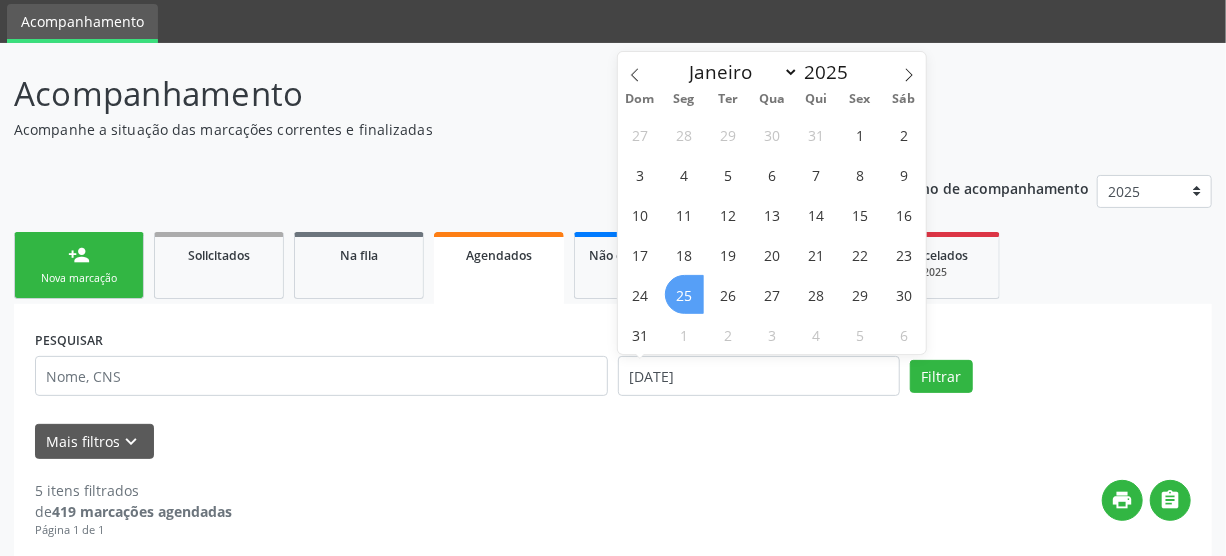 click on "25" at bounding box center (684, 294) 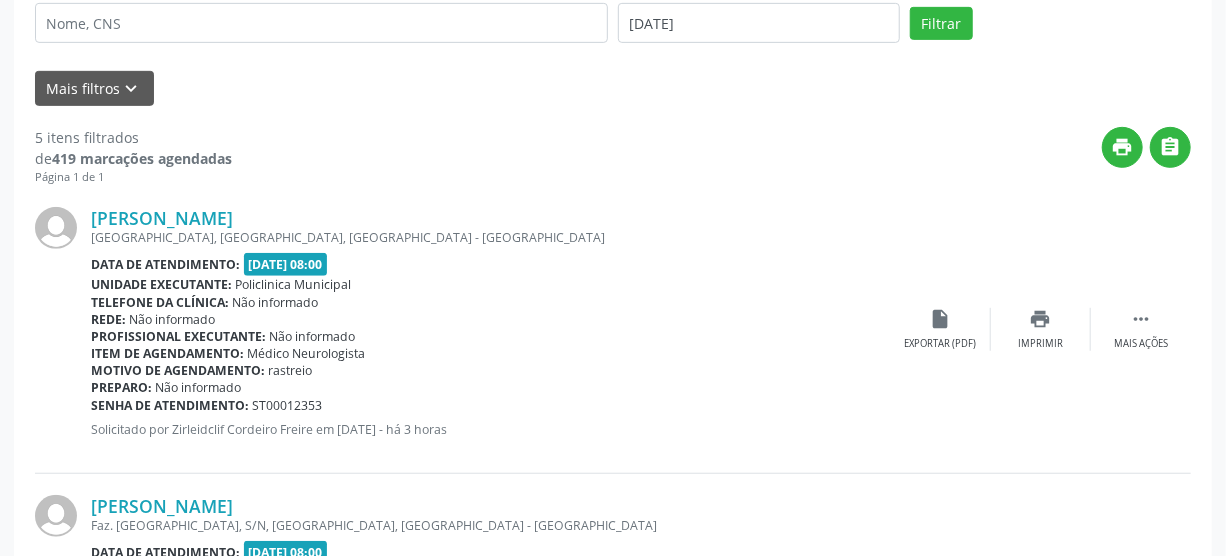 scroll, scrollTop: 430, scrollLeft: 0, axis: vertical 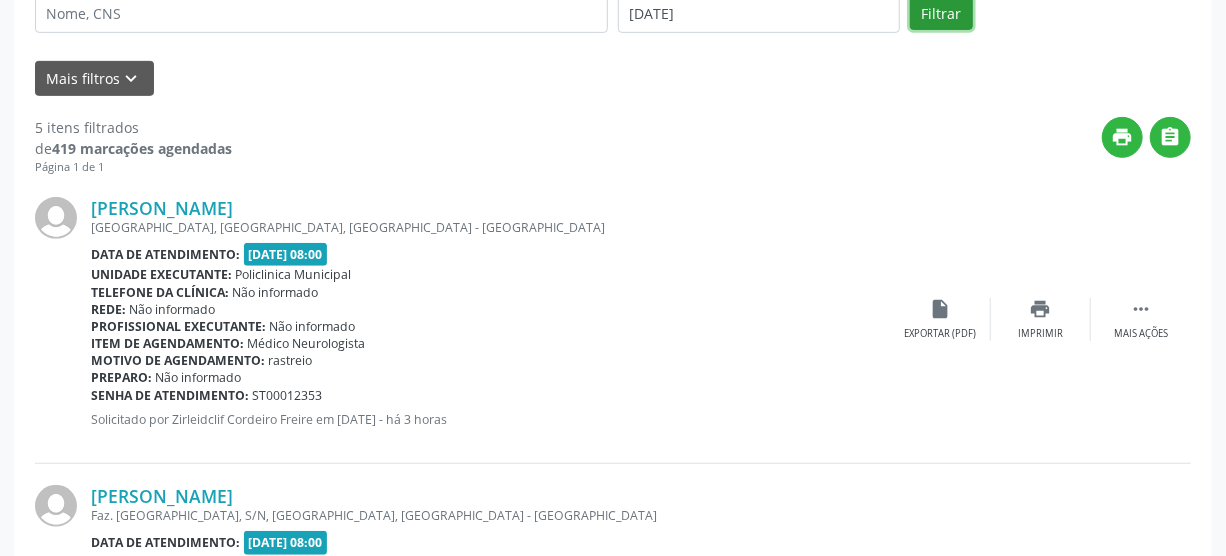 click on "Filtrar" at bounding box center [941, 14] 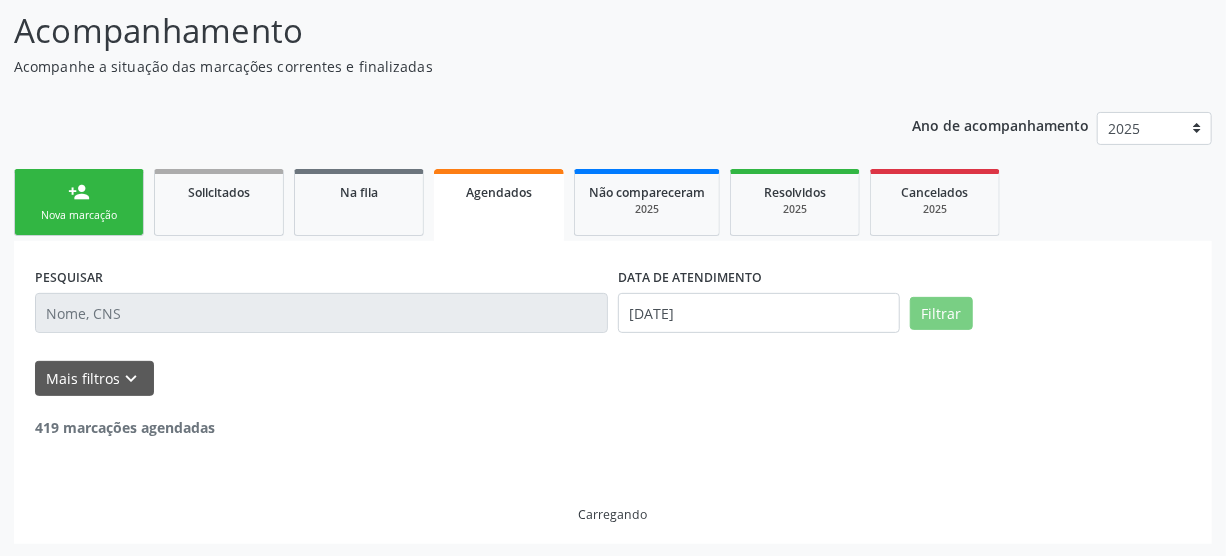 scroll, scrollTop: 66, scrollLeft: 0, axis: vertical 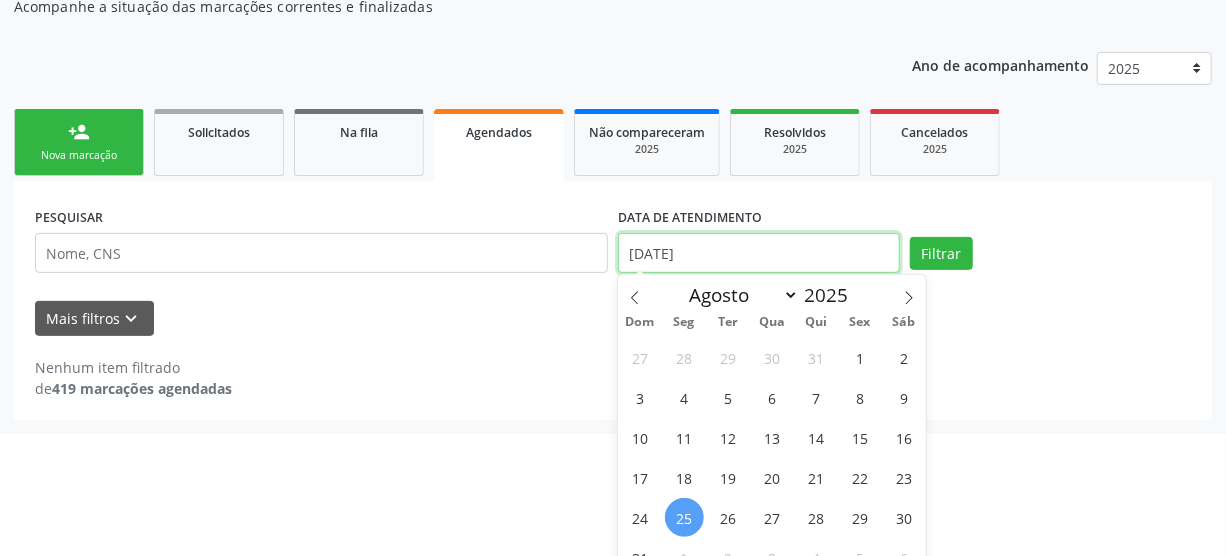 click on "Central de Marcação
notifications
Zirleidclif Cordeiro Freire
Recepcionista da UBS

Configurações
Sair
apps
Acompanhamento
Acompanhamento
Acompanhe a situação das marcações correntes e finalizadas
Relatórios
Ano de acompanhamento
2025 2024
person_add
Nova marcação
Solicitados   Na fila   Agendados   Não compareceram
2025
Resolvidos
2025
Cancelados
2025
PESQUISAR
DATA DE ATENDIMENTO
[DATE]
Filtrar
UNIDADE EXECUTANTE
Selecione uma unidade
Todos as unidades   3 Grupamento de Bombeiros   [PERSON_NAME] Dental   Academia da Cidade [GEOGRAPHIC_DATA]   Academia da [GEOGRAPHIC_DATA]   Academia da [GEOGRAPHIC_DATA] I   Academia da Cidade [GEOGRAPHIC_DATA]" at bounding box center (613, 88) 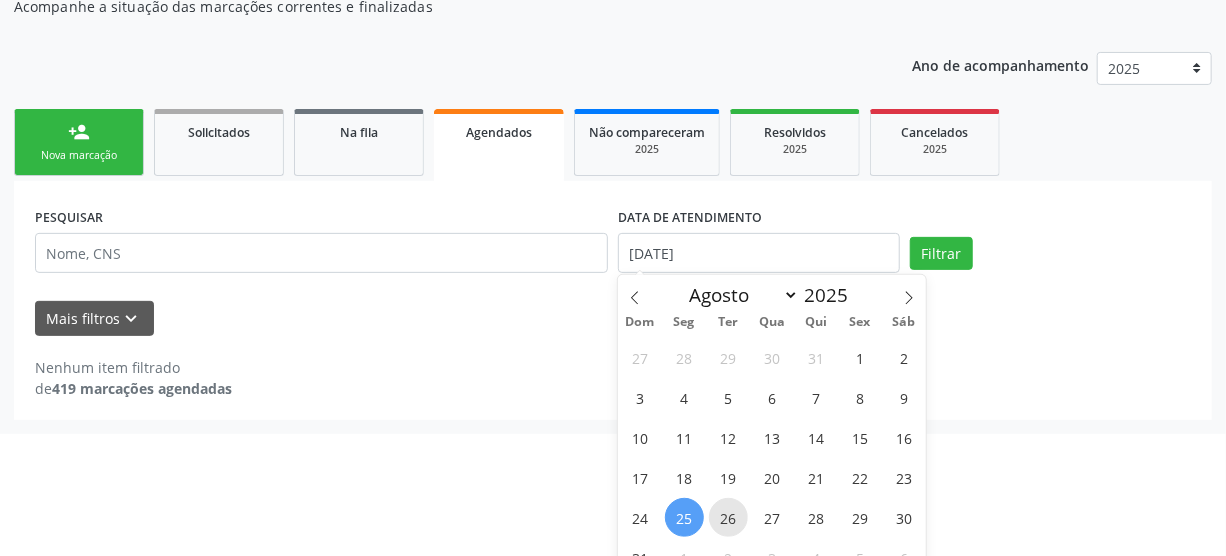 click on "26" at bounding box center (728, 517) 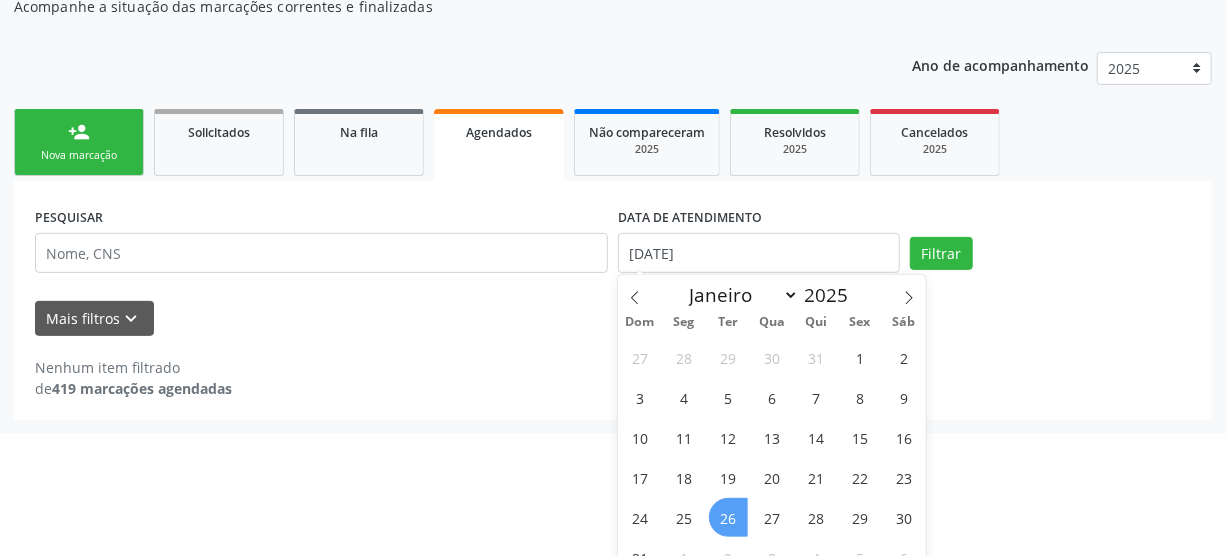 click on "26" at bounding box center (728, 517) 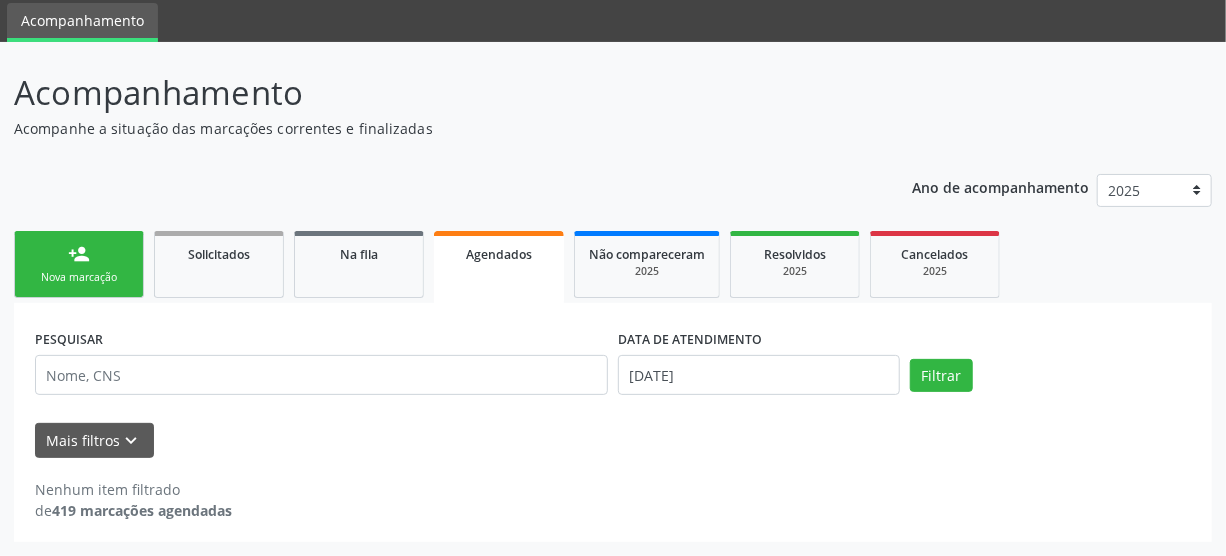 scroll, scrollTop: 66, scrollLeft: 0, axis: vertical 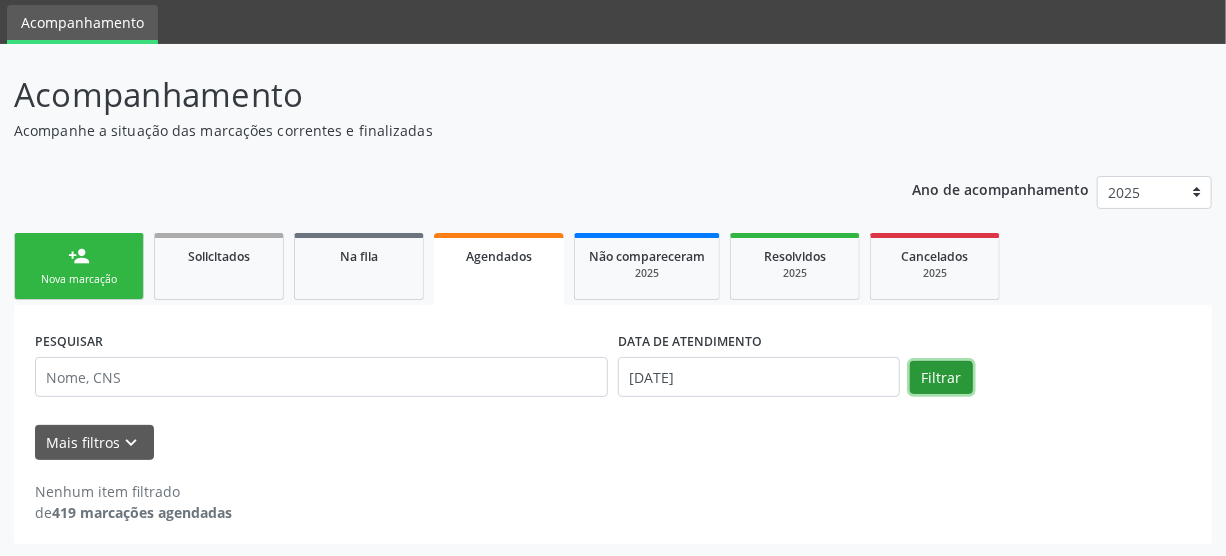 click on "Filtrar" at bounding box center [941, 378] 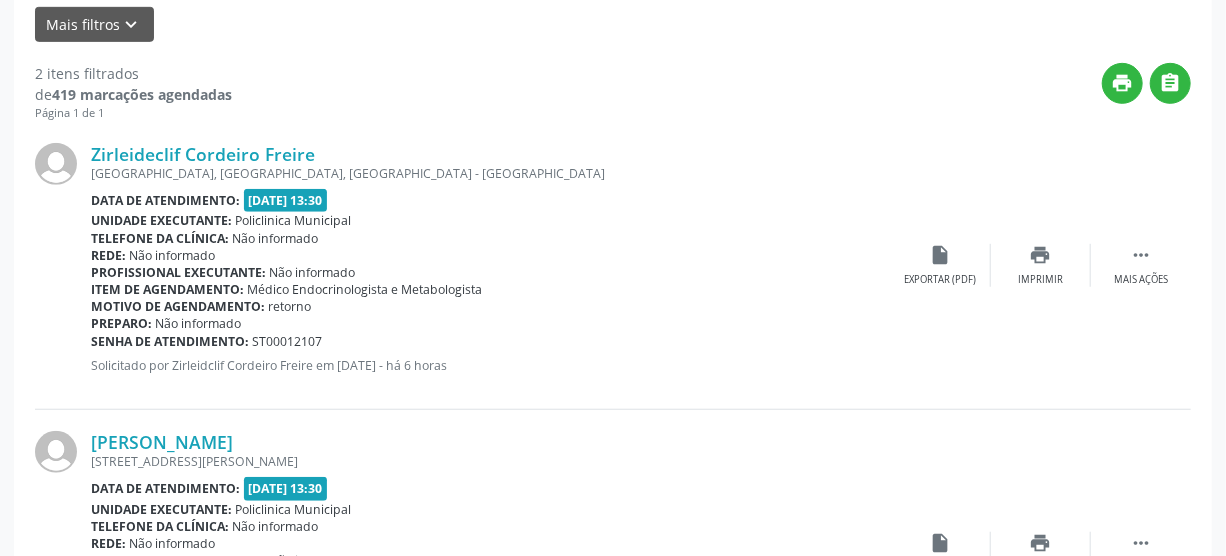 scroll, scrollTop: 585, scrollLeft: 0, axis: vertical 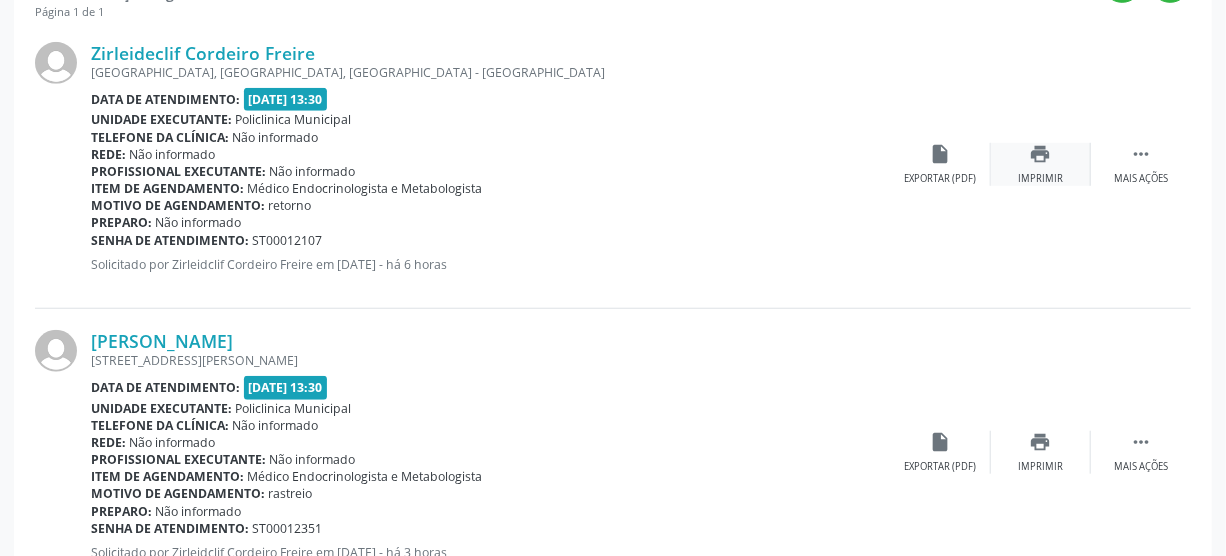 click on "Imprimir" at bounding box center [1040, 179] 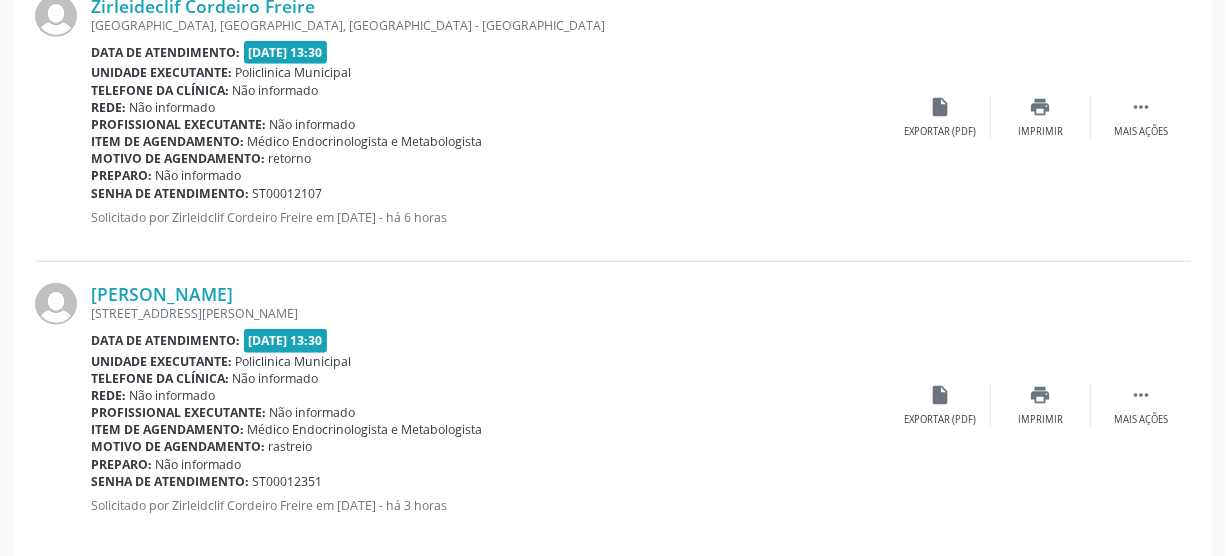 scroll, scrollTop: 658, scrollLeft: 0, axis: vertical 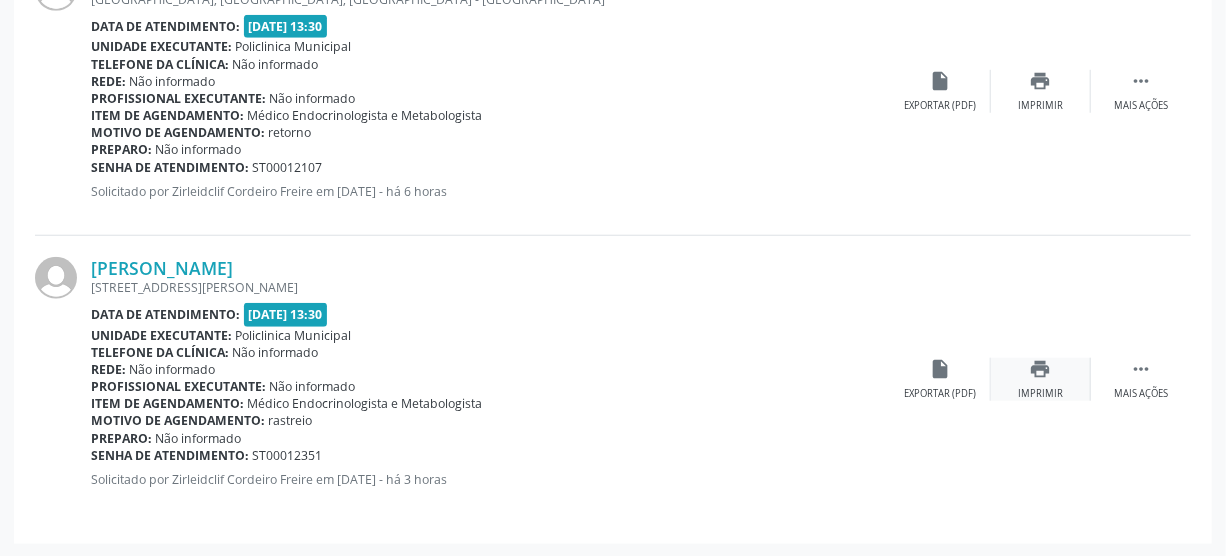 click on "print
Imprimir" at bounding box center [1041, 379] 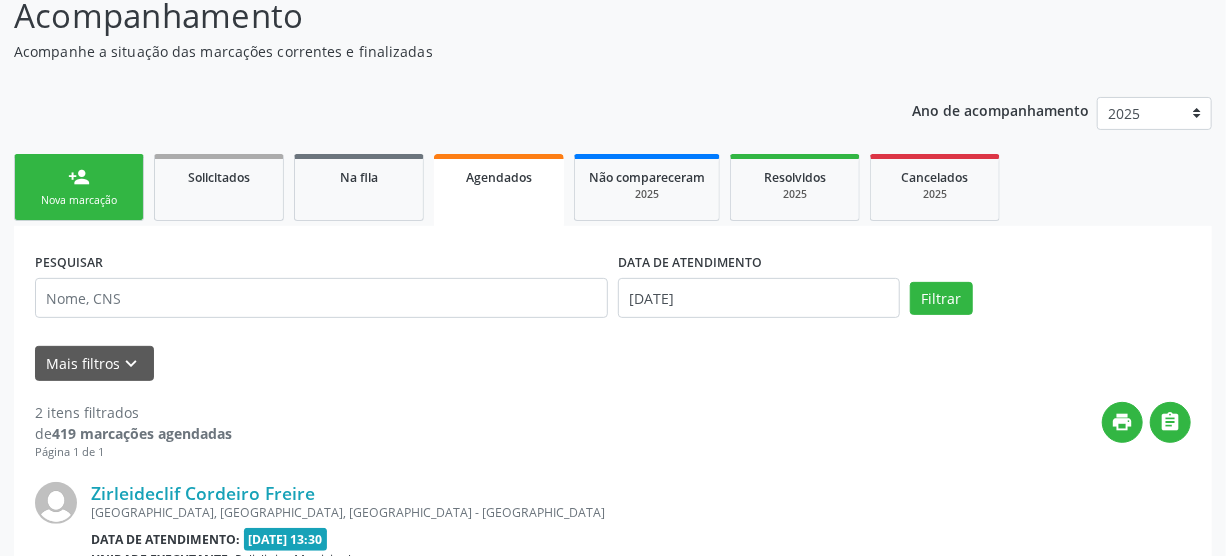 scroll, scrollTop: 112, scrollLeft: 0, axis: vertical 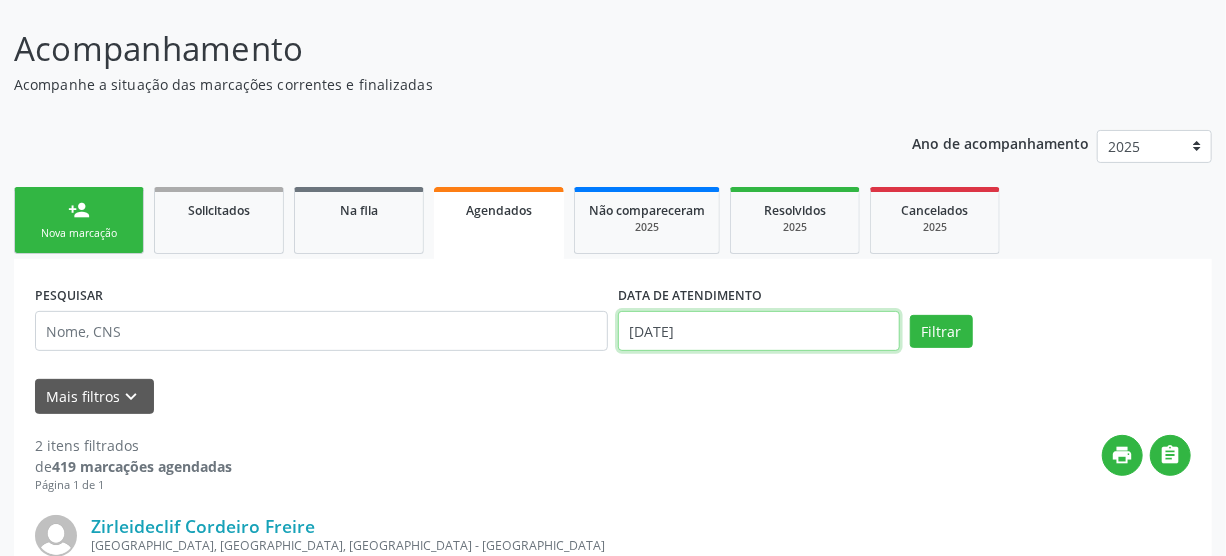 click on "[DATE]" at bounding box center [759, 331] 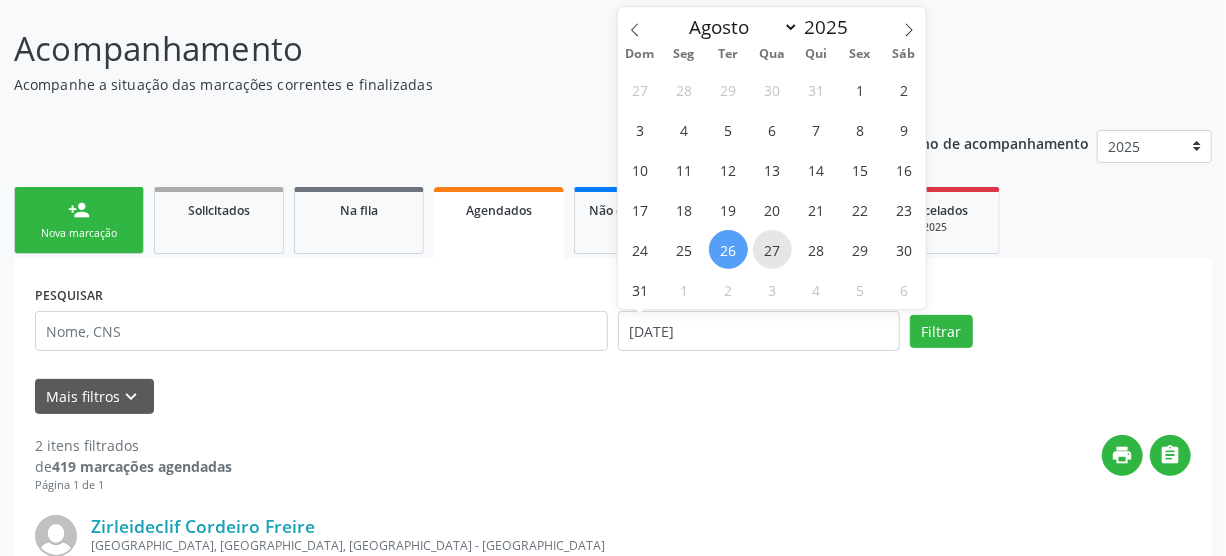 click on "27" at bounding box center [772, 249] 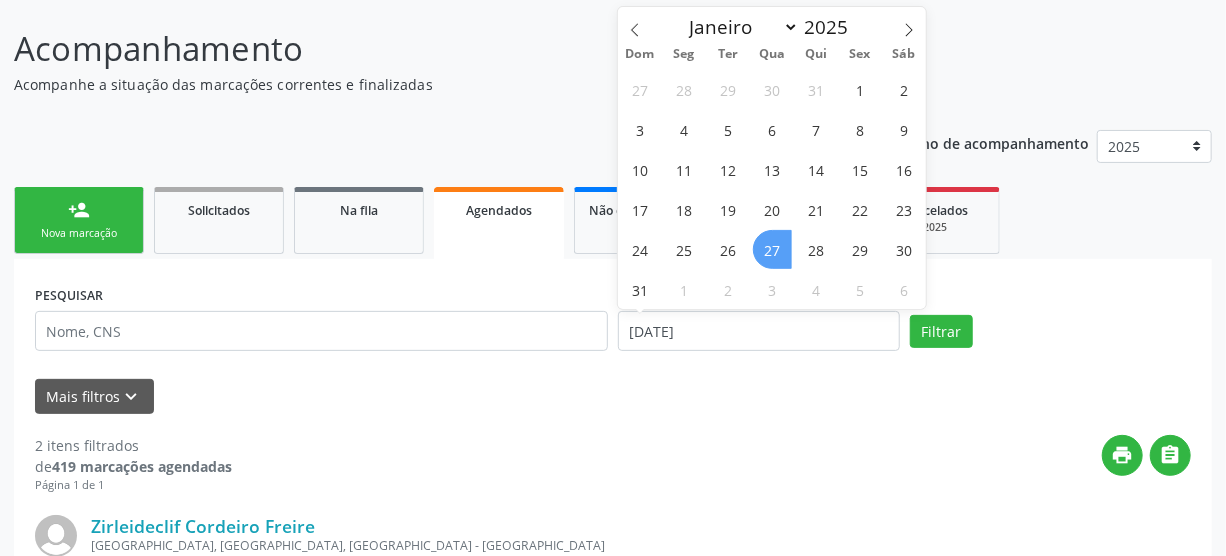 drag, startPoint x: 770, startPoint y: 256, endPoint x: 783, endPoint y: 260, distance: 13.601471 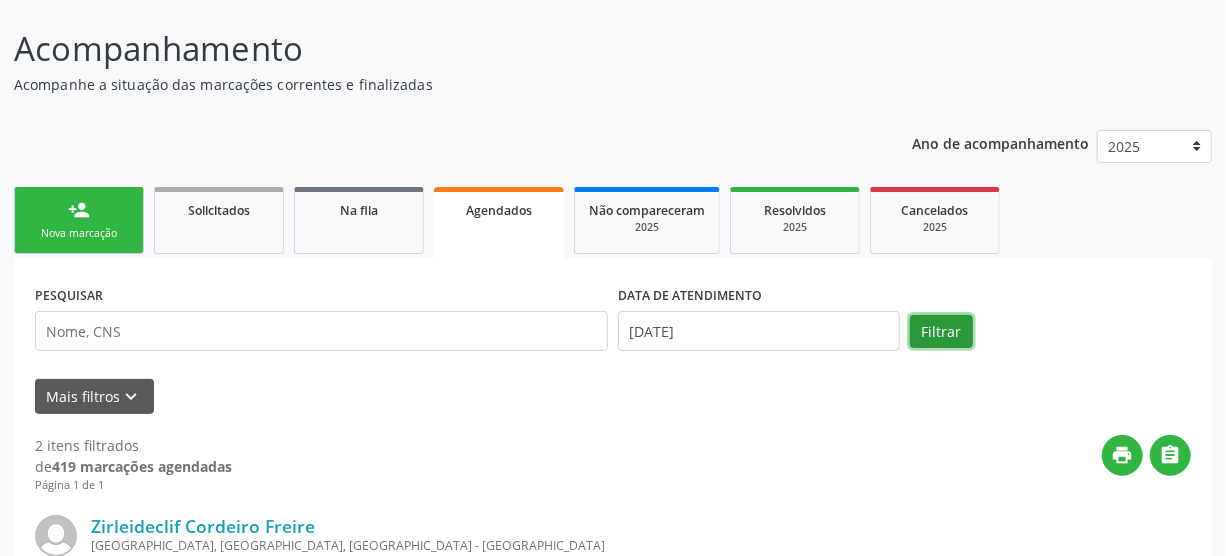 click on "Filtrar" at bounding box center (941, 332) 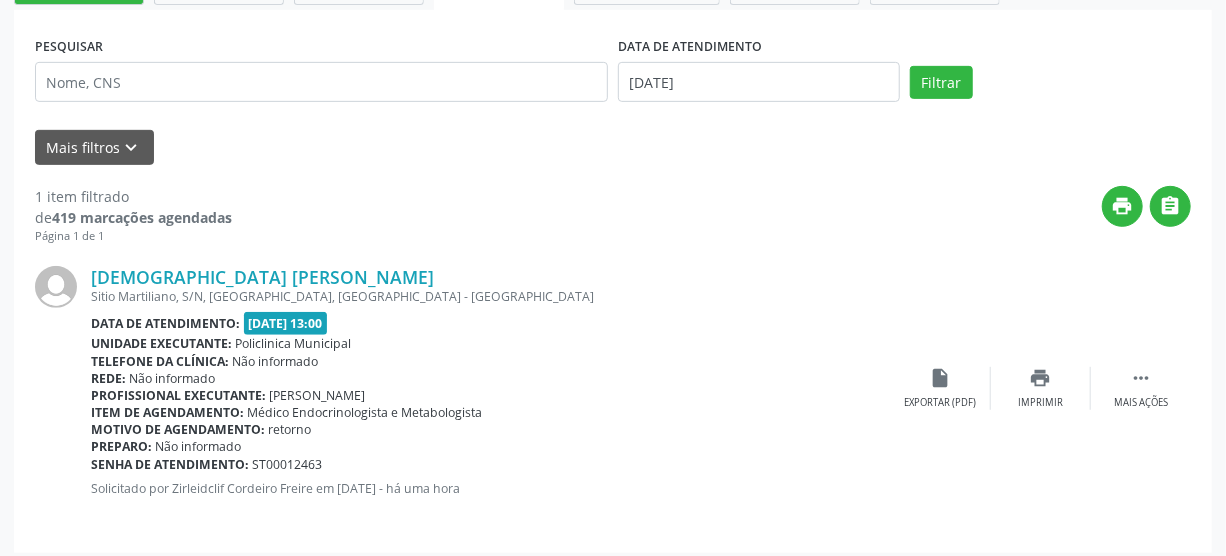 scroll, scrollTop: 370, scrollLeft: 0, axis: vertical 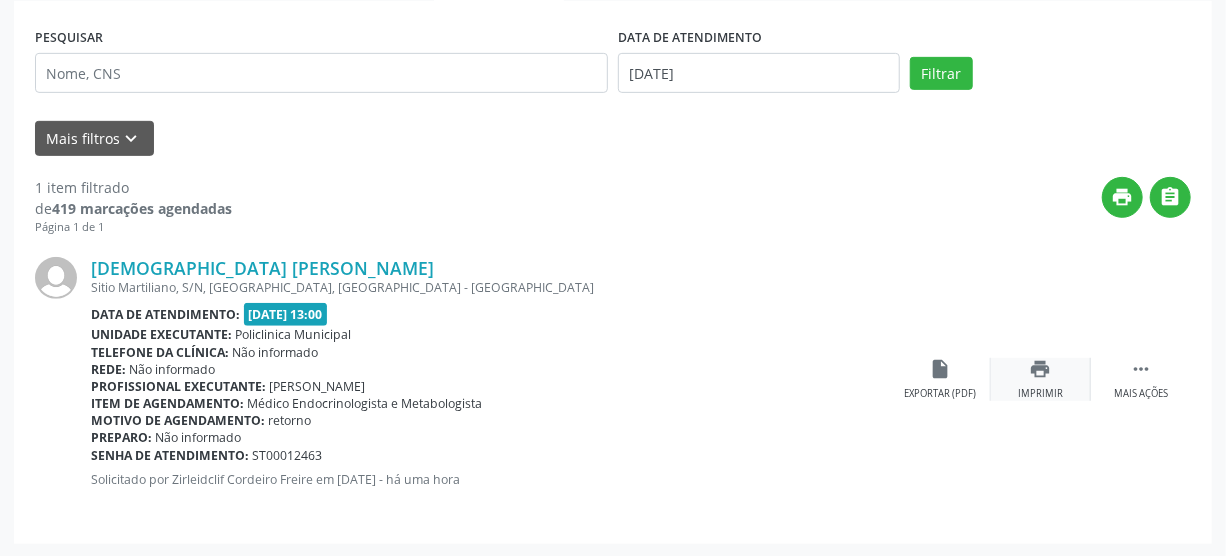 click on "print
Imprimir" at bounding box center [1041, 379] 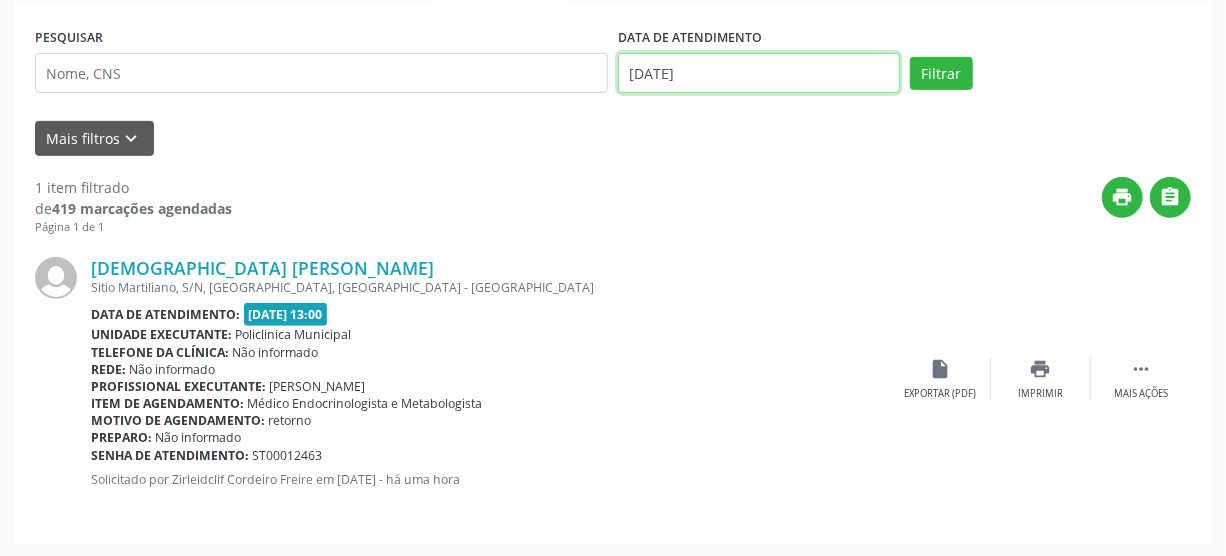 click on "[DATE]" at bounding box center [759, 73] 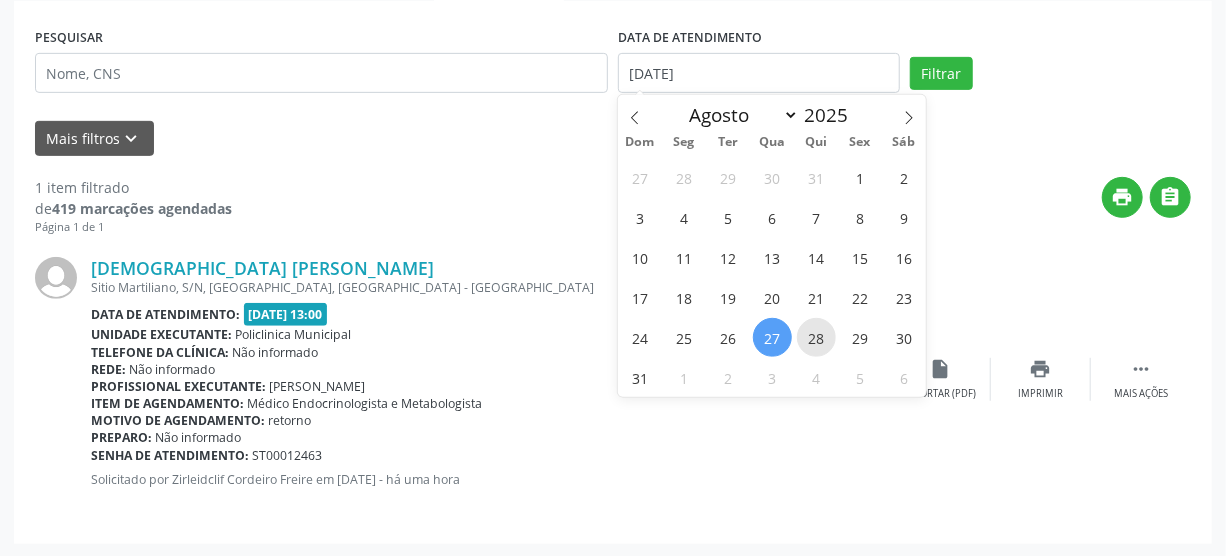 click on "28" at bounding box center [816, 337] 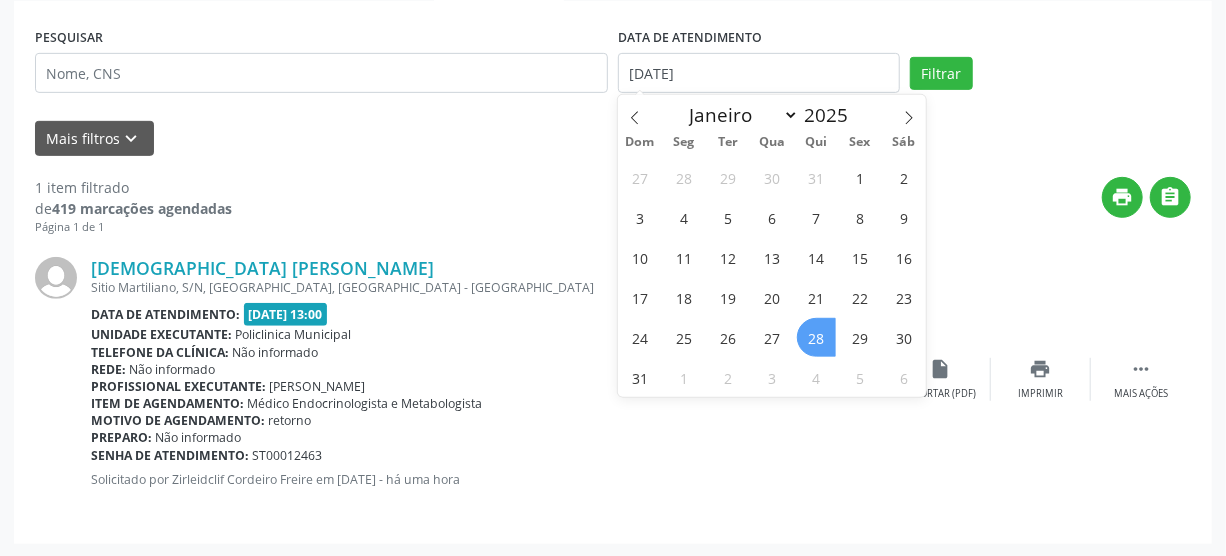 click on "28" at bounding box center [816, 337] 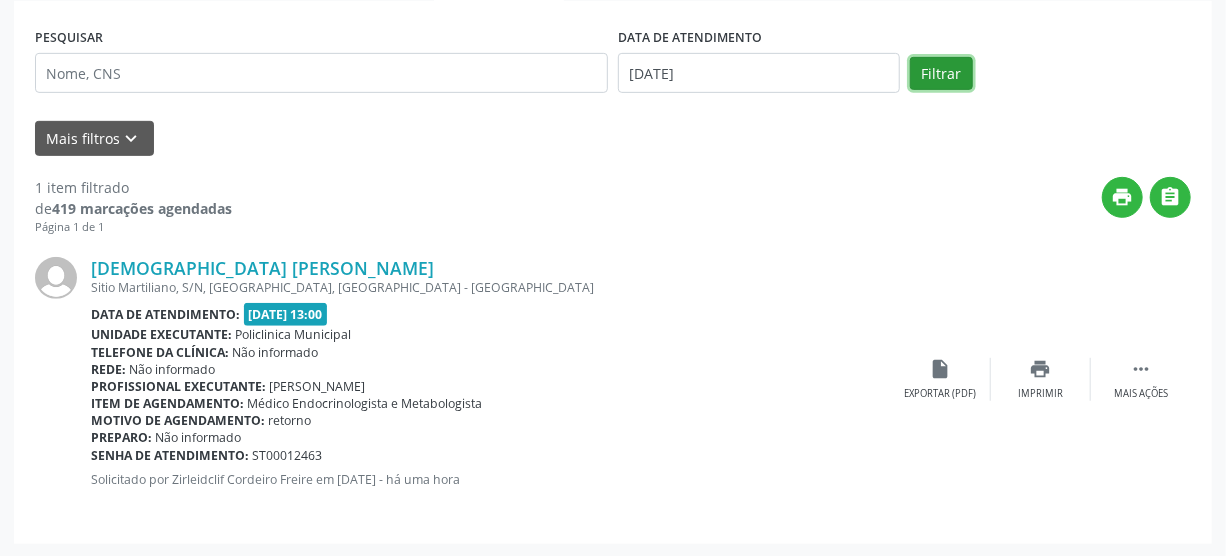 click on "Filtrar" at bounding box center (941, 74) 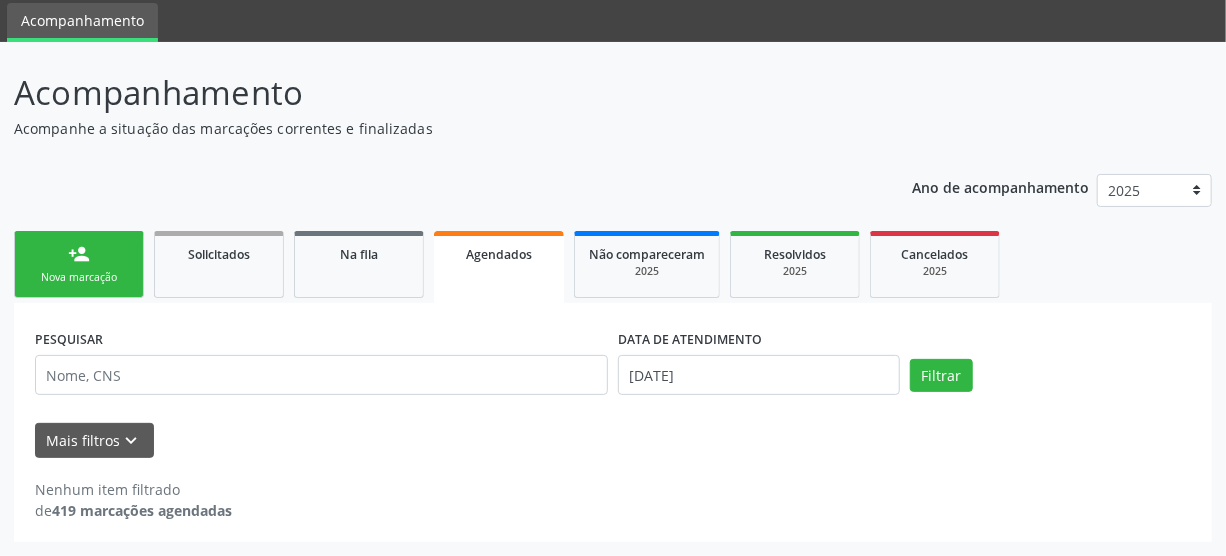 scroll, scrollTop: 66, scrollLeft: 0, axis: vertical 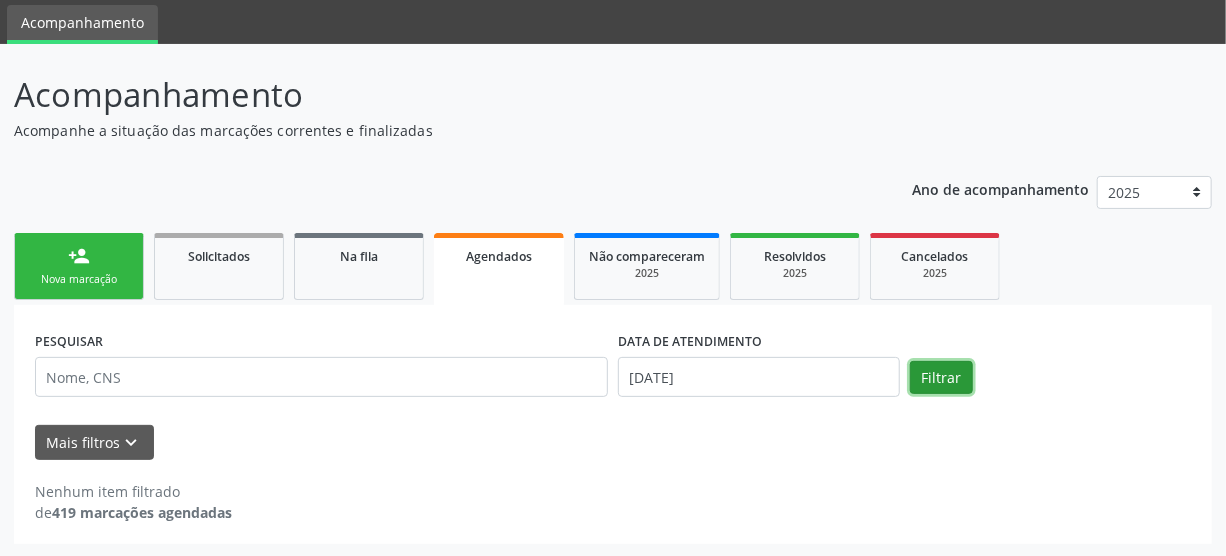 click on "Filtrar" at bounding box center [941, 378] 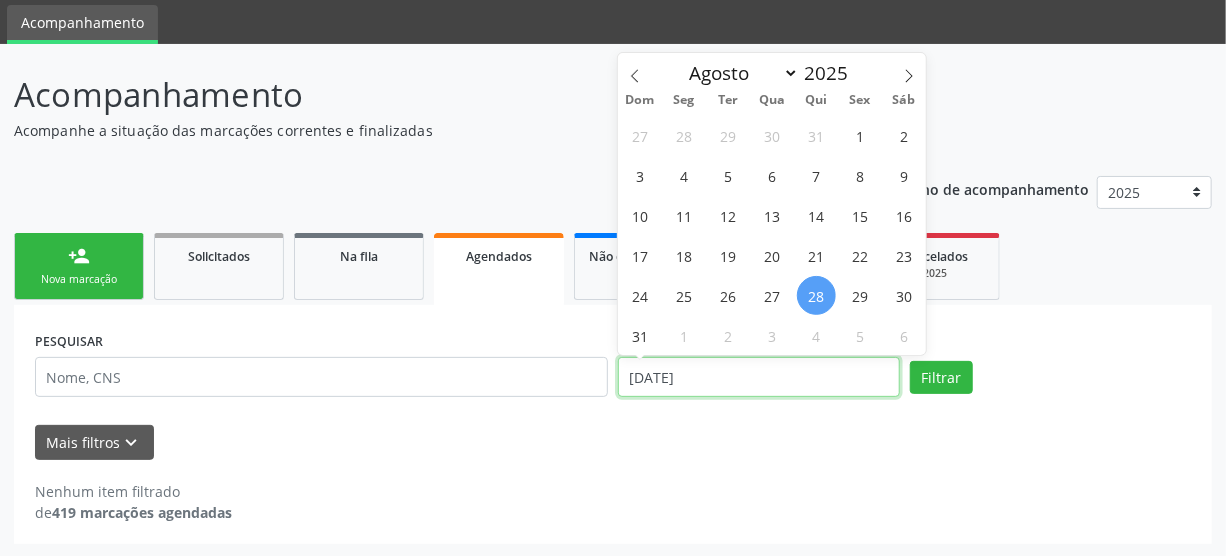 drag, startPoint x: 847, startPoint y: 383, endPoint x: 830, endPoint y: 380, distance: 17.262676 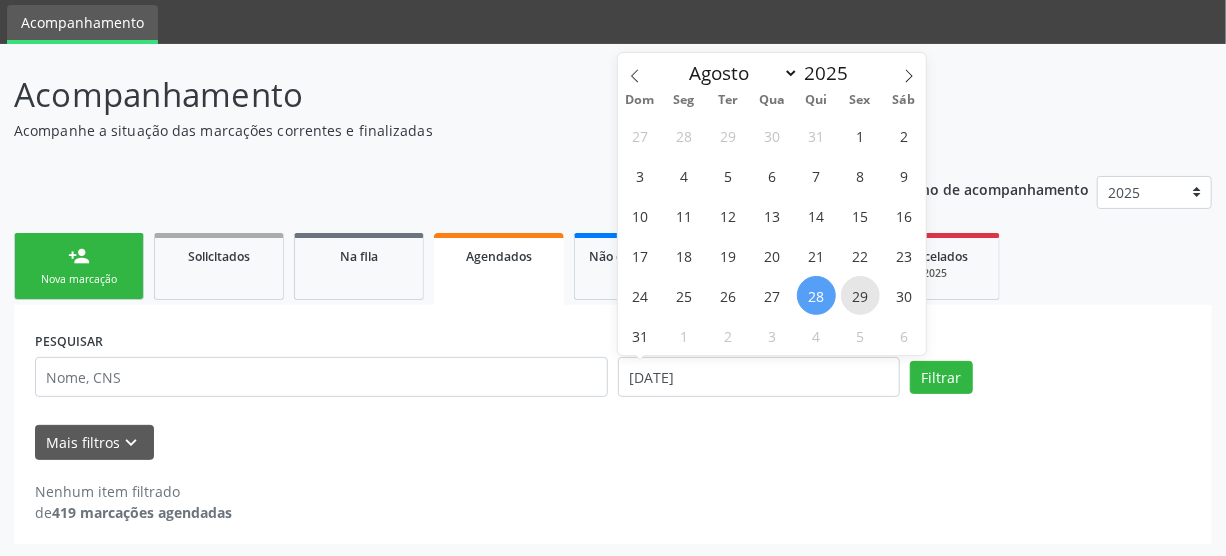 click on "29" at bounding box center [860, 295] 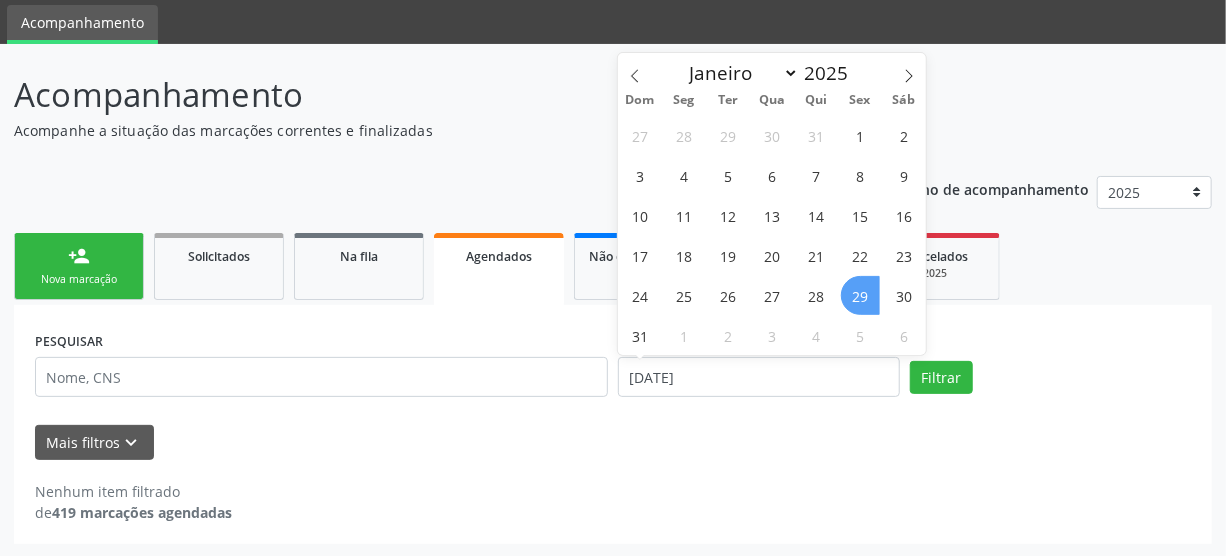 click on "29" at bounding box center (860, 295) 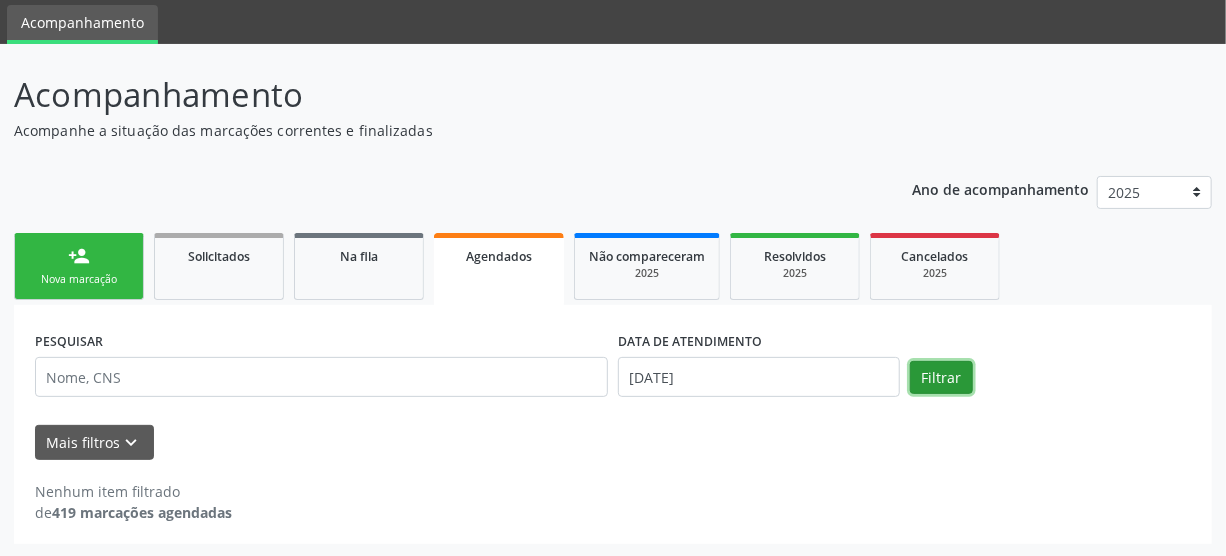 click on "Filtrar" at bounding box center (941, 378) 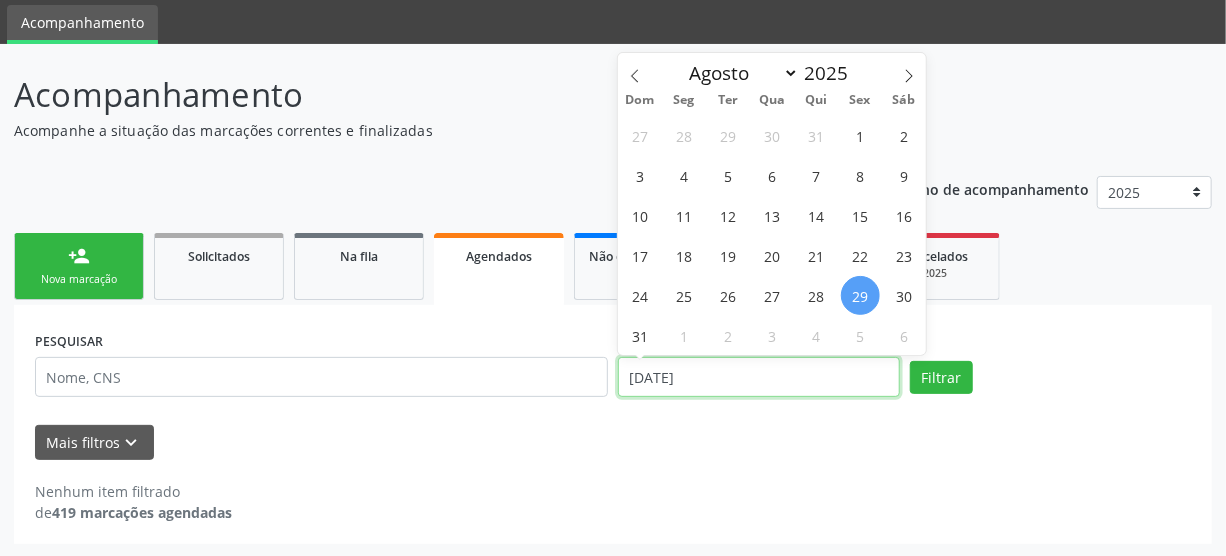 click on "[DATE]" at bounding box center [759, 377] 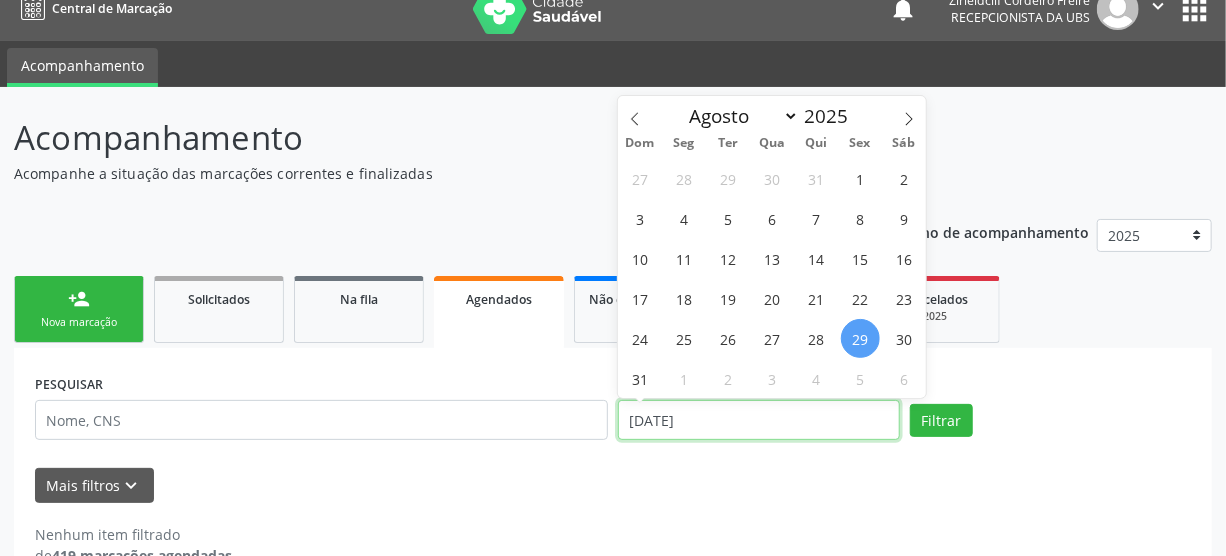 scroll, scrollTop: 0, scrollLeft: 0, axis: both 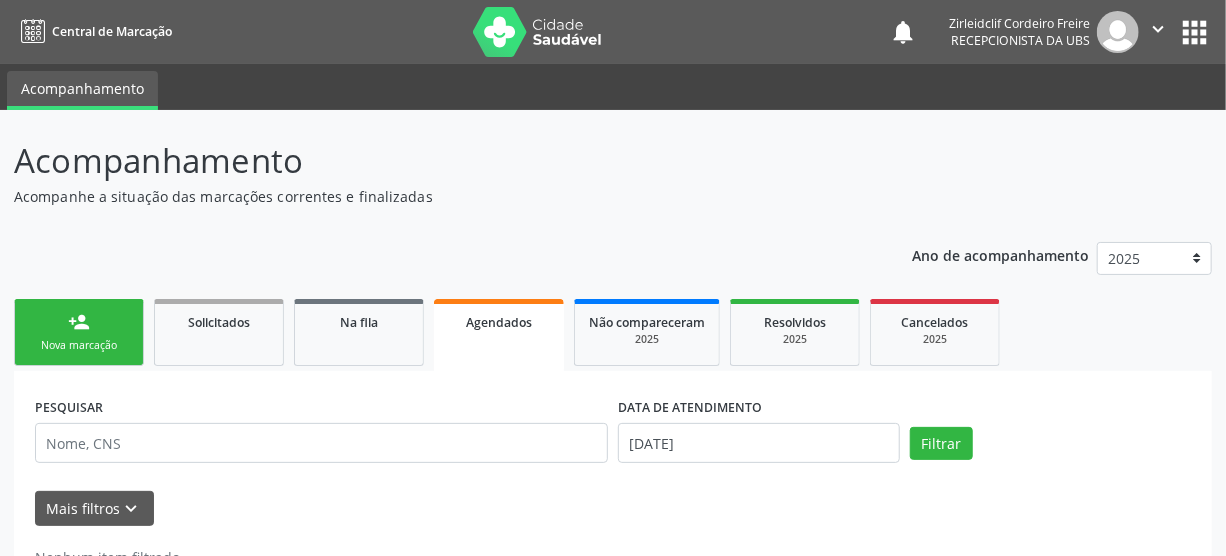 click on "person_add
Nova marcação" at bounding box center [79, 332] 